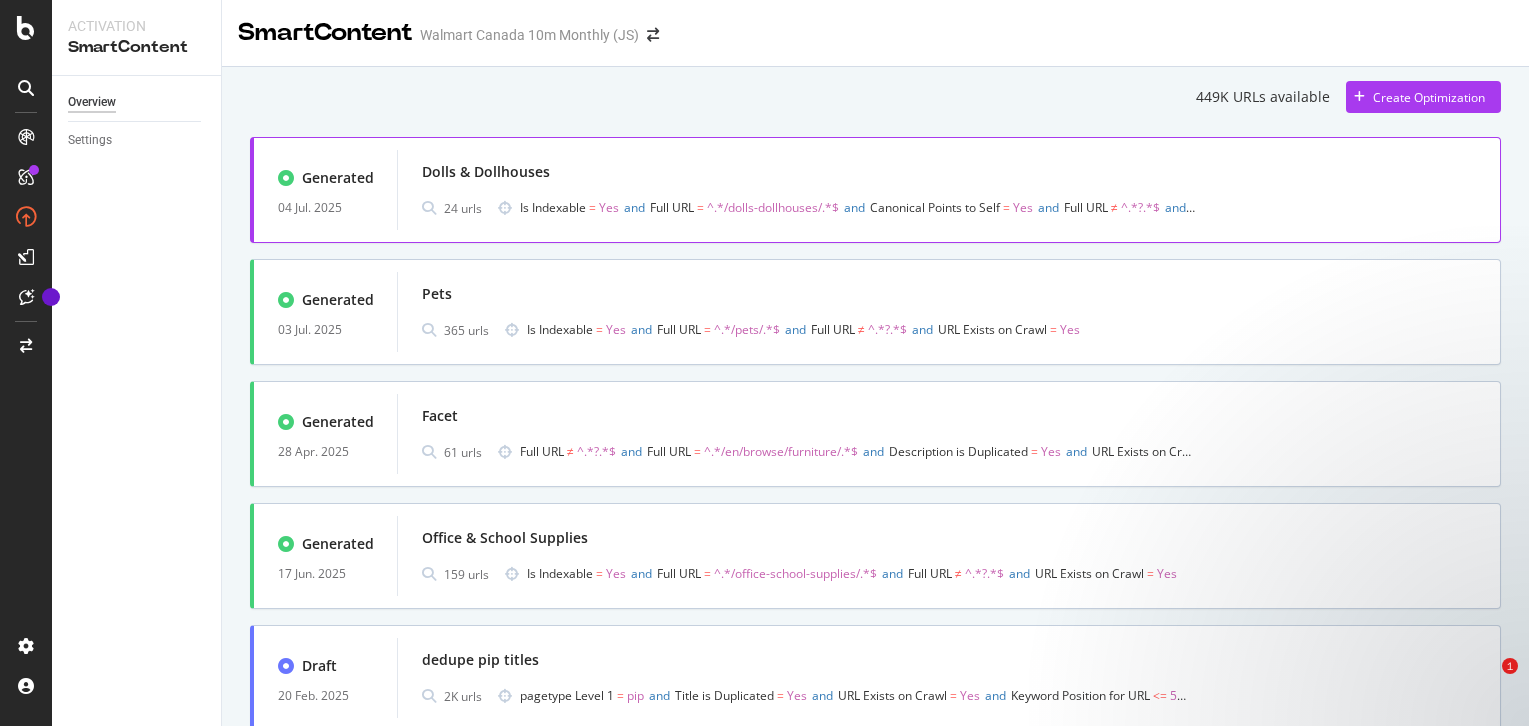 scroll, scrollTop: 0, scrollLeft: 0, axis: both 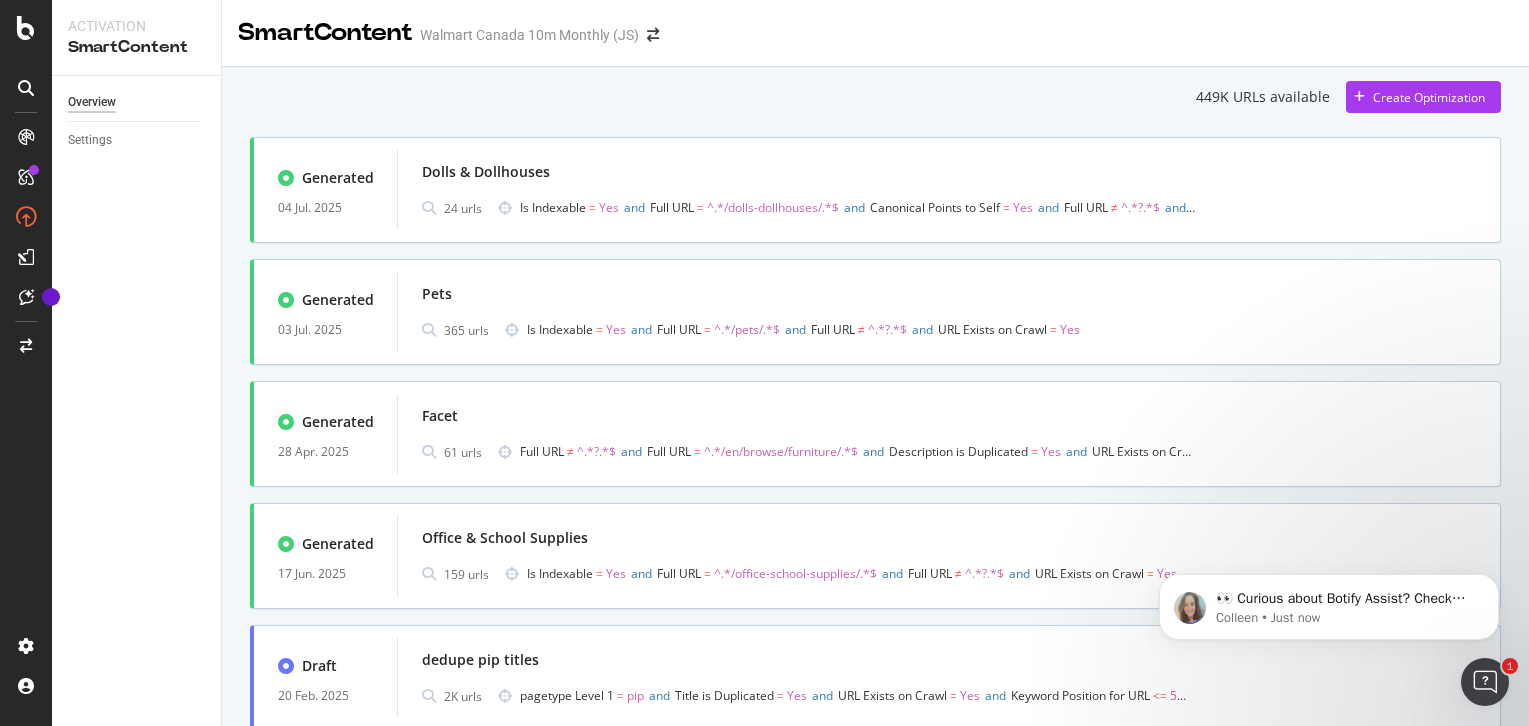 click on "449K   URLs available Create Optimization Generated 04 Jul. 2025 Dolls & Dollhouses 24   urls Is Indexable   =     Yes  and  Full URL   =     ^.*/dolls-dollhouses/.*$  and  Canonical Points to Self   =     Yes  and  Full URL   ≠     ^.*?.*$  and  URL Exists on Crawl   =     Yes Generated 03 Jul. 2025 Pets  365   urls Is Indexable   =     Yes  and  Full URL   =     ^.*/pets/.*$  and  Full URL   ≠     ^.*?.*$  and  URL Exists on Crawl   =     Yes Generated 28 Apr. 2025 Facet 61   urls Full URL   ≠     ^.*?.*$  and  Full URL   =     ^.*/en/browse/furniture/.*$  and  Description is Duplicated   =     Yes  and  URL Exists on Crawl   =     Yes Generated 17 Jun. 2025 Office & School Supplies 159   urls Is Indexable   =     Yes  and  Full URL   =     ^.*/office-school-supplies/.*$  and  Full URL   ≠     ^.*?.*$  and  URL Exists on Crawl   =     Yes Draft 20 Feb. 2025 dedupe pip titles 2K   urls pagetype Level 1   =     pip  and  Title is Duplicated   =     Yes  and  URL Exists on Crawl   =     Yes  and    <=" at bounding box center [875, 495] 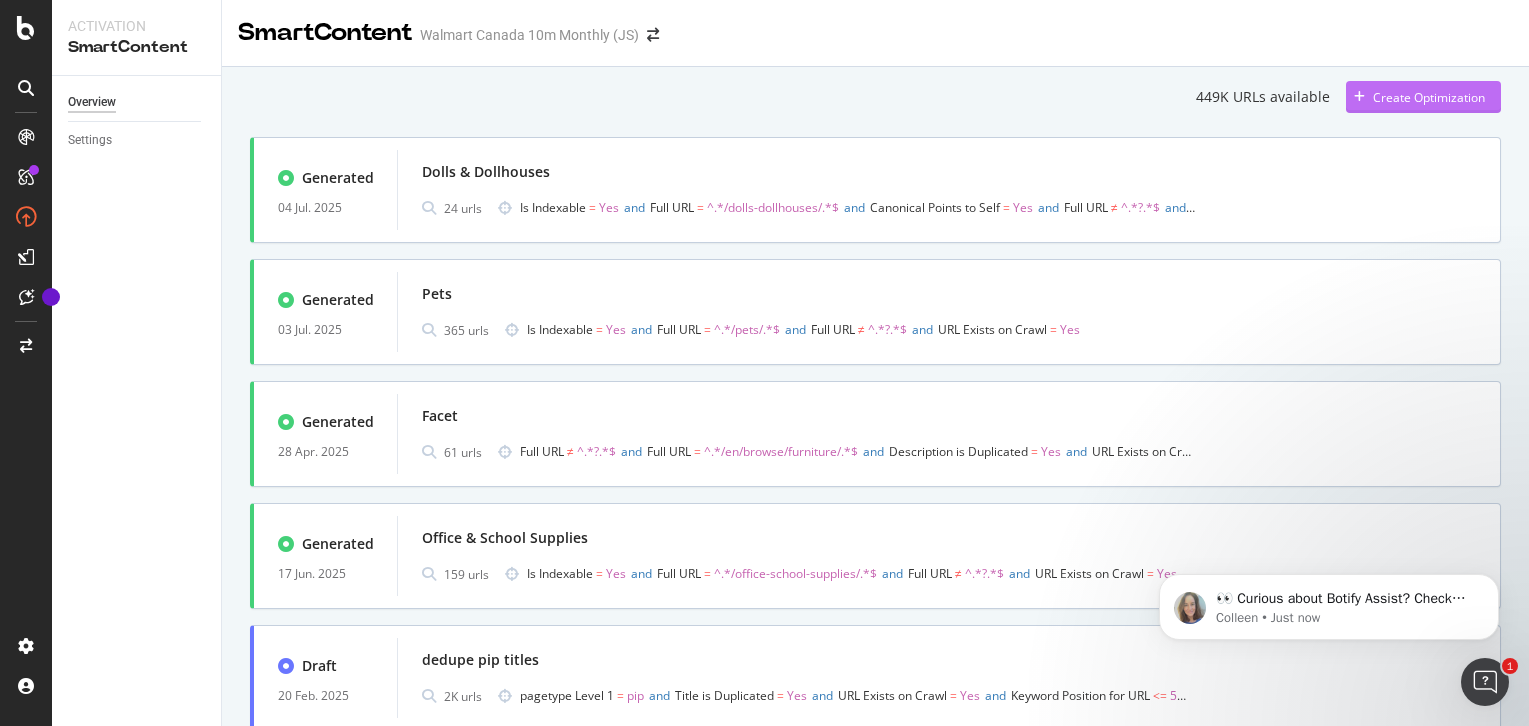 click on "Create Optimization" at bounding box center [1429, 97] 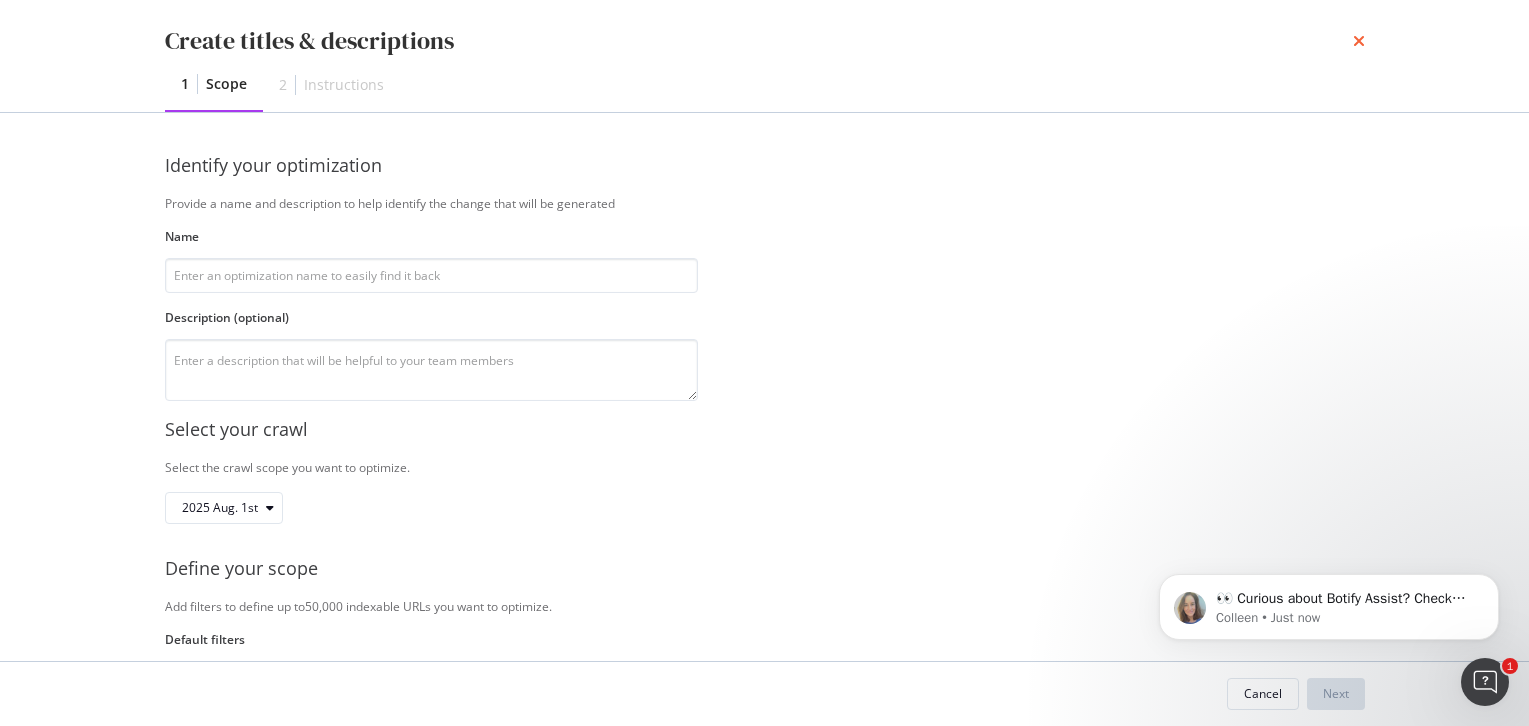 click at bounding box center [1359, 41] 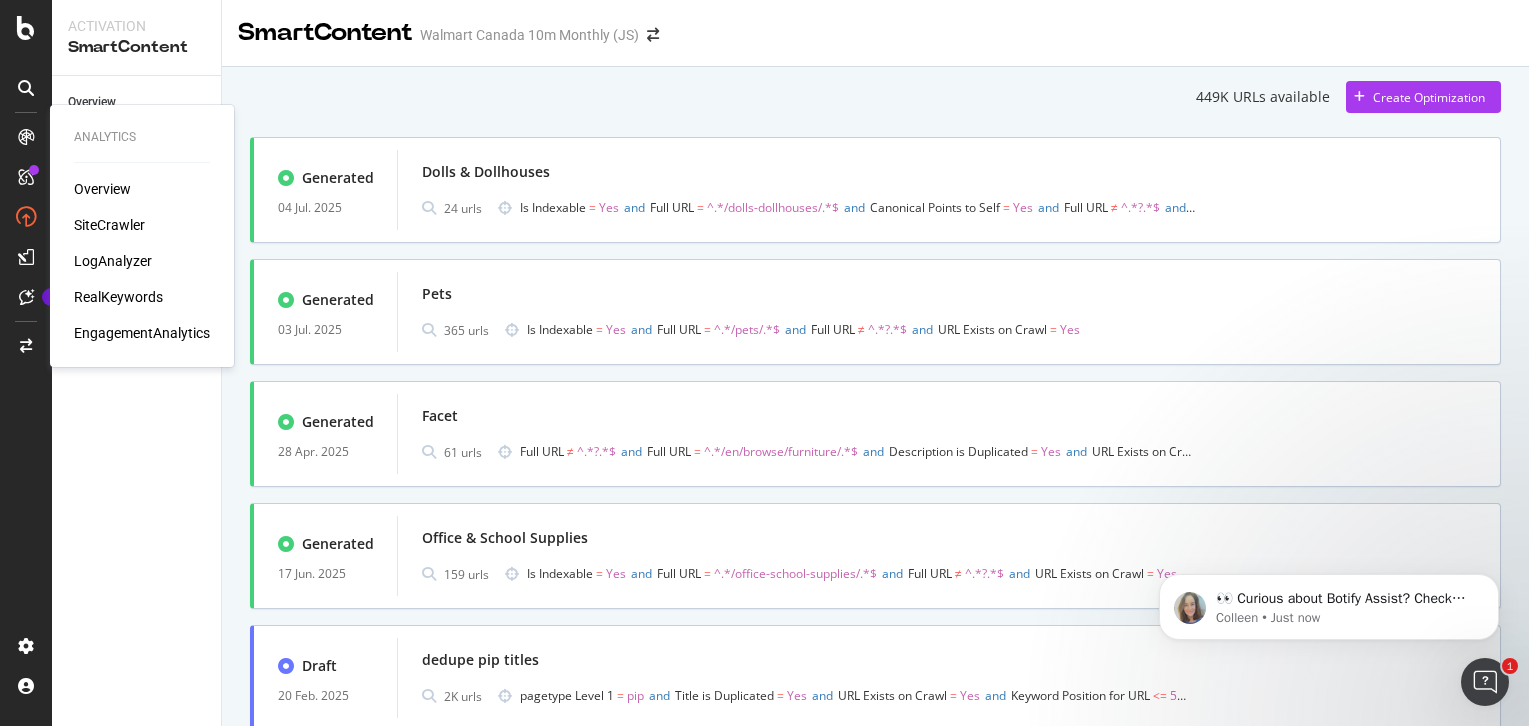 type 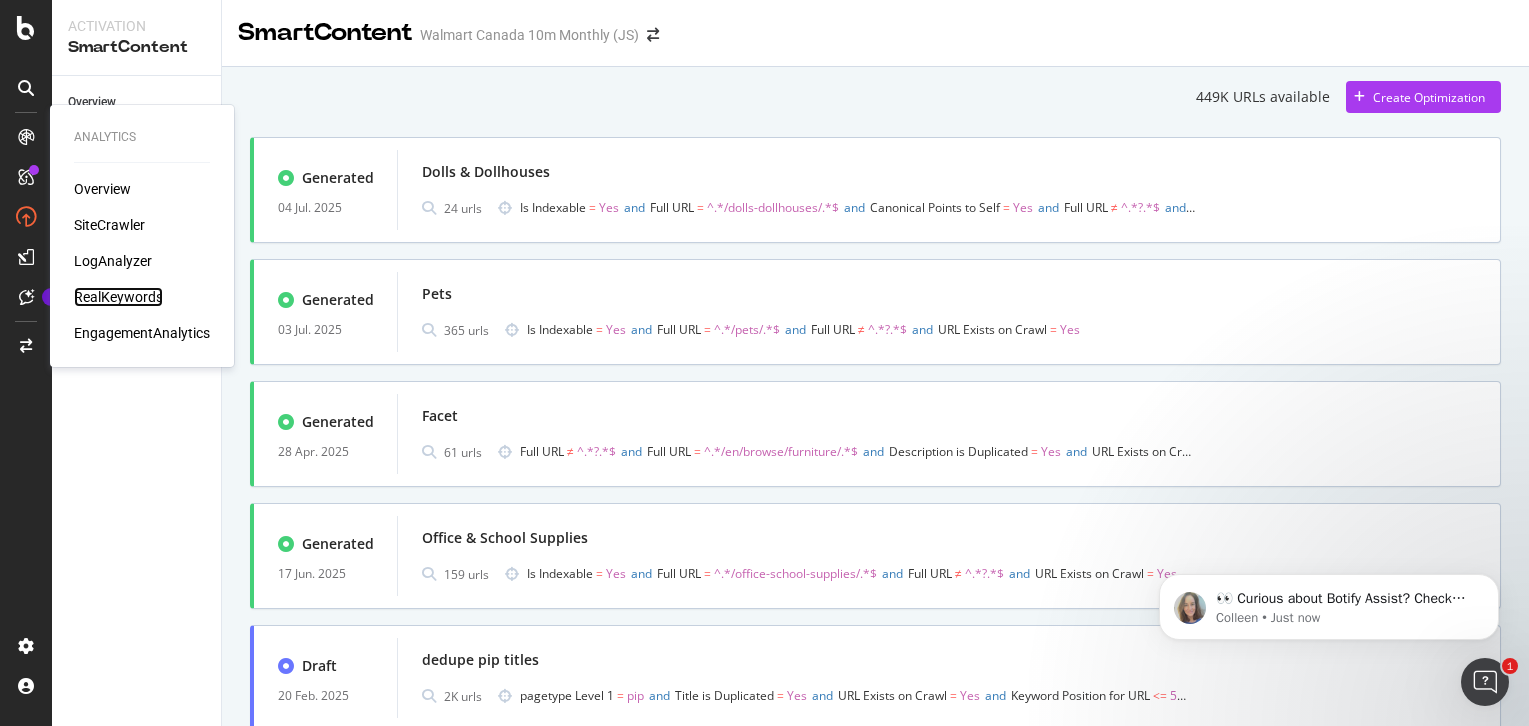 click on "RealKeywords" at bounding box center [118, 297] 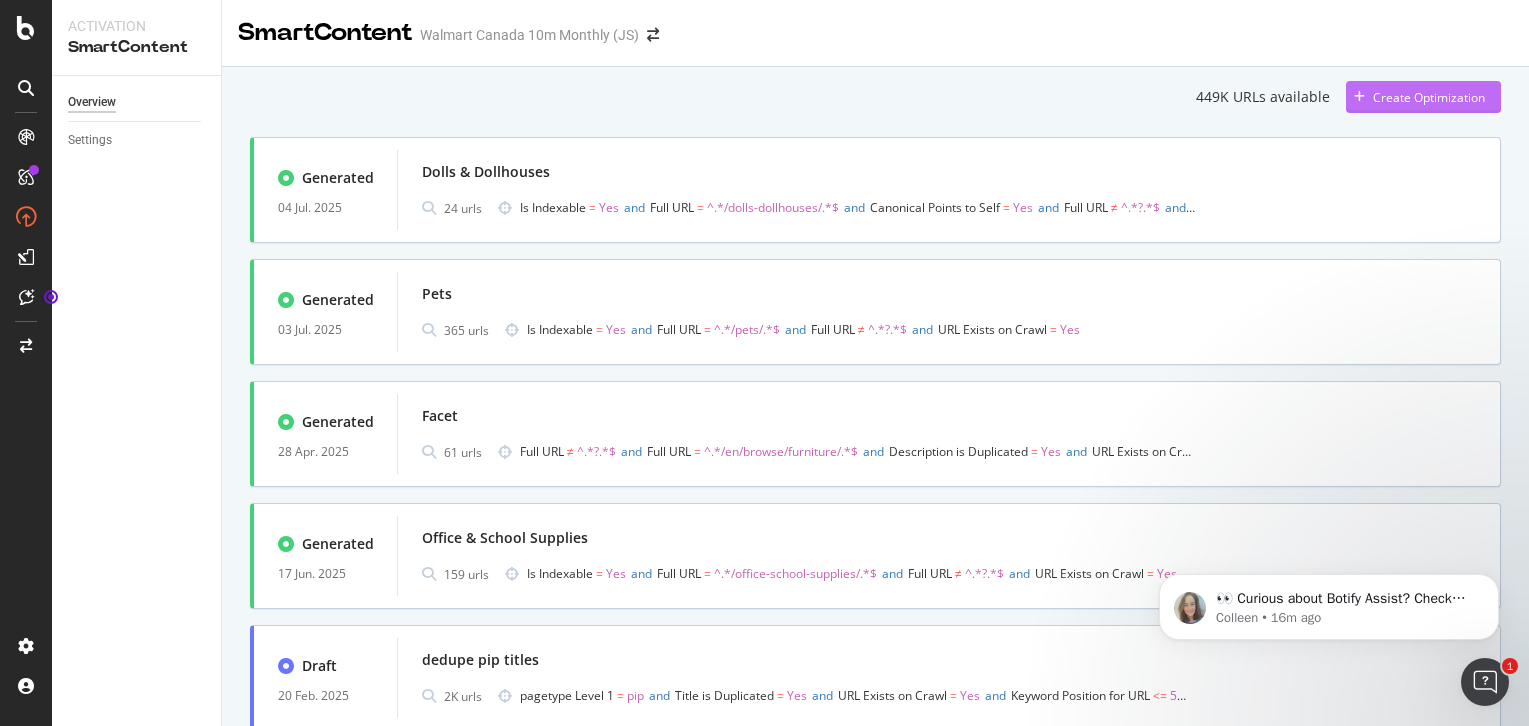 click on "Create Optimization" at bounding box center [1429, 97] 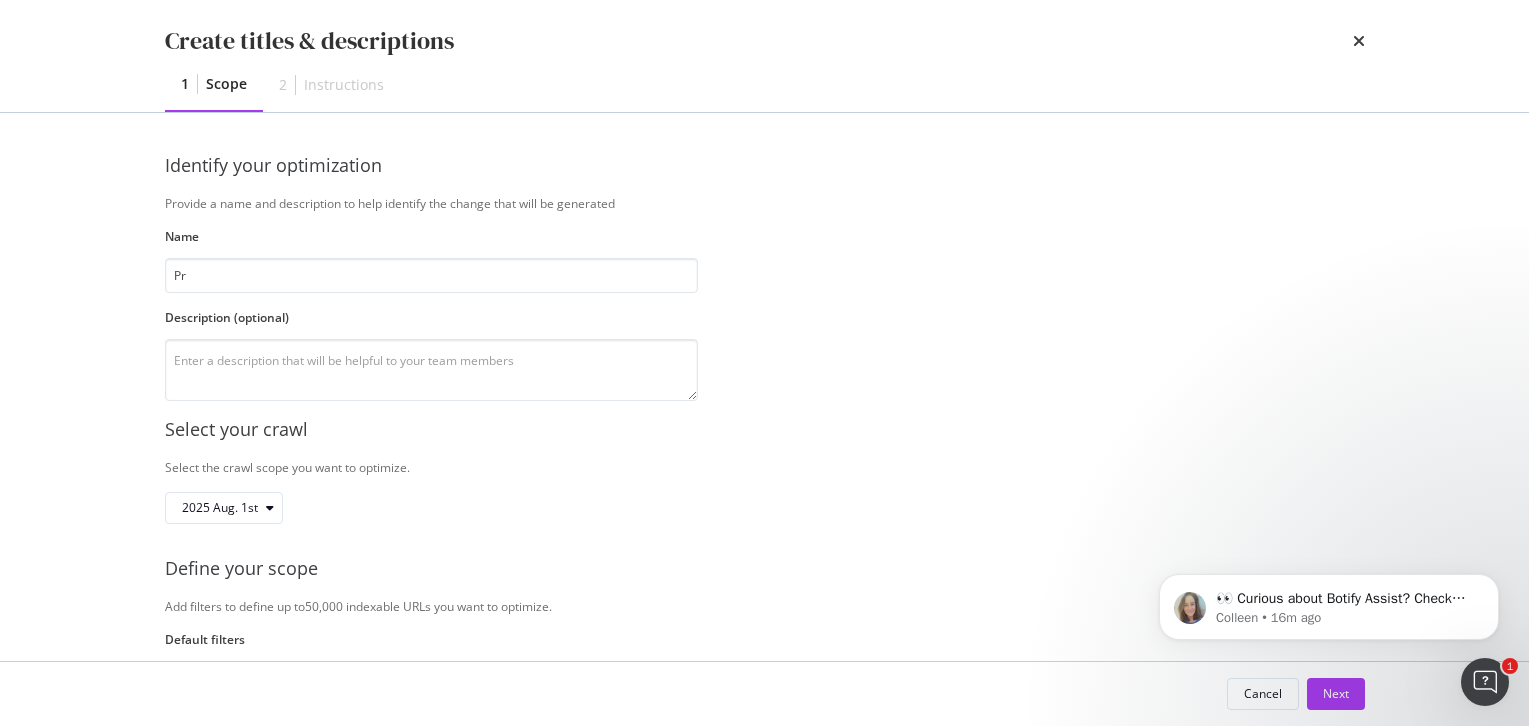 type on "P" 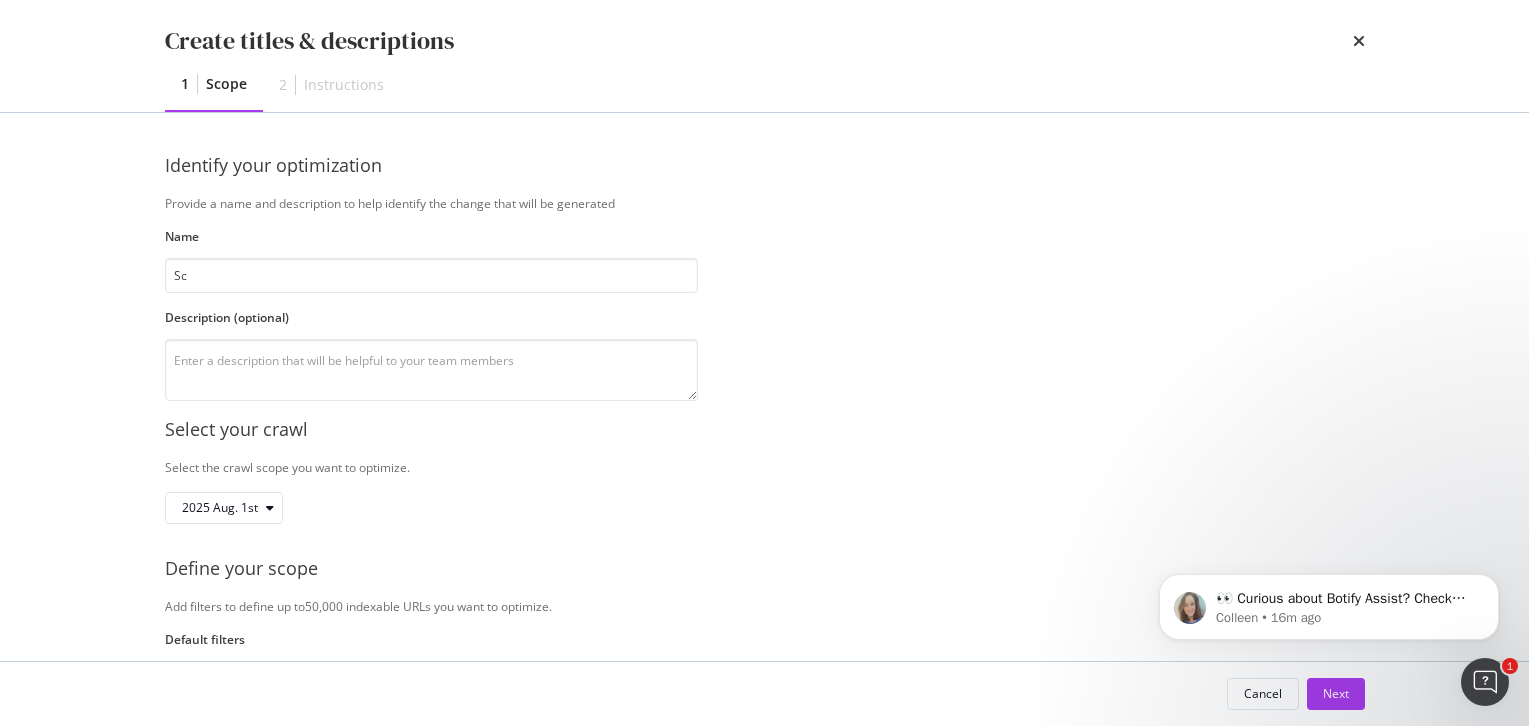 type on "S" 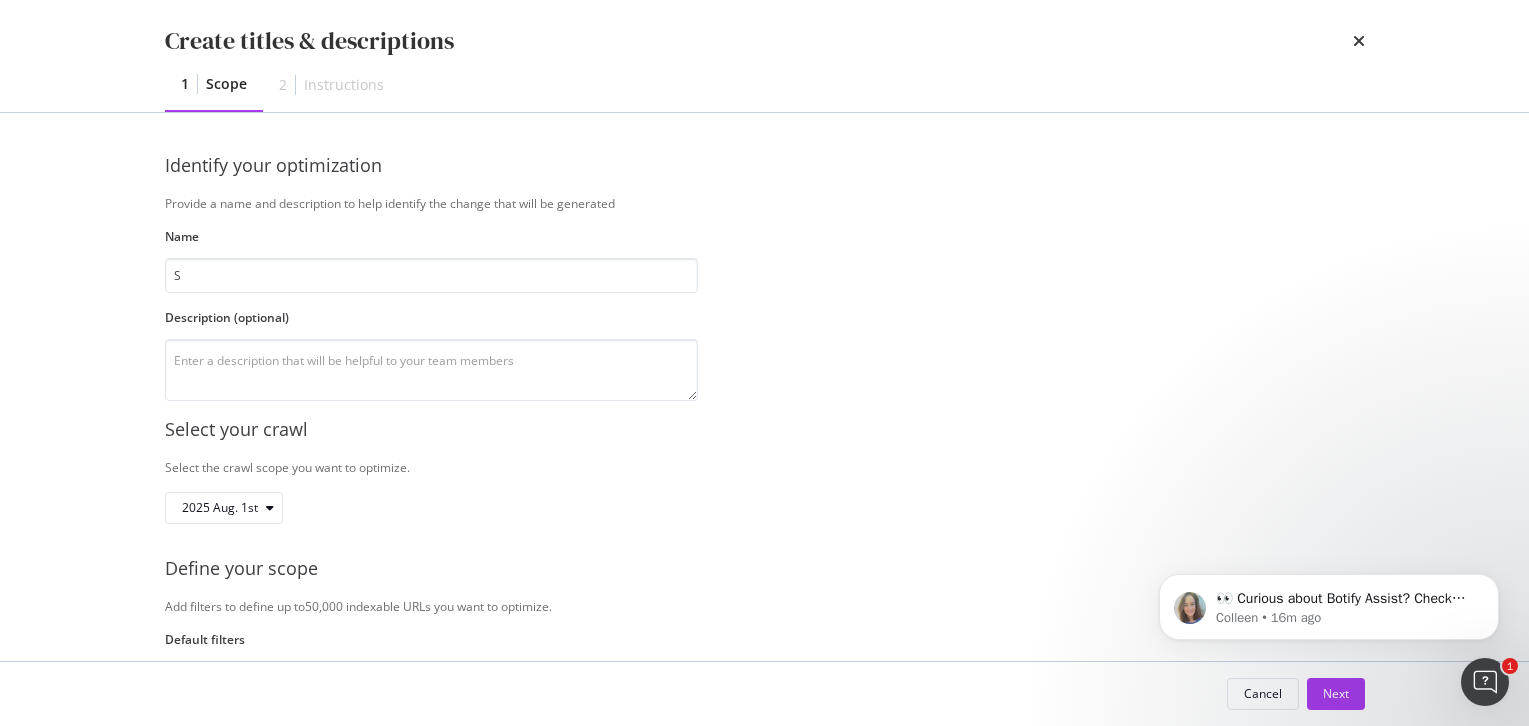type 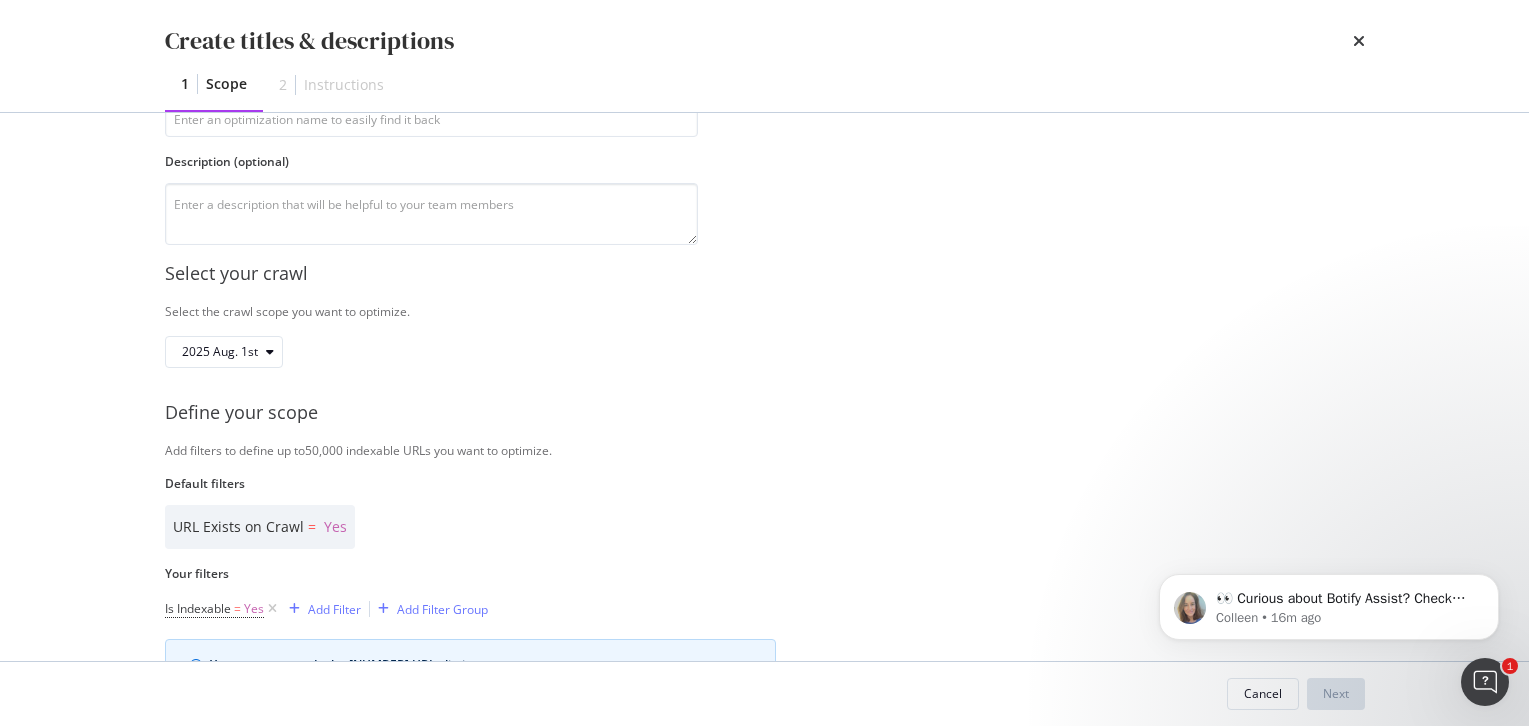 scroll, scrollTop: 208, scrollLeft: 0, axis: vertical 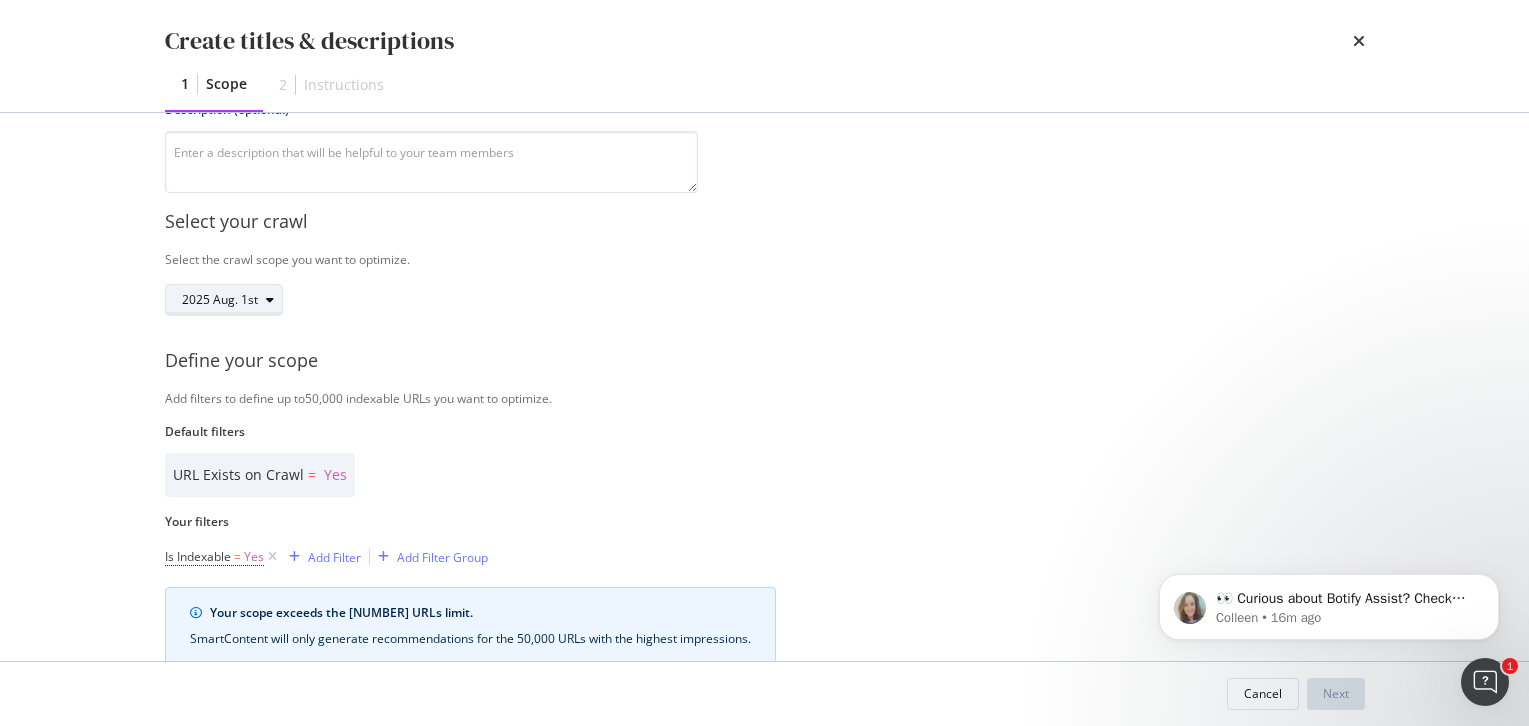 click on "2025 Aug. 1st" at bounding box center [232, 300] 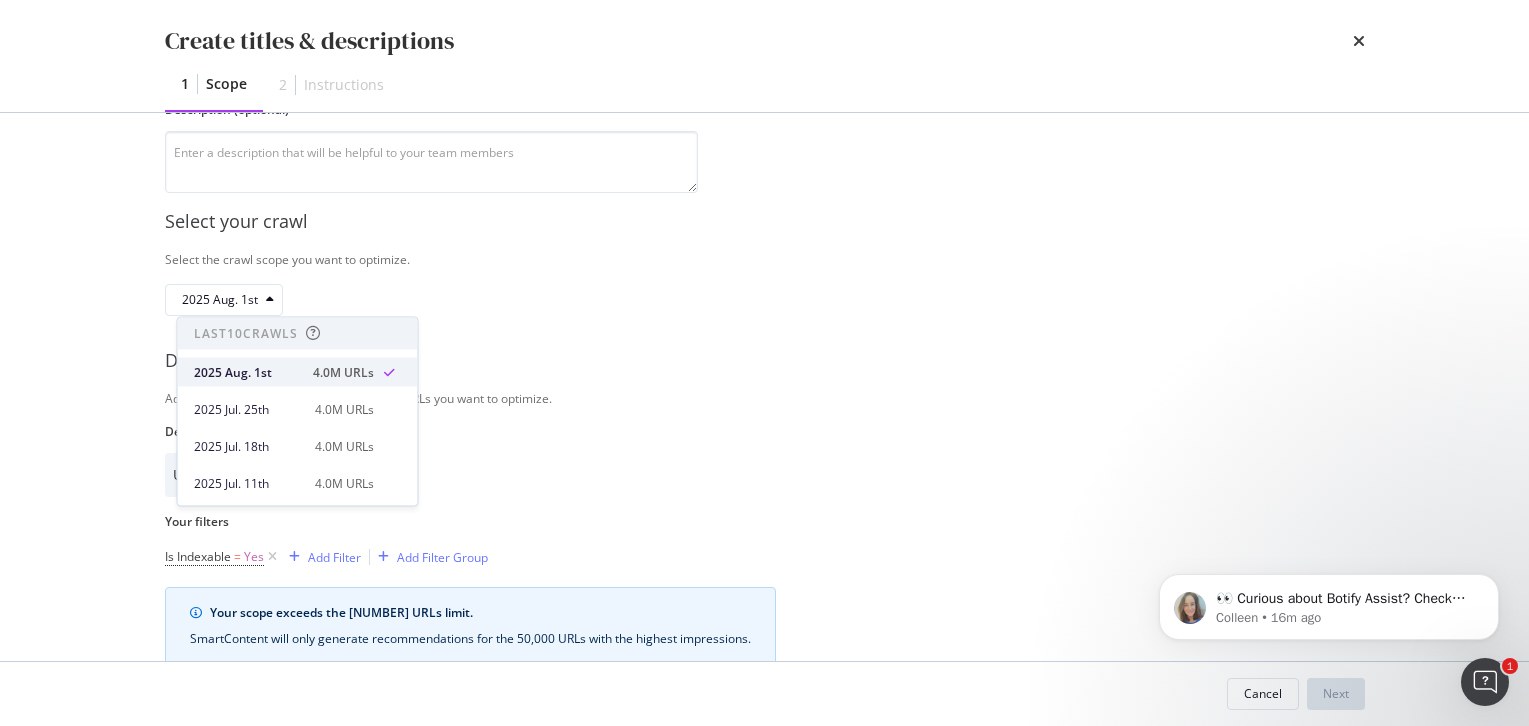 click on "2025 Aug. 1st" at bounding box center [247, 372] 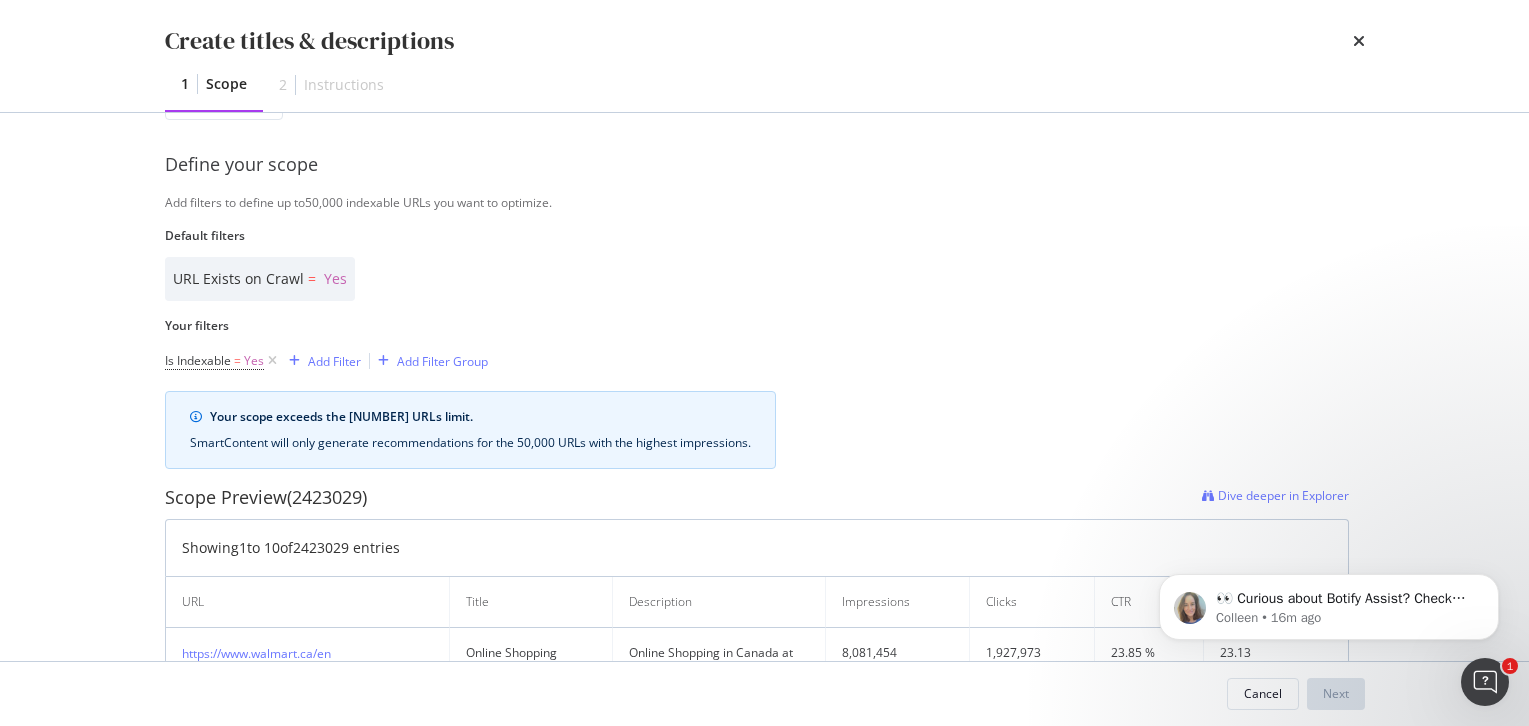 scroll, scrollTop: 406, scrollLeft: 0, axis: vertical 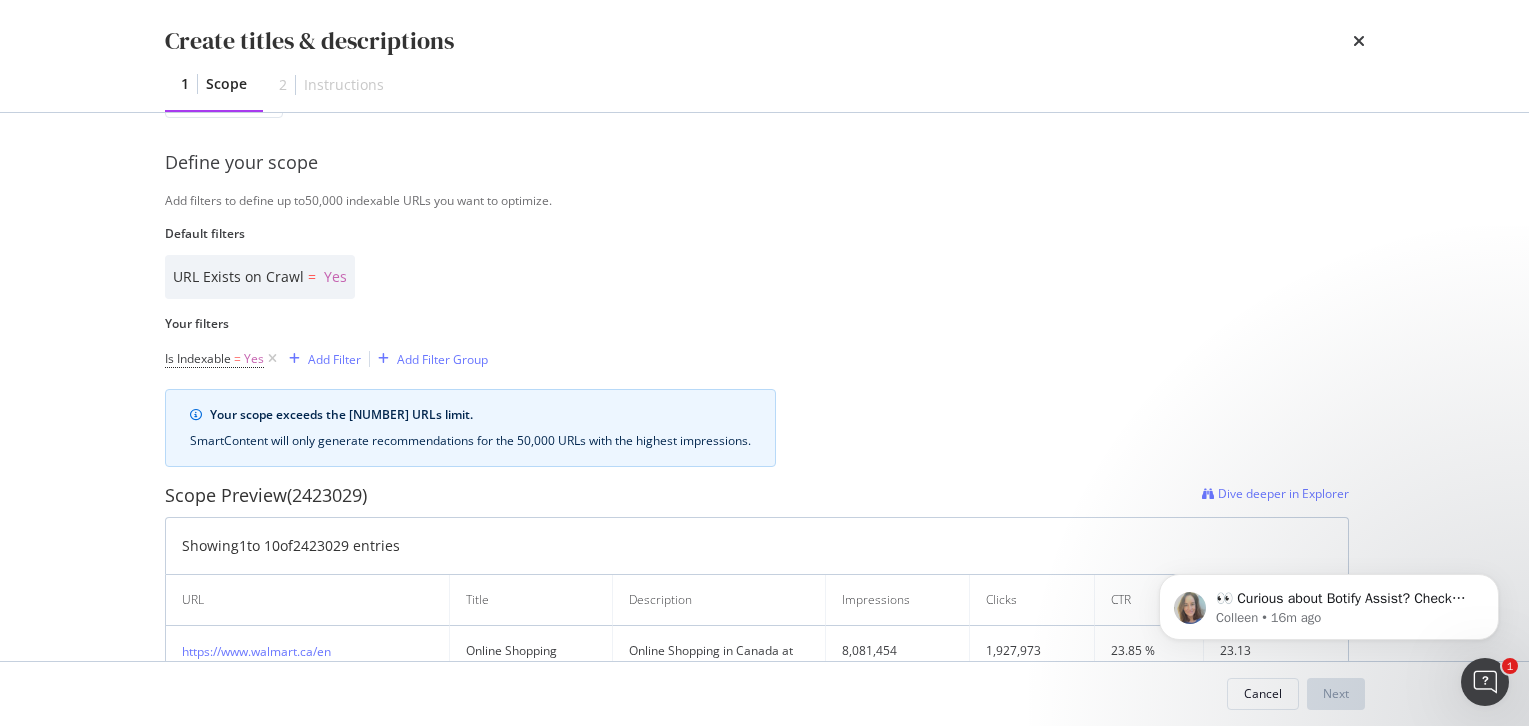 click on "URL Exists on Crawl   =     Yes" at bounding box center [757, 277] 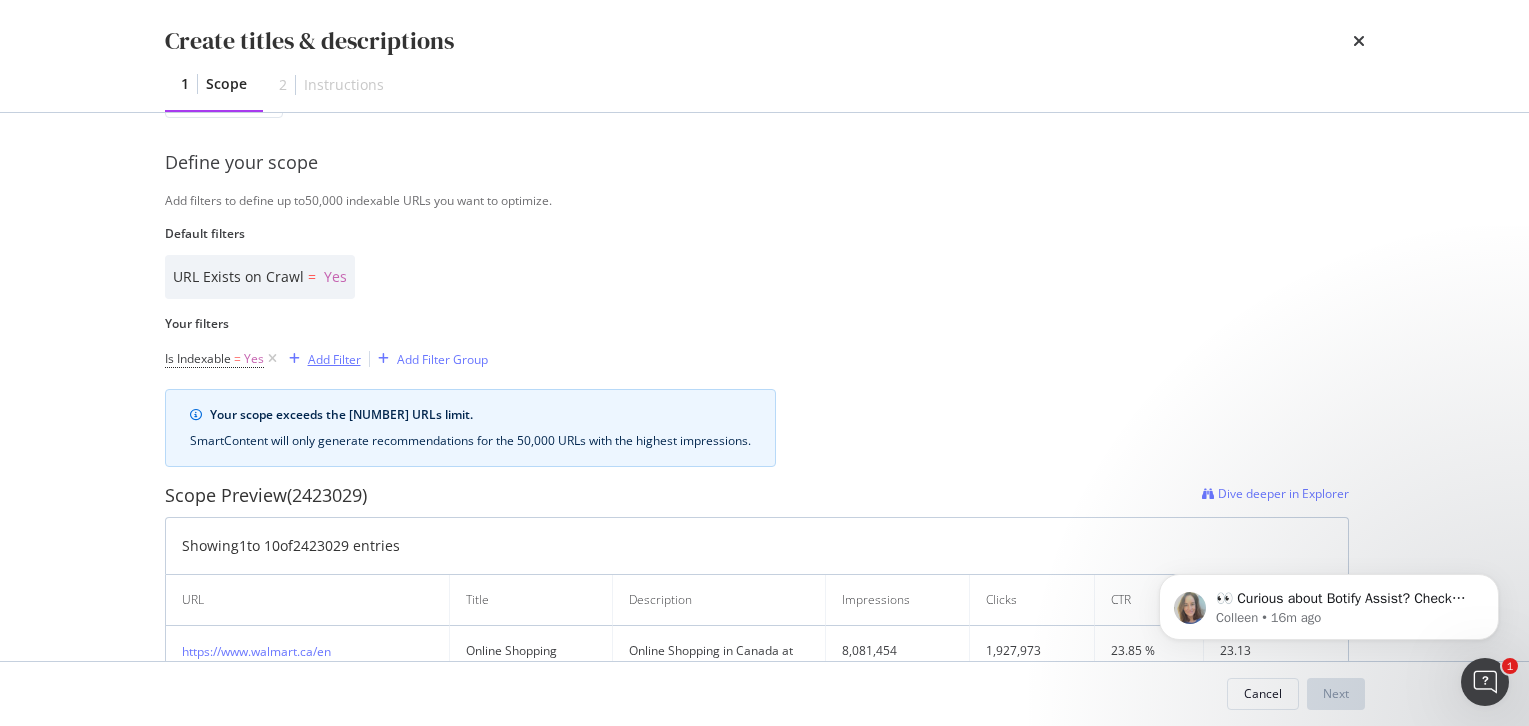 click on "Add Filter" at bounding box center [334, 359] 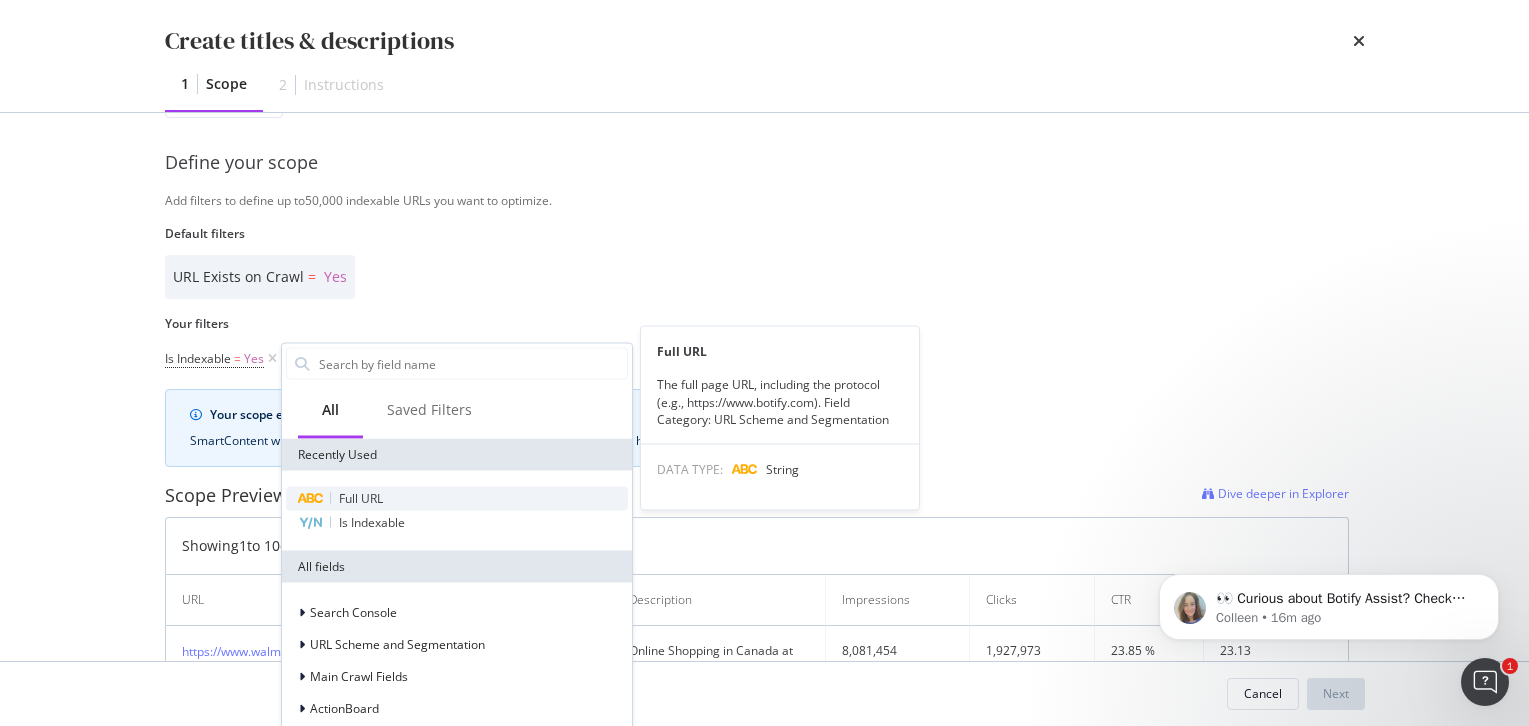 click on "Full URL" at bounding box center [457, 499] 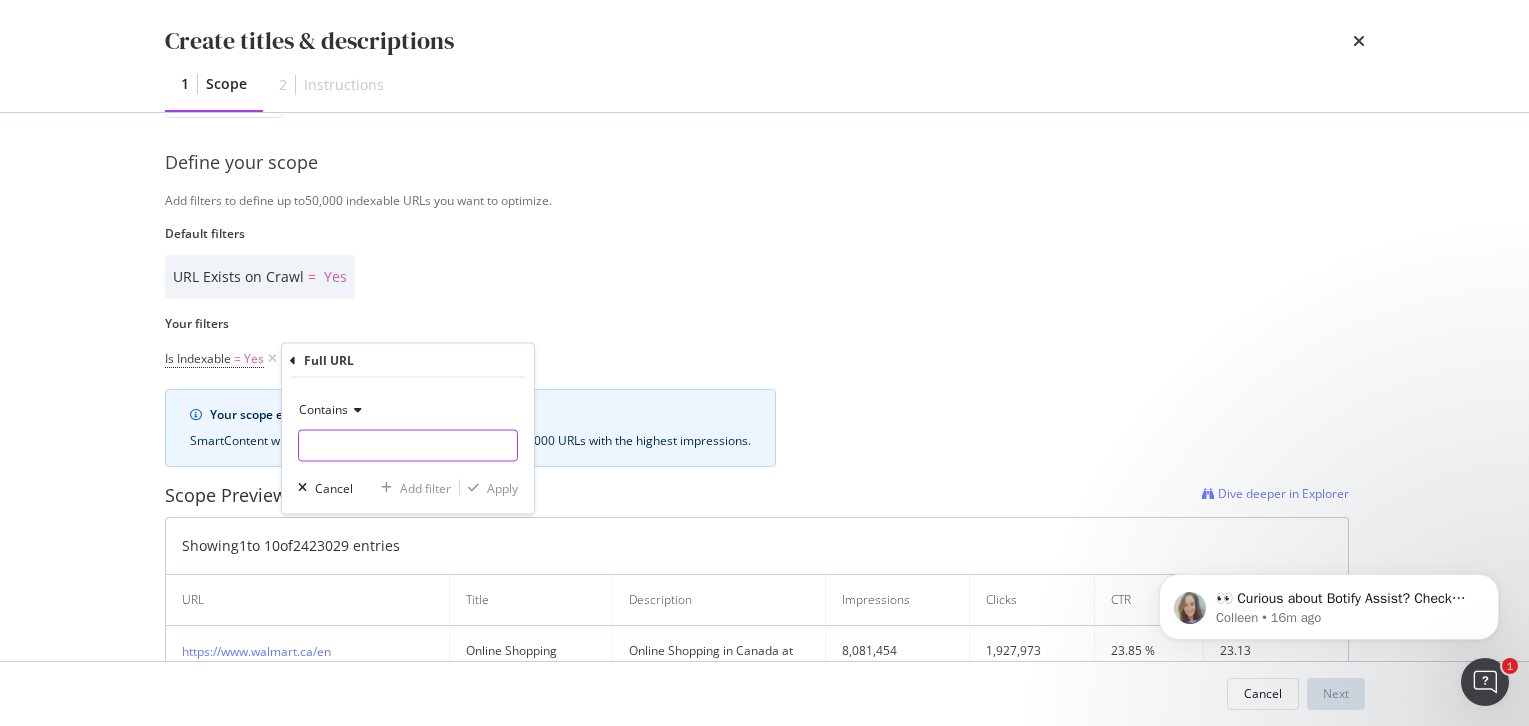 click on "Name" at bounding box center [408, 446] 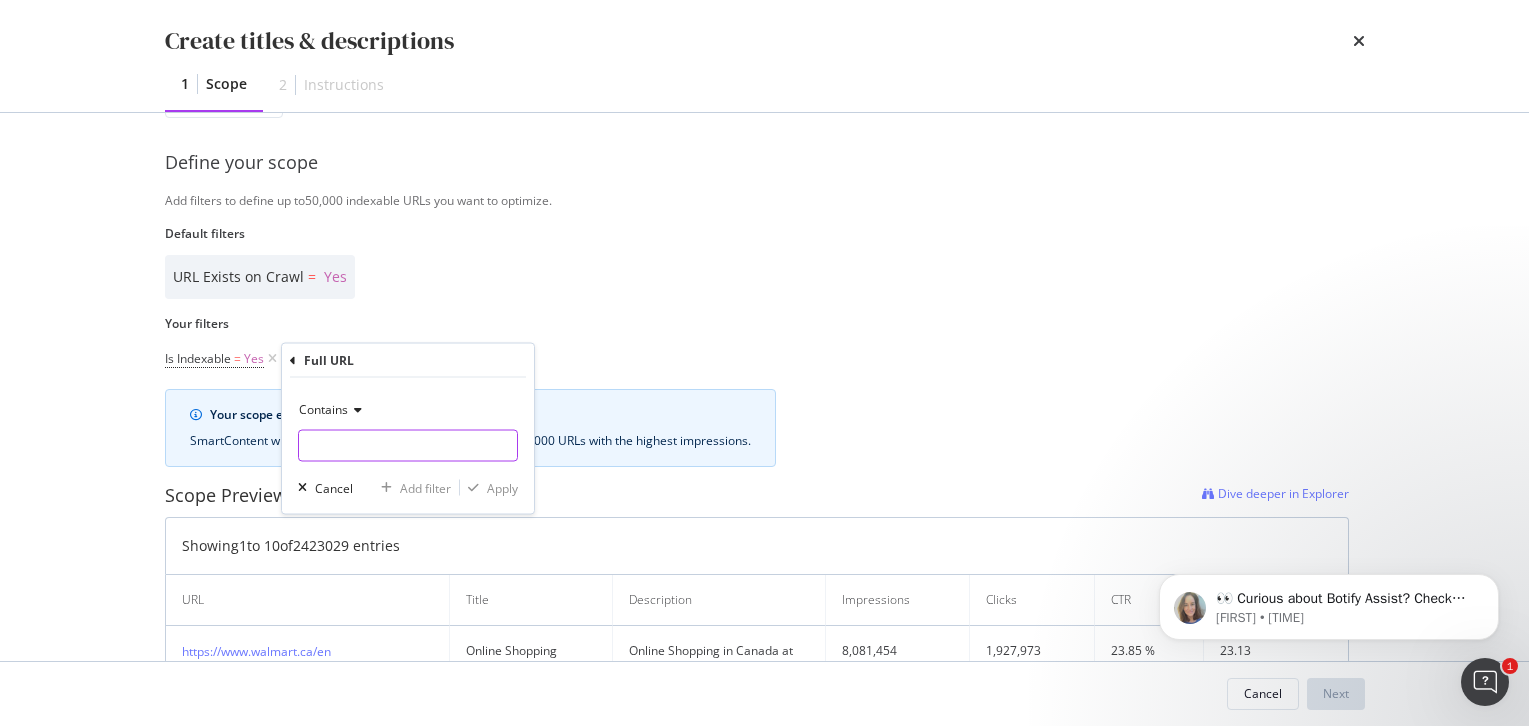 paste on "/kids-bikes/" 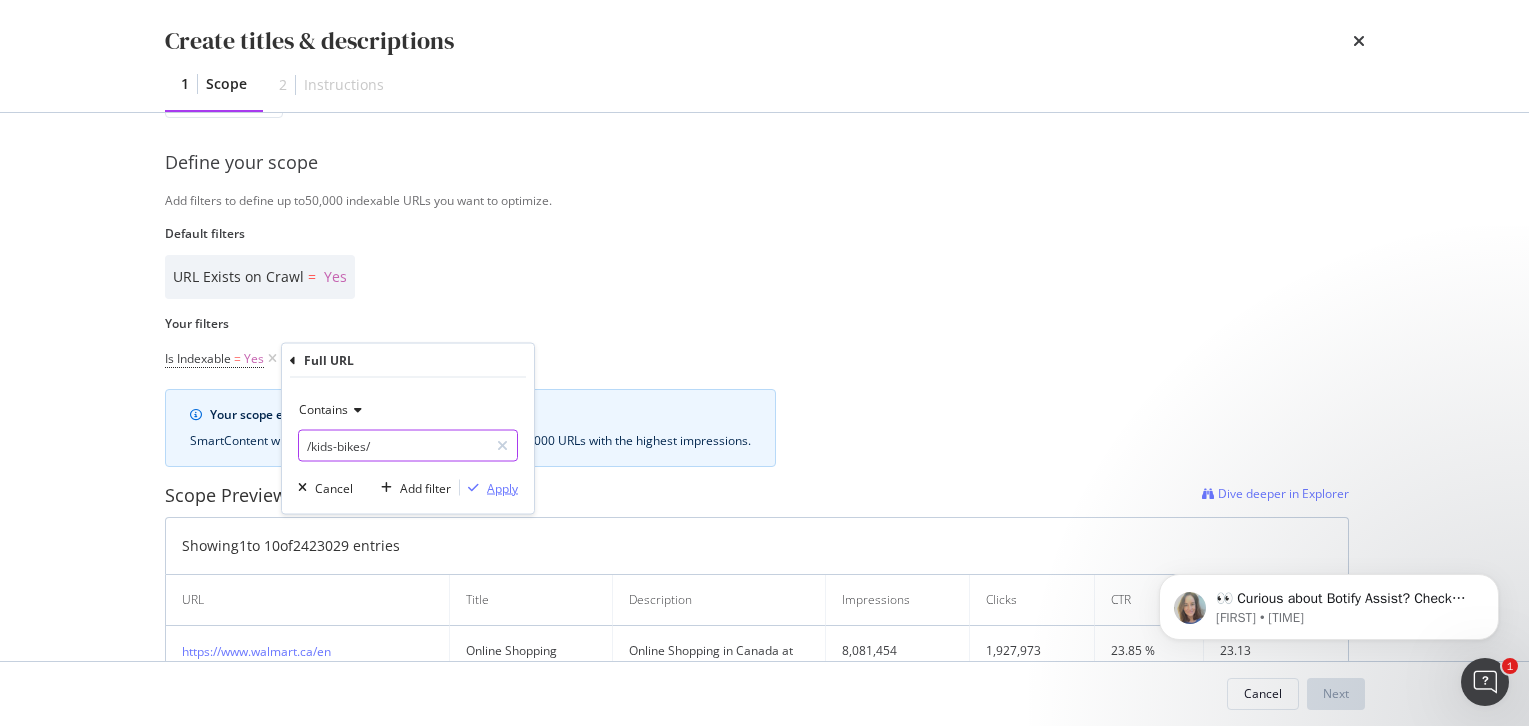type on "/kids-bikes/" 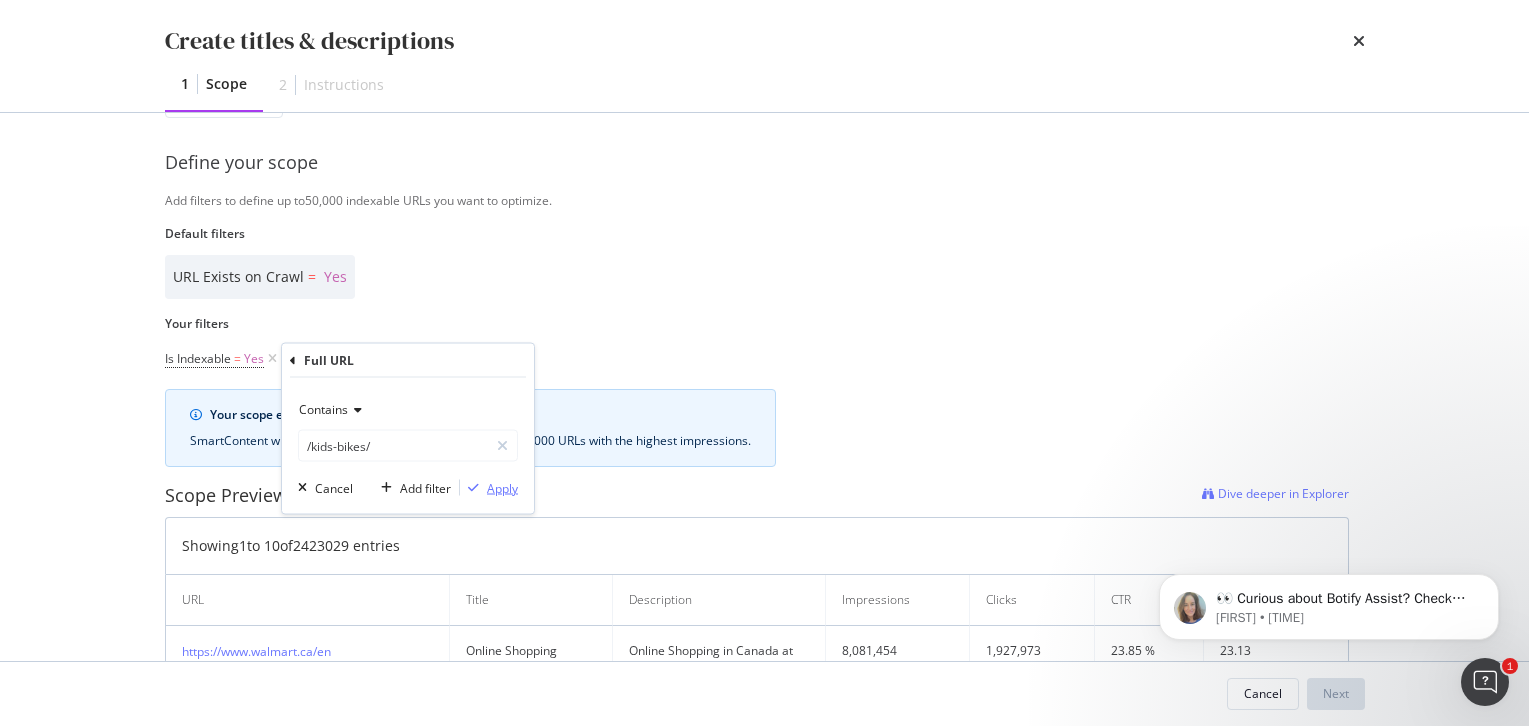 click on "Apply" at bounding box center (502, 487) 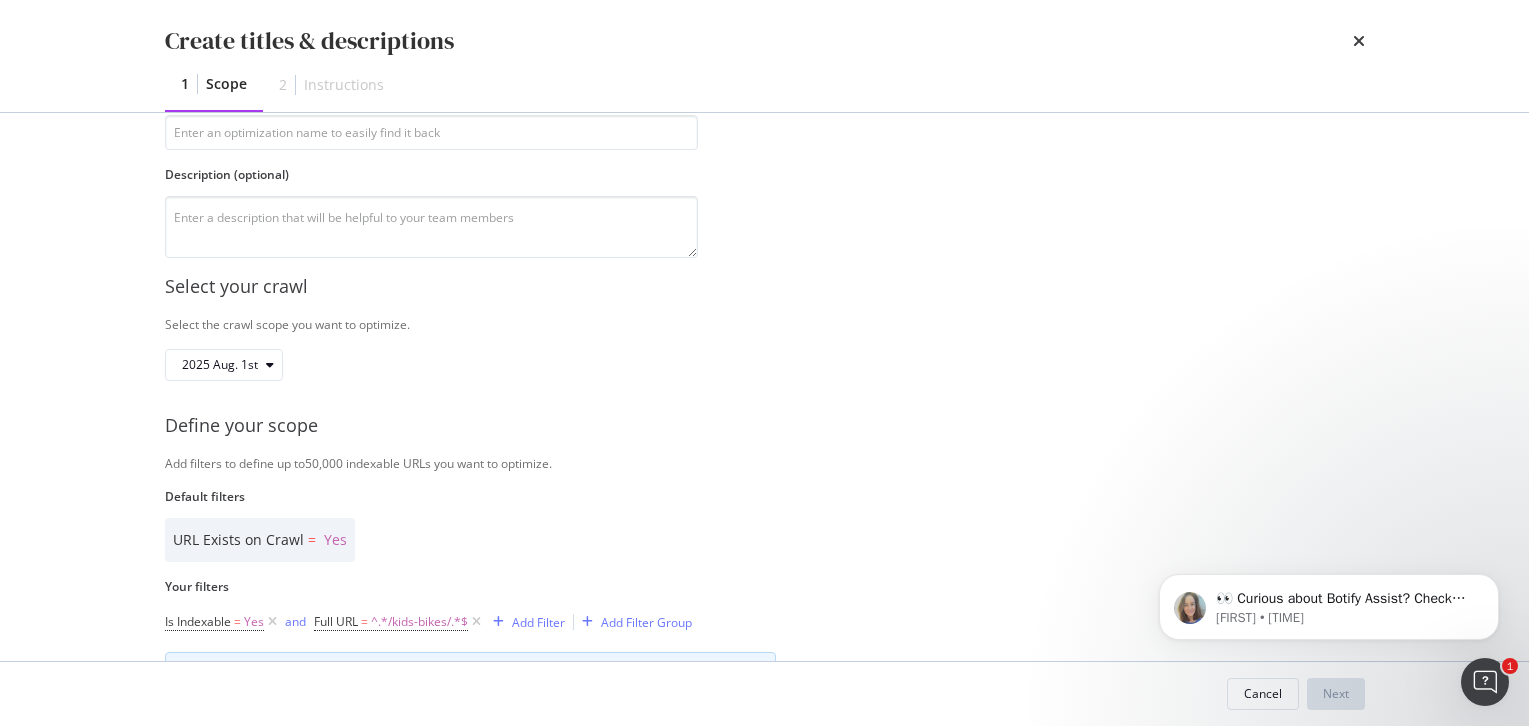 scroll, scrollTop: 91, scrollLeft: 0, axis: vertical 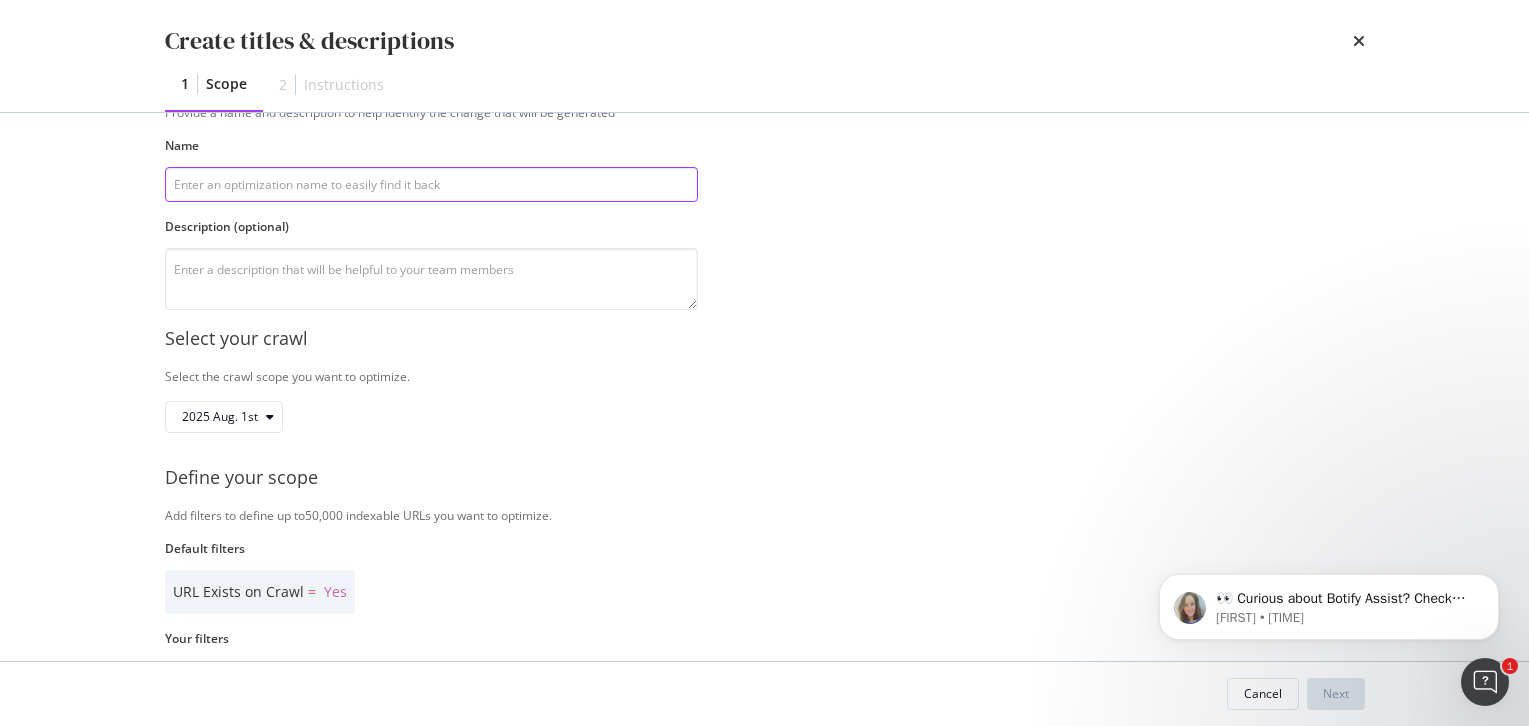 click at bounding box center [431, 184] 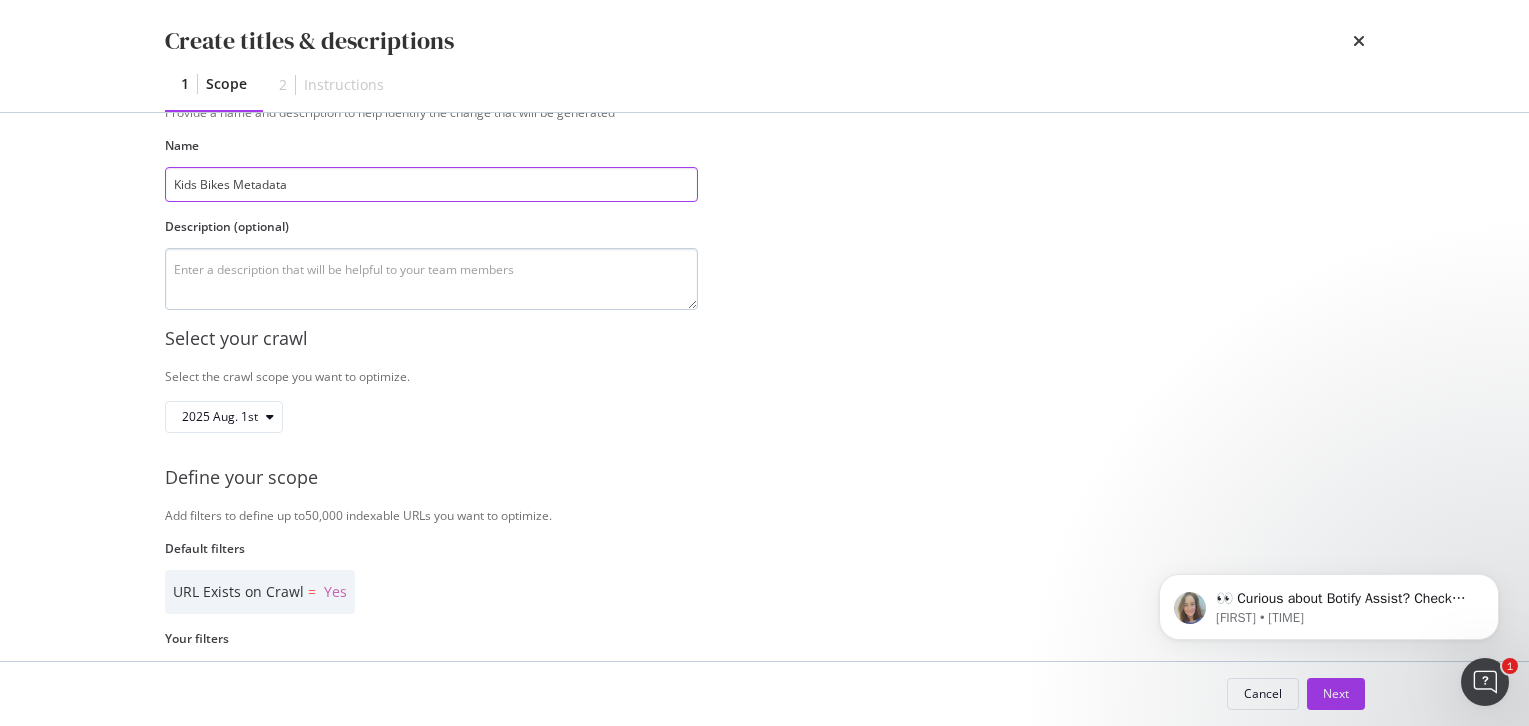 type on "Kids Bikes Metadata" 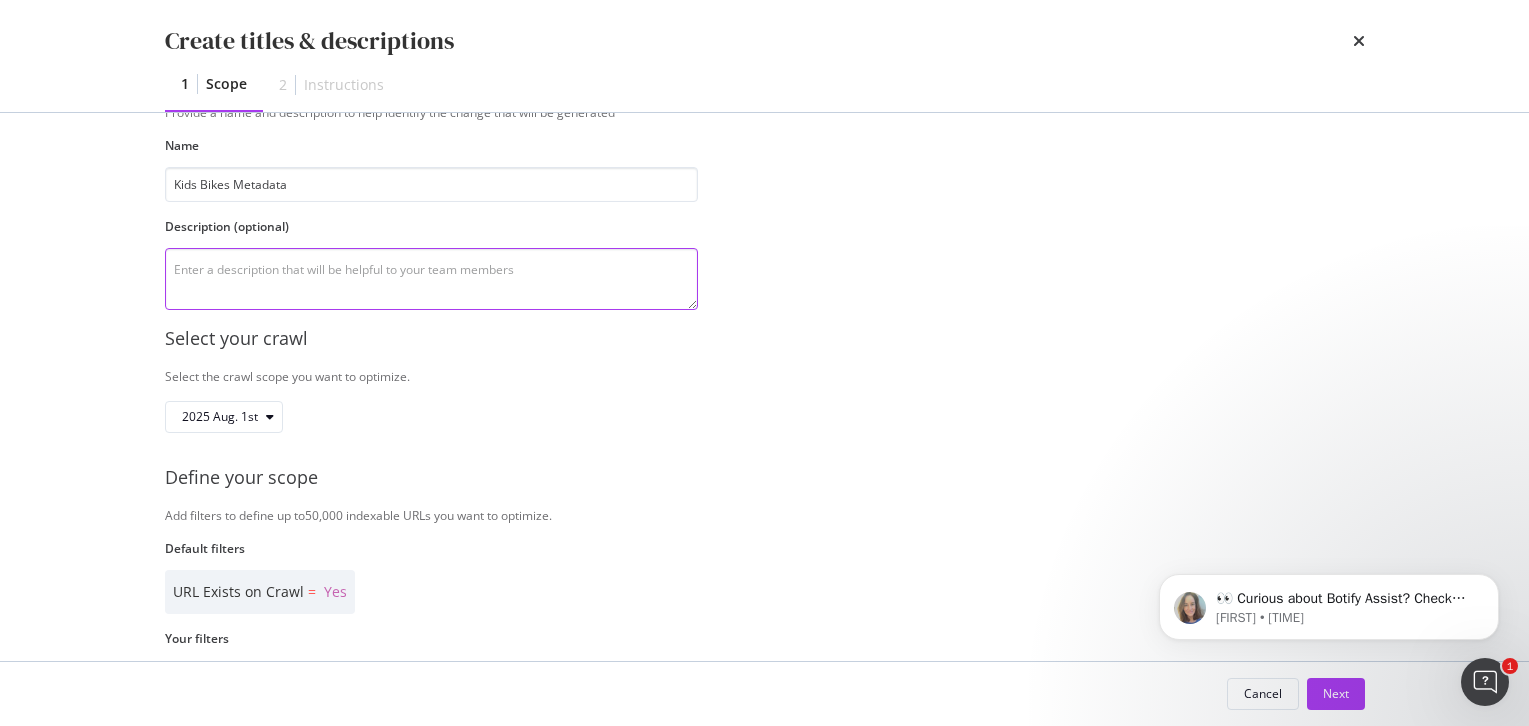 click at bounding box center (431, 279) 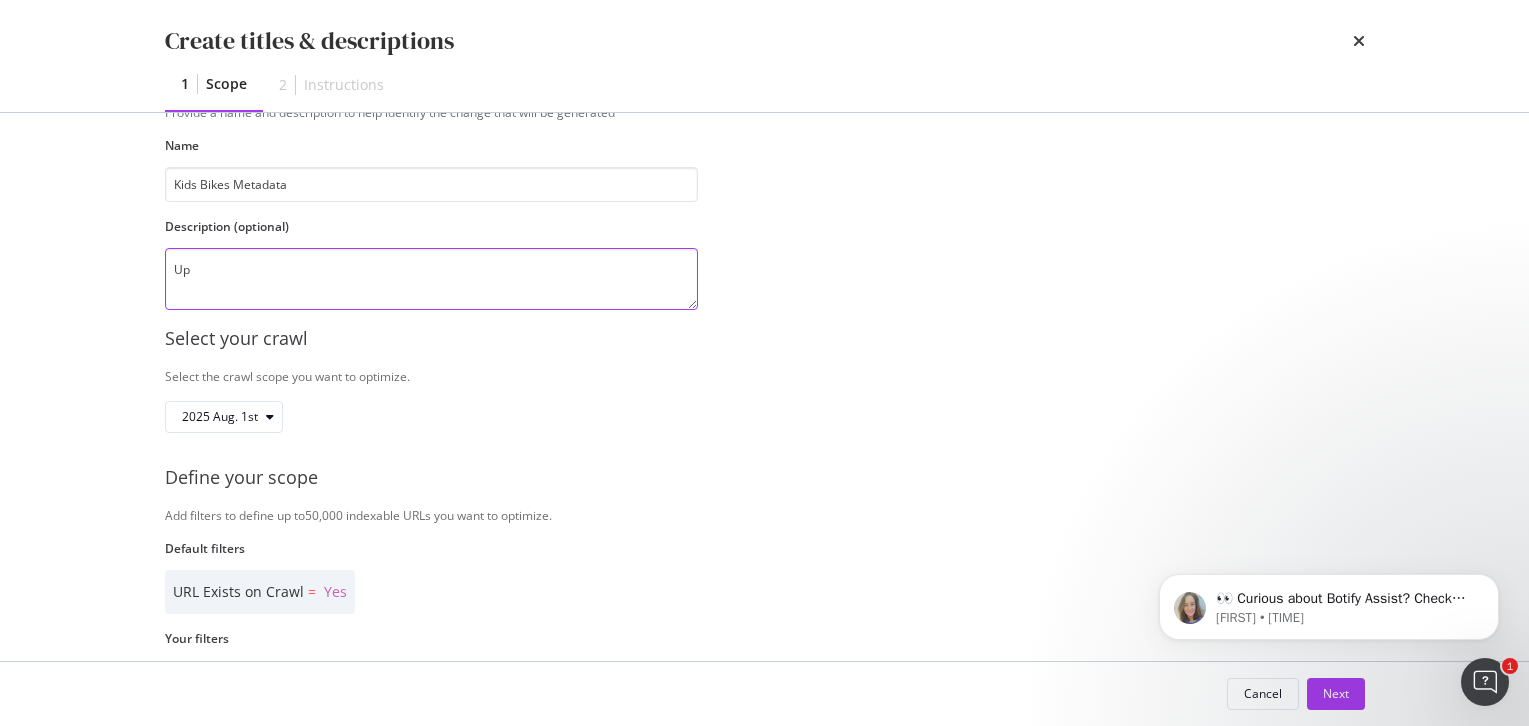type on "U" 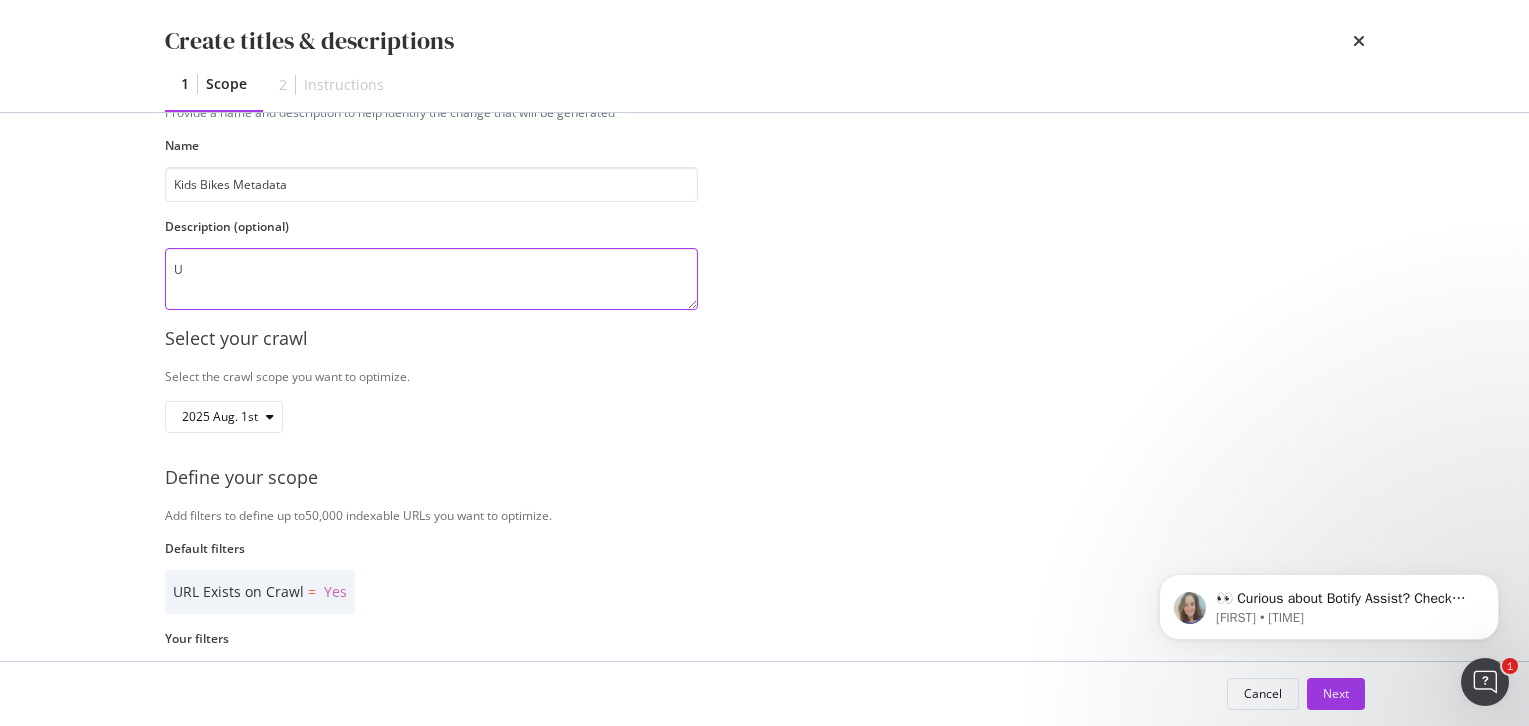type 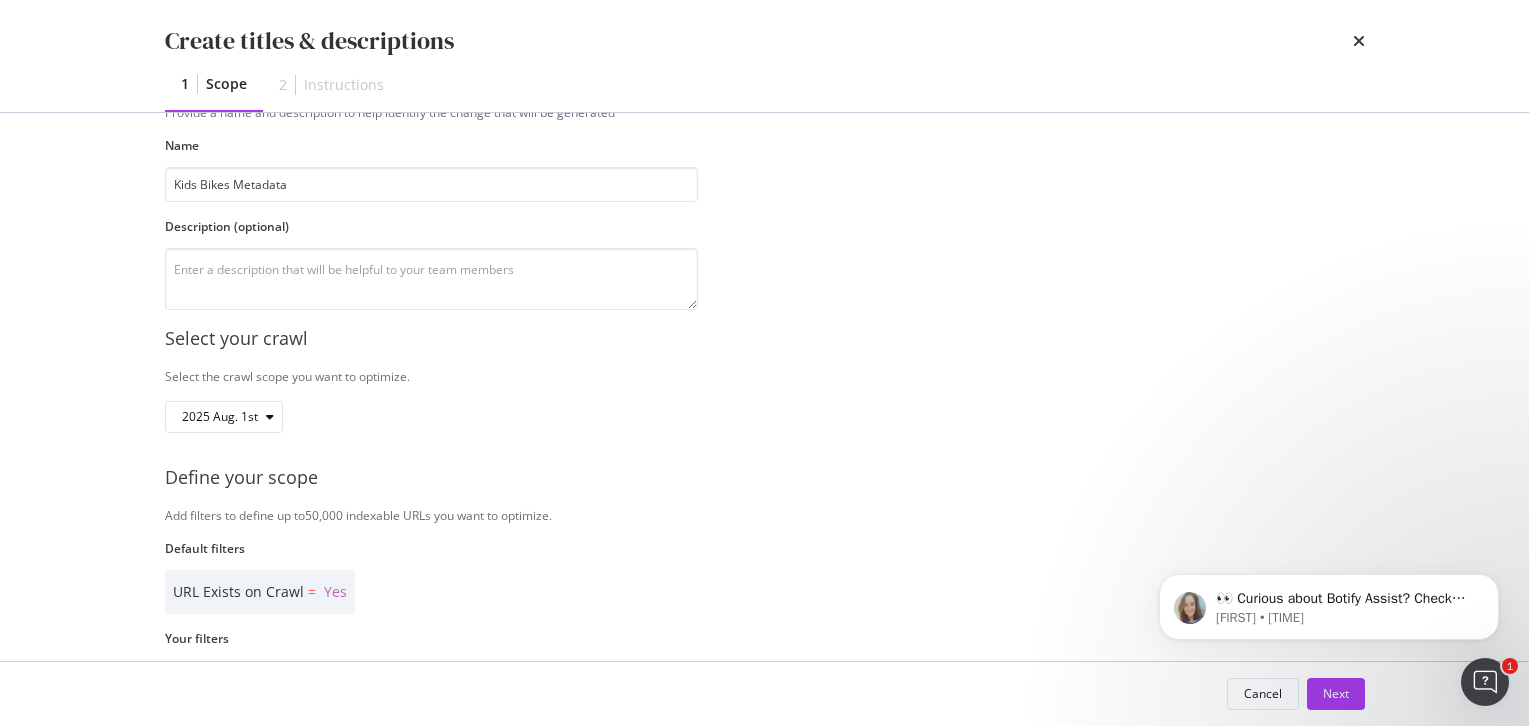 click on "Create titles & descriptions 1 Scope 2 Instructions Identify your optimization Provide a name and description to help identify the change that will be generated Name Kids Bikes Metadata Description (optional) Select your crawl Select the crawl scope you want to optimize. 2025 Aug. 1st Define your scope Add filters to define up to  50,000   indexable URLs you want to optimize. Default filters URL Exists on Crawl   =     Yes Your filters Is Indexable   =     Yes and Full URL   =     ^.*/kids-bikes/.*$ Add Filter Add Filter Group Scope Preview  (21) Dive deeper in Explorer Showing  1  to 10  of  21   entries URL Title Description Impressions Clicks CTR Avg. Position https://www.walmart.ca/en/cp/sports-rec/bikes/kids-bikes/6000198908036 Shop the Latest Kids Bikes & Toddler Bikes | Walmart Canada Get your child moving with our selection of kids' bikes, Youth bikes and toddler bikes at Walmart Canada. Enjoy reduced prices, and savings on popular kids bike brands at Walmart.ca 107,158 1,475 1.37 % 11.71 22,981 590 4" at bounding box center [764, 363] 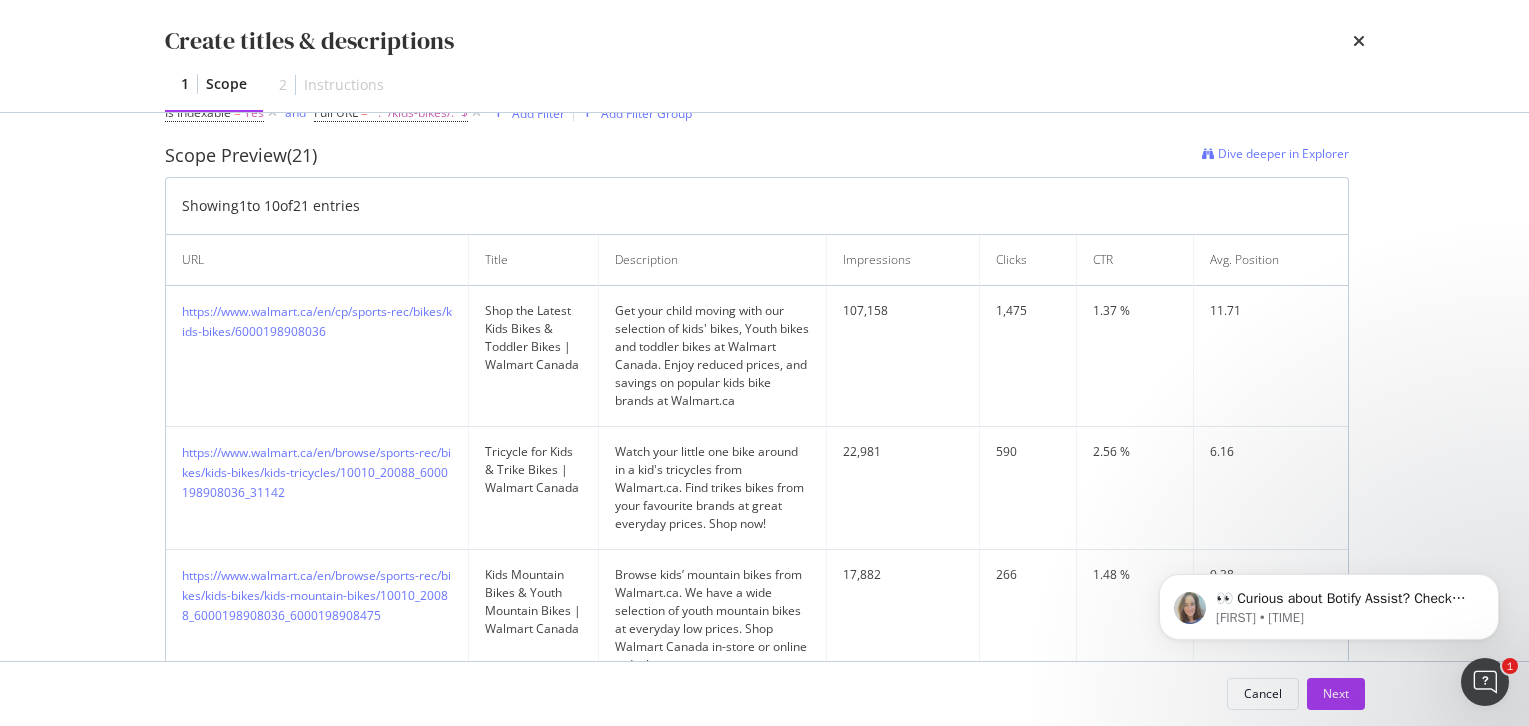 scroll, scrollTop: 657, scrollLeft: 0, axis: vertical 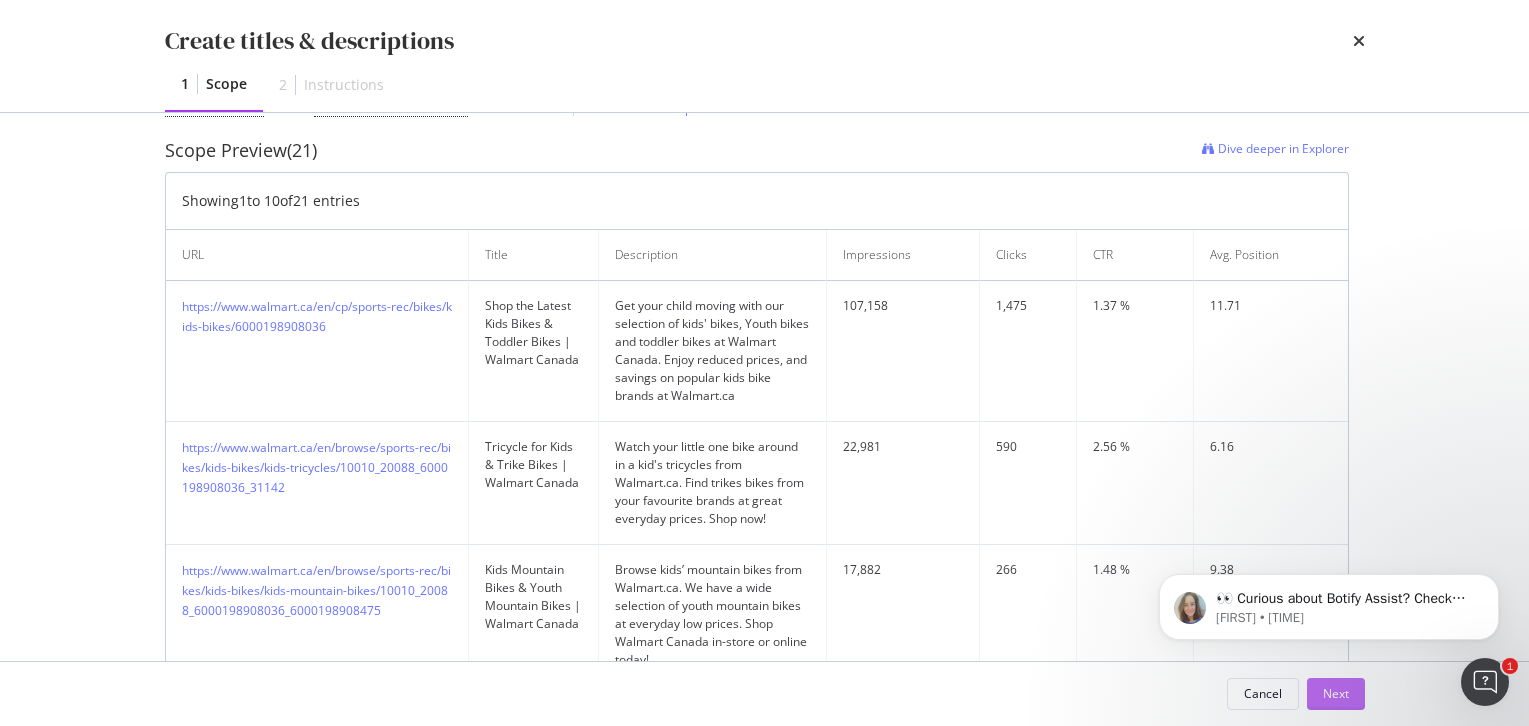 click on "Next" at bounding box center (1336, 693) 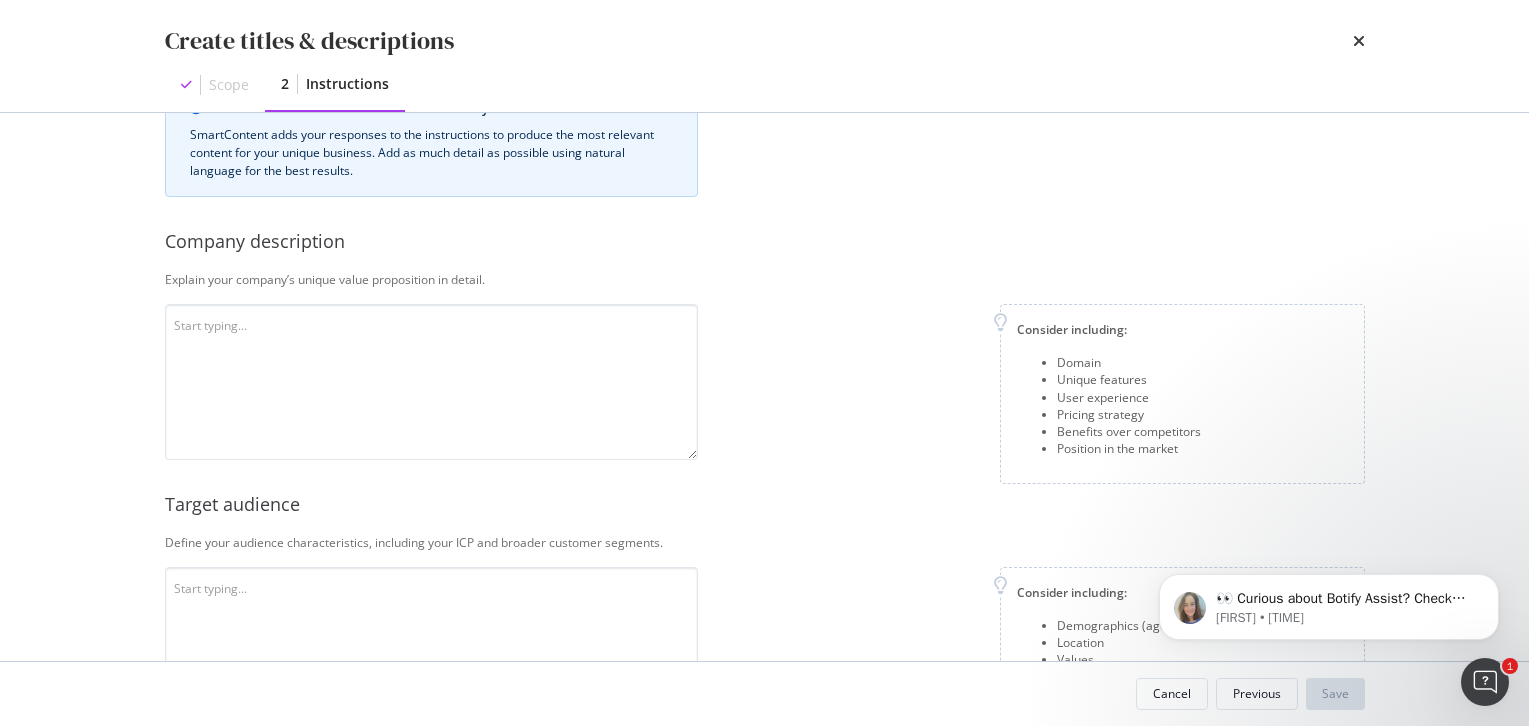 scroll, scrollTop: 0, scrollLeft: 0, axis: both 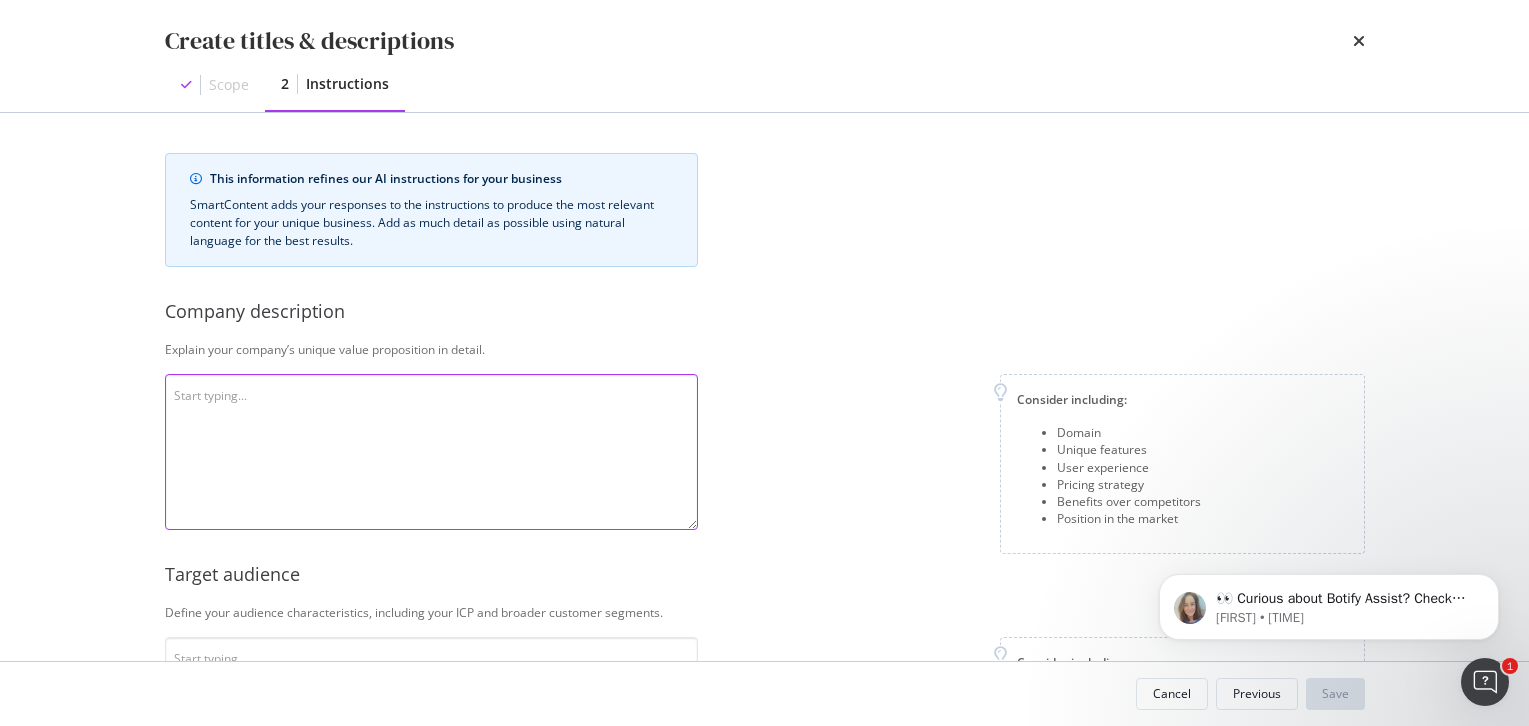 click at bounding box center [431, 452] 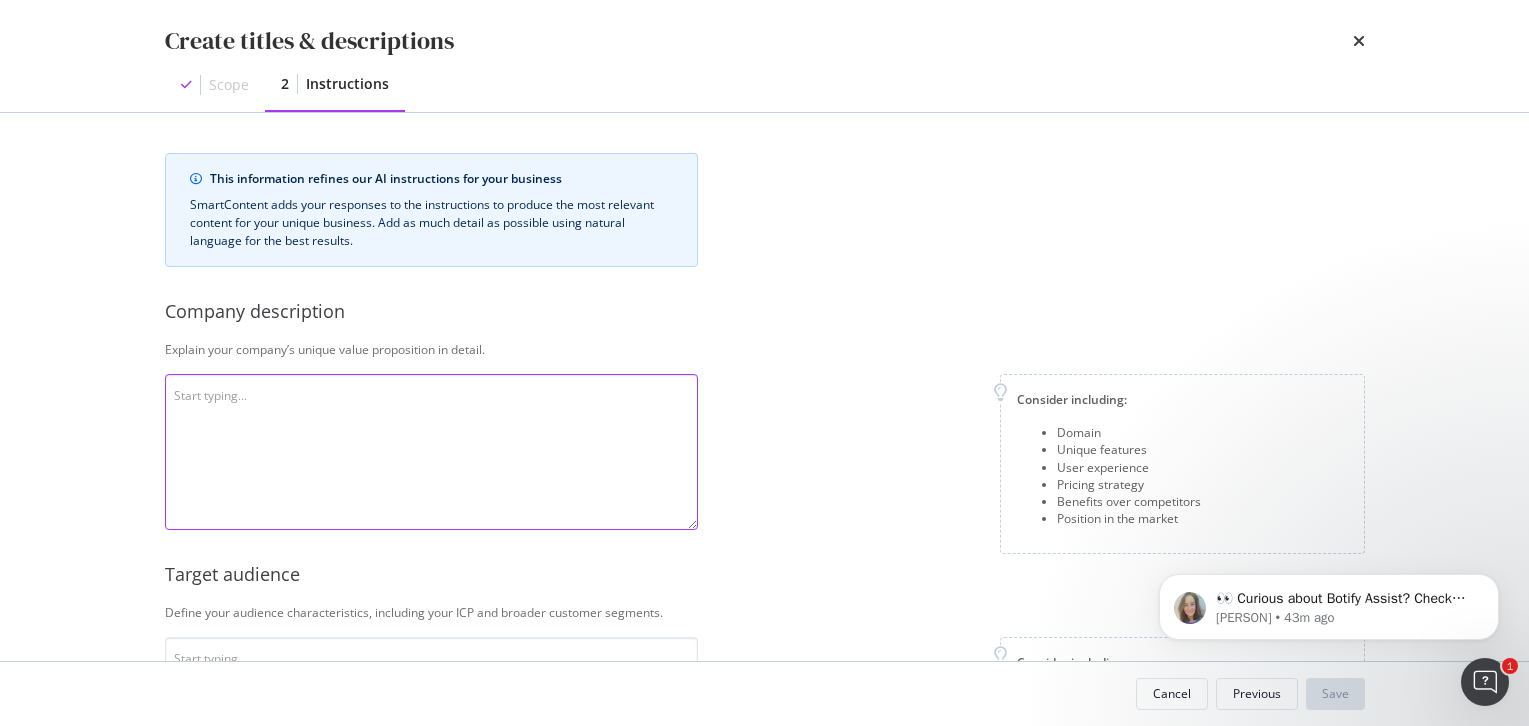 click at bounding box center (431, 452) 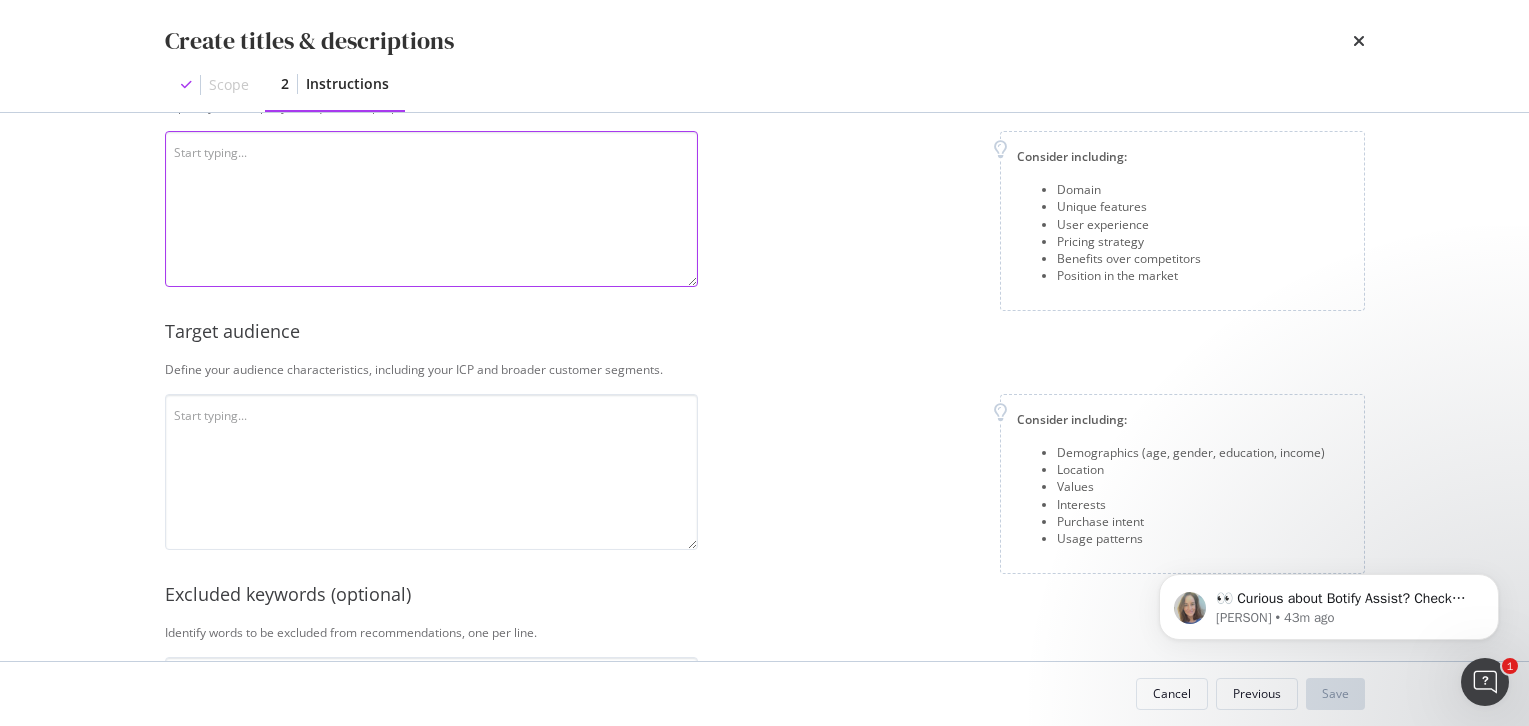 scroll, scrollTop: 249, scrollLeft: 0, axis: vertical 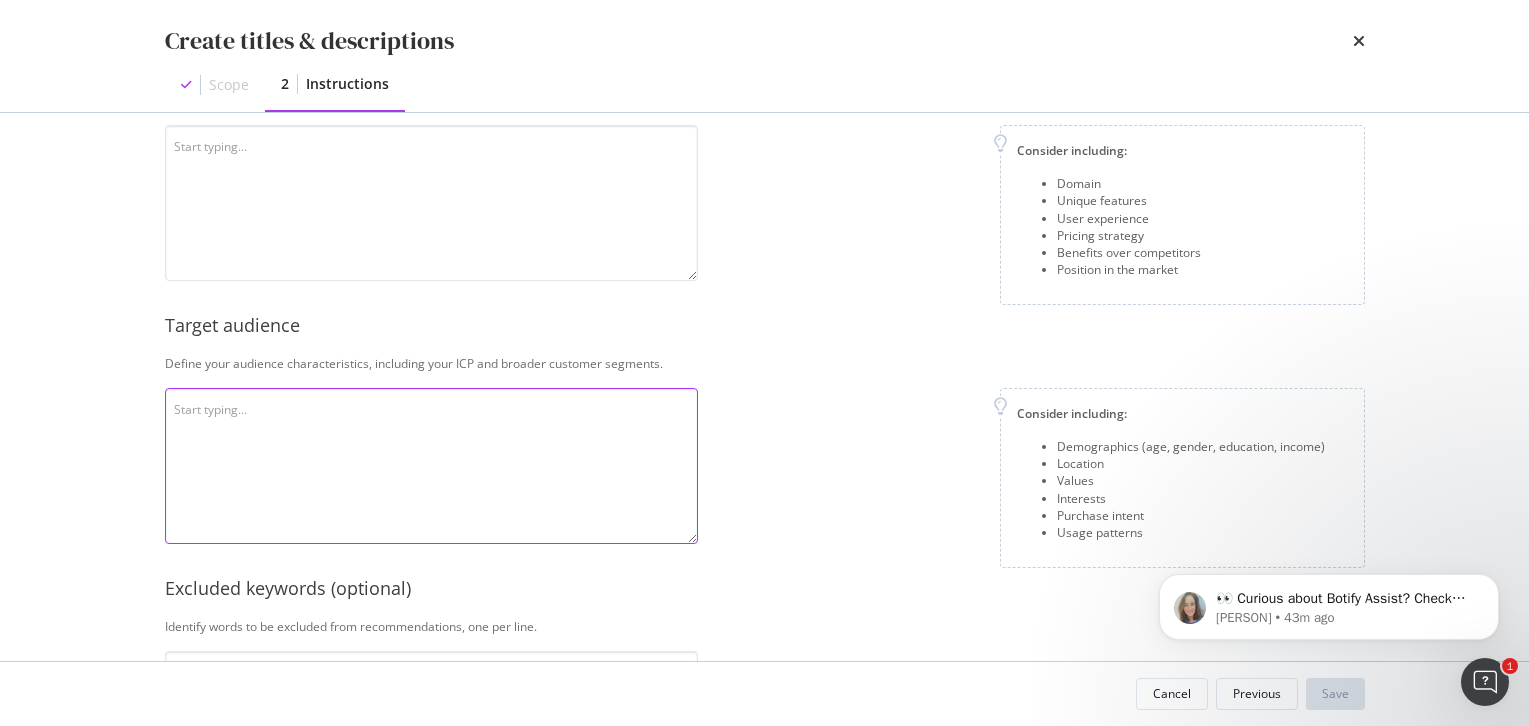 click at bounding box center (431, 466) 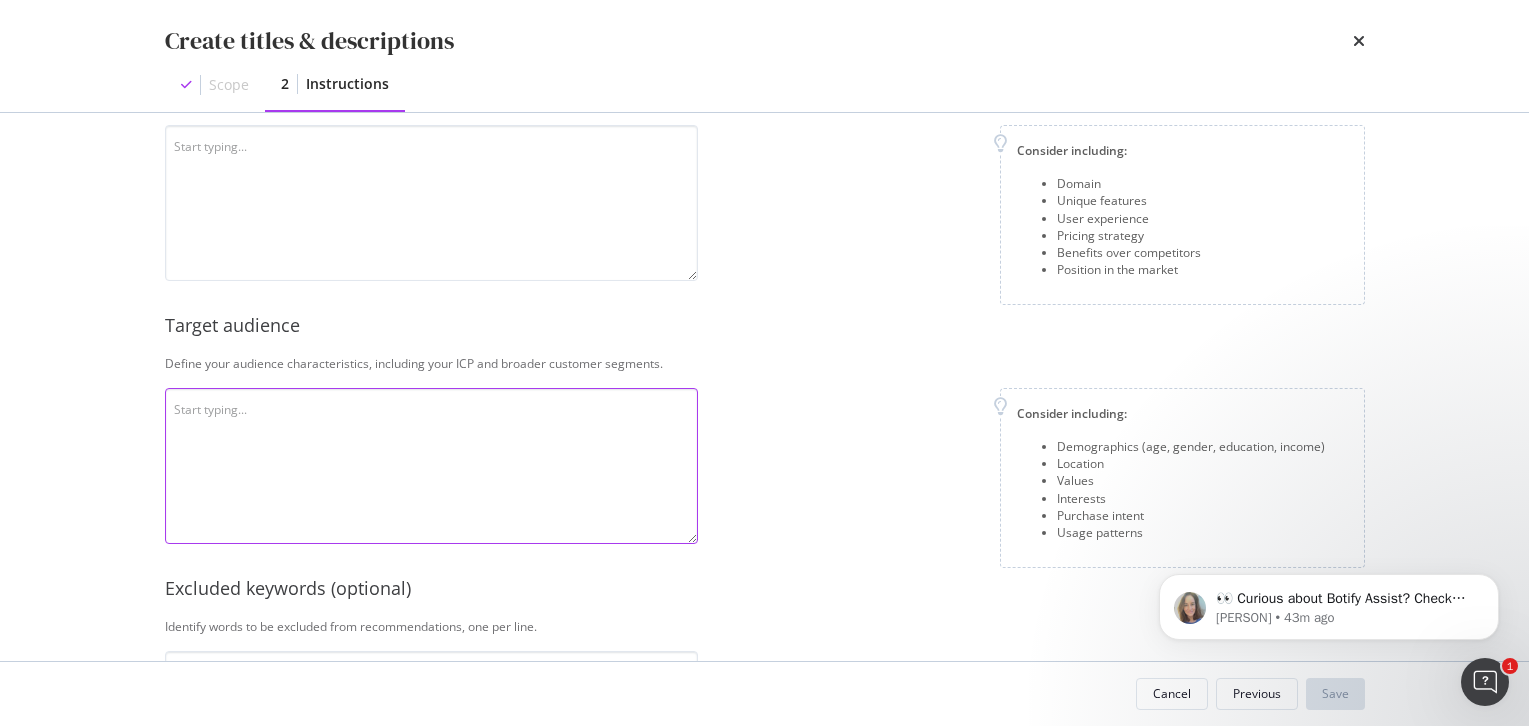 type on "O" 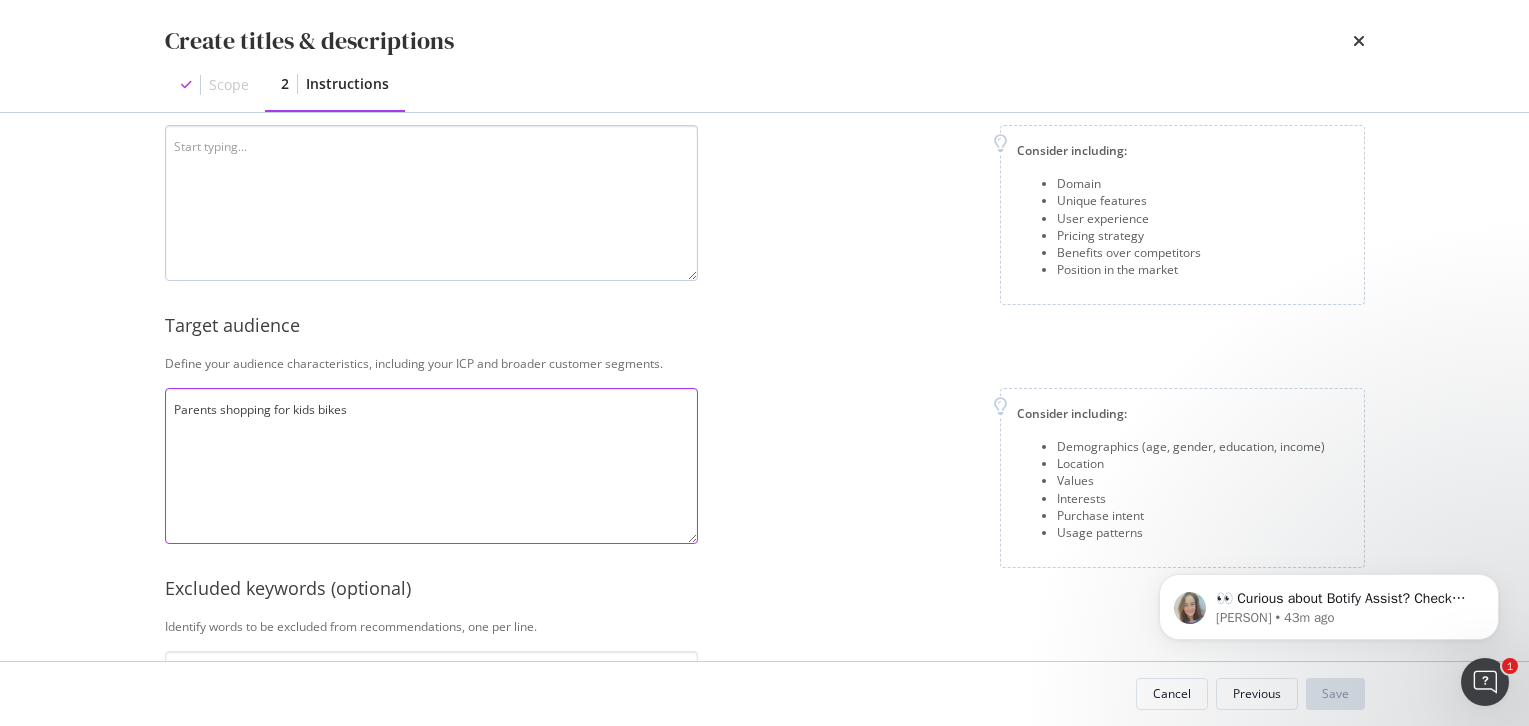 type on "Parents shopping for kids bikes" 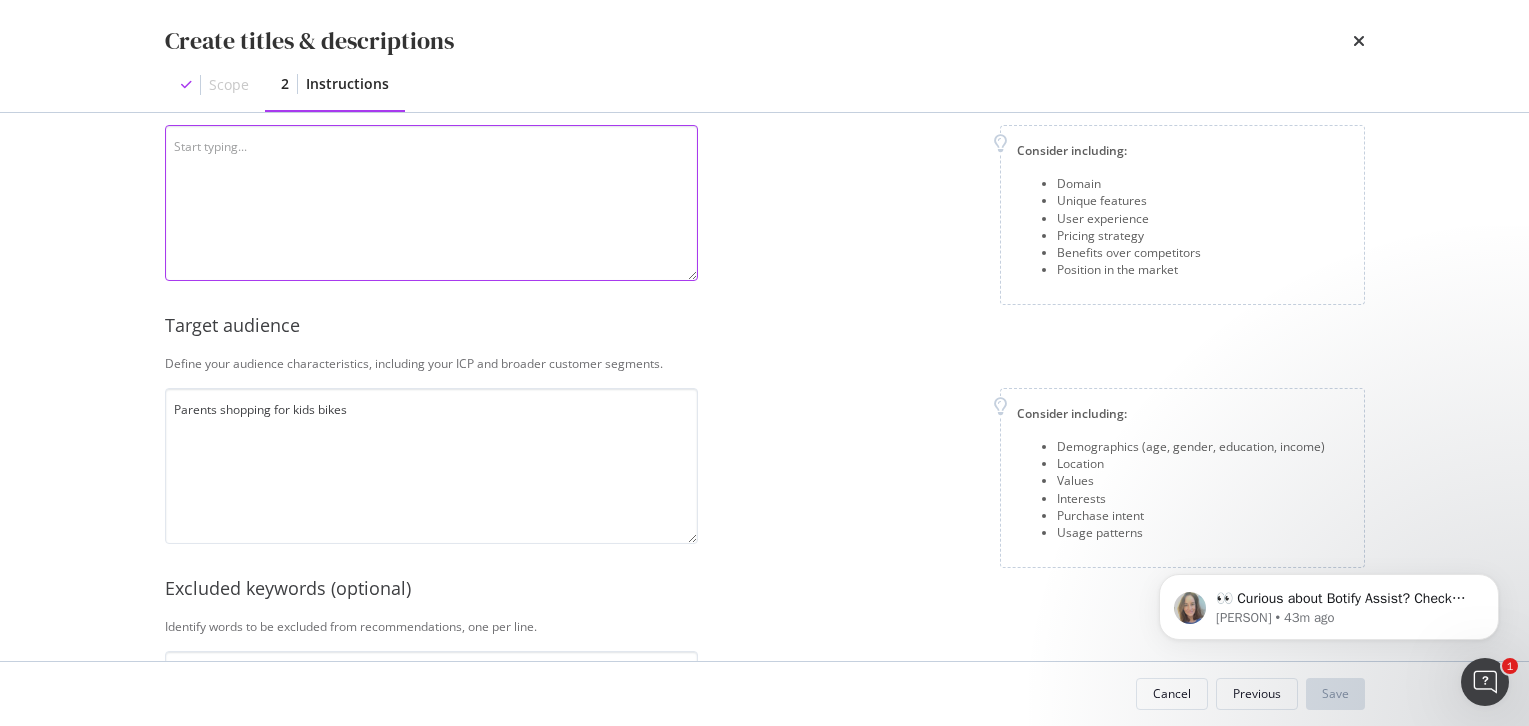 click at bounding box center [431, 203] 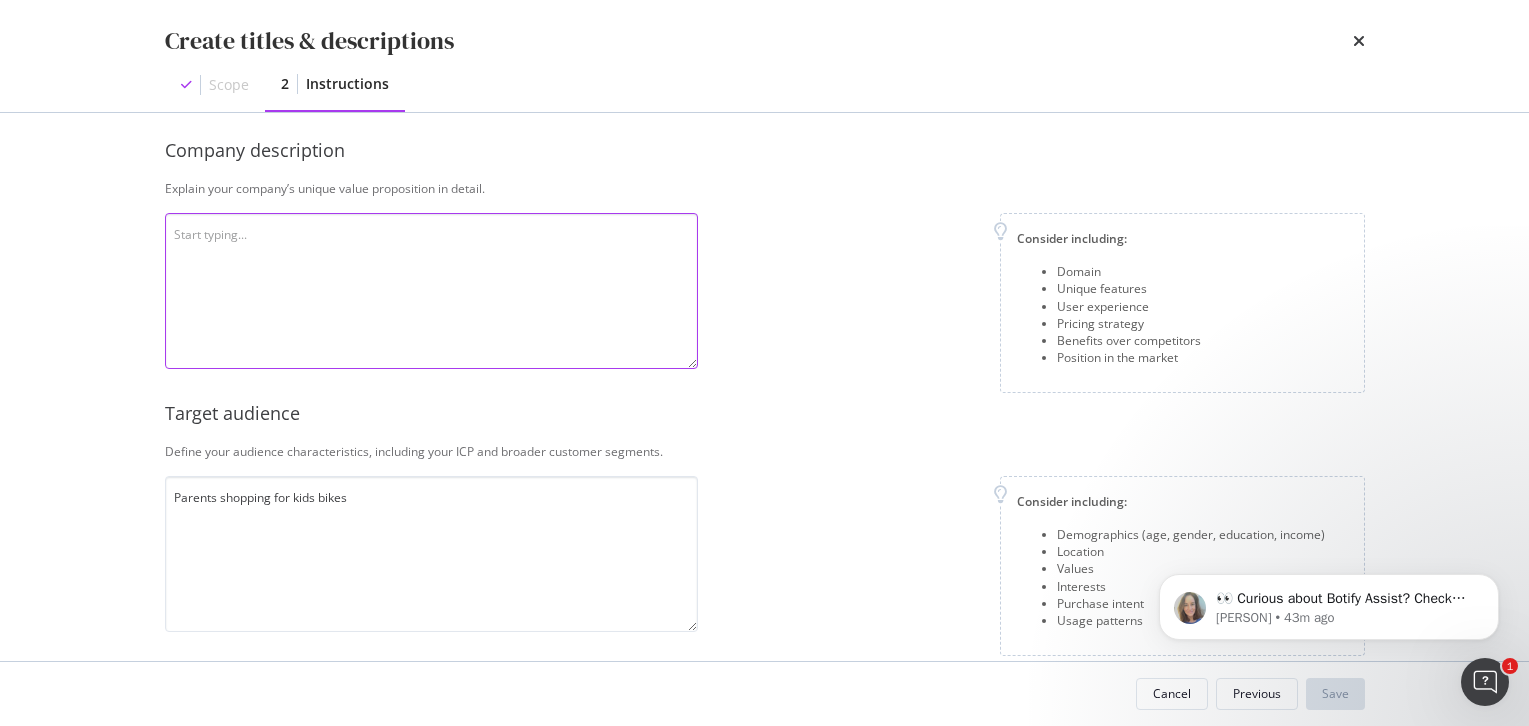 scroll, scrollTop: 157, scrollLeft: 0, axis: vertical 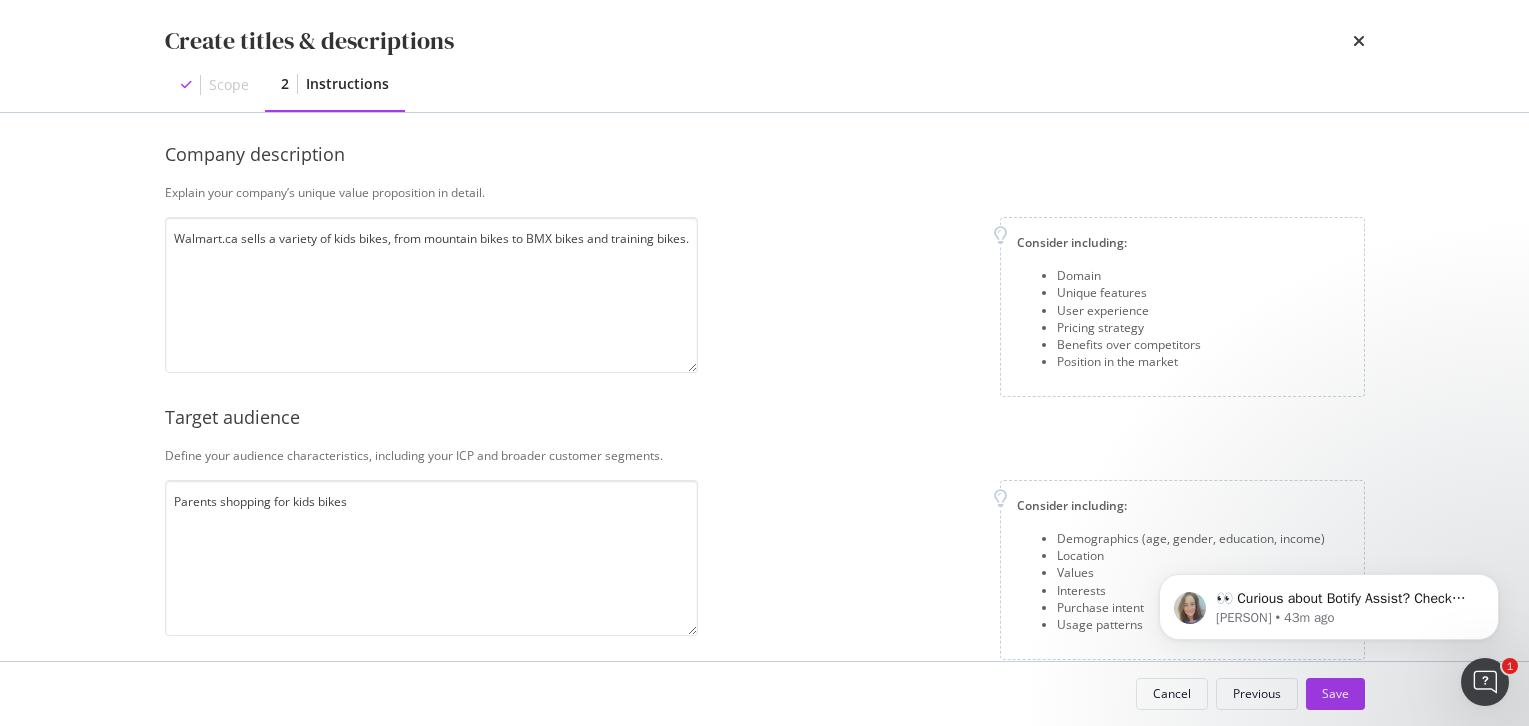 click on "Consider including: Domain Unique features User experience Pricing strategy Benefits over competitors Position in the market" at bounding box center [1039, 307] 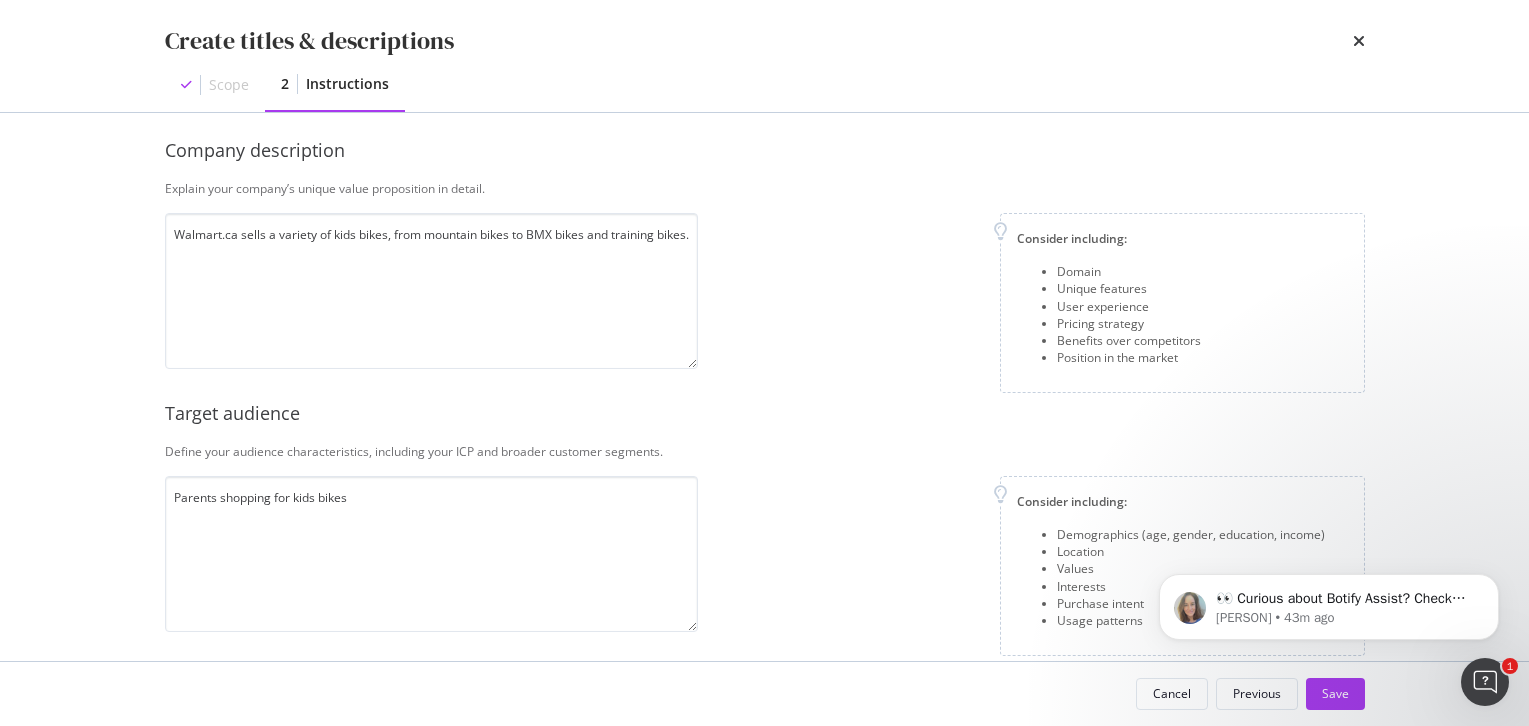 scroll, scrollTop: 149, scrollLeft: 0, axis: vertical 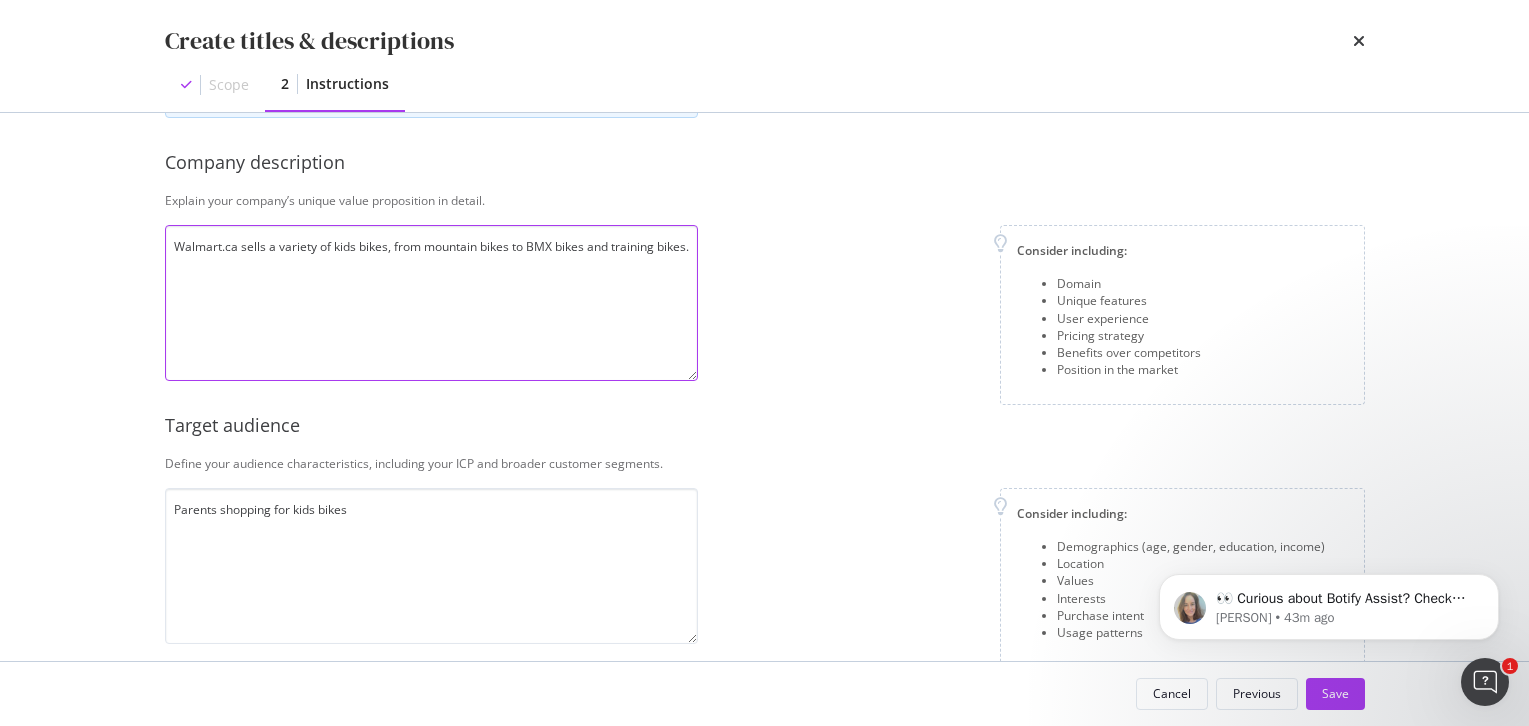 drag, startPoint x: 649, startPoint y: 271, endPoint x: 609, endPoint y: 247, distance: 46.647614 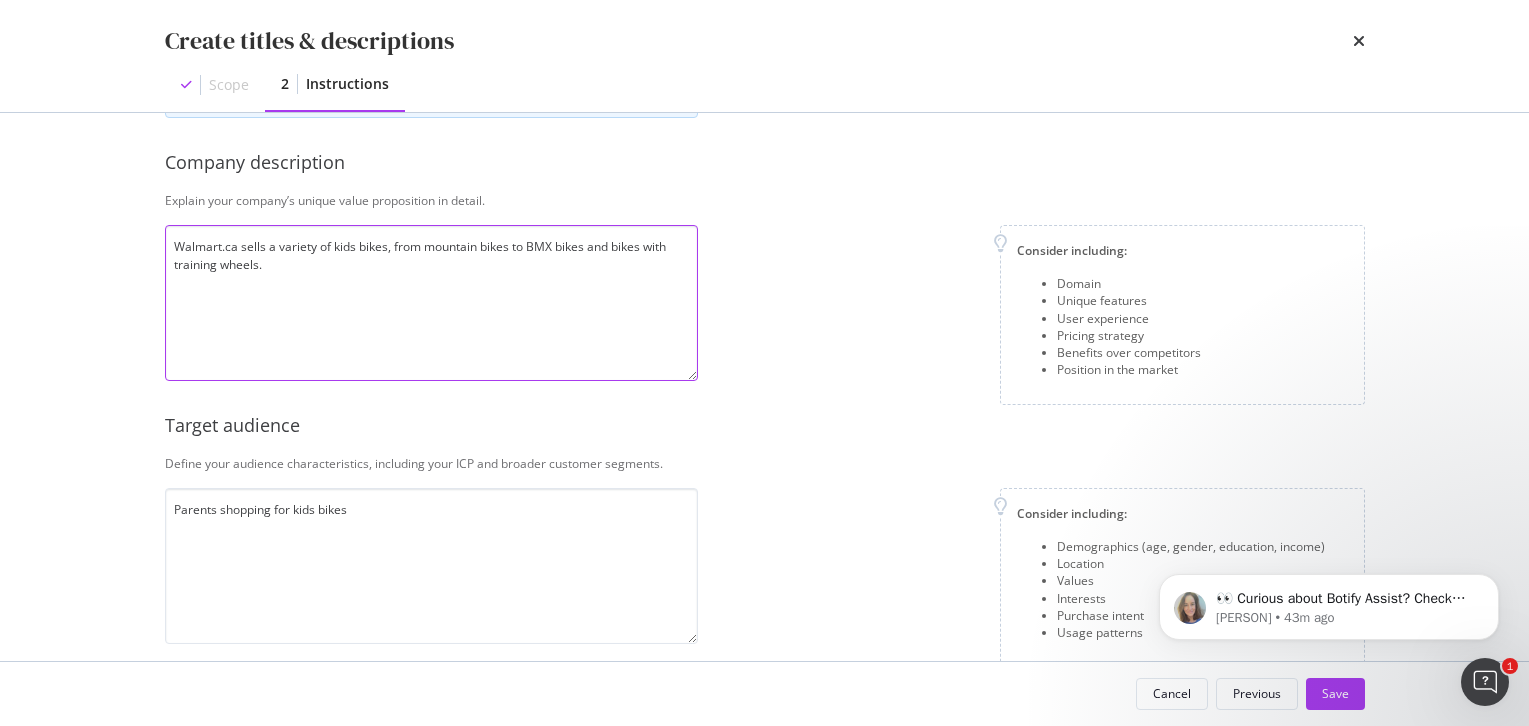 type on "Walmart.ca sells a variety of kids bikes, from mountain bikes to BMX bikes and bikes with training wheels." 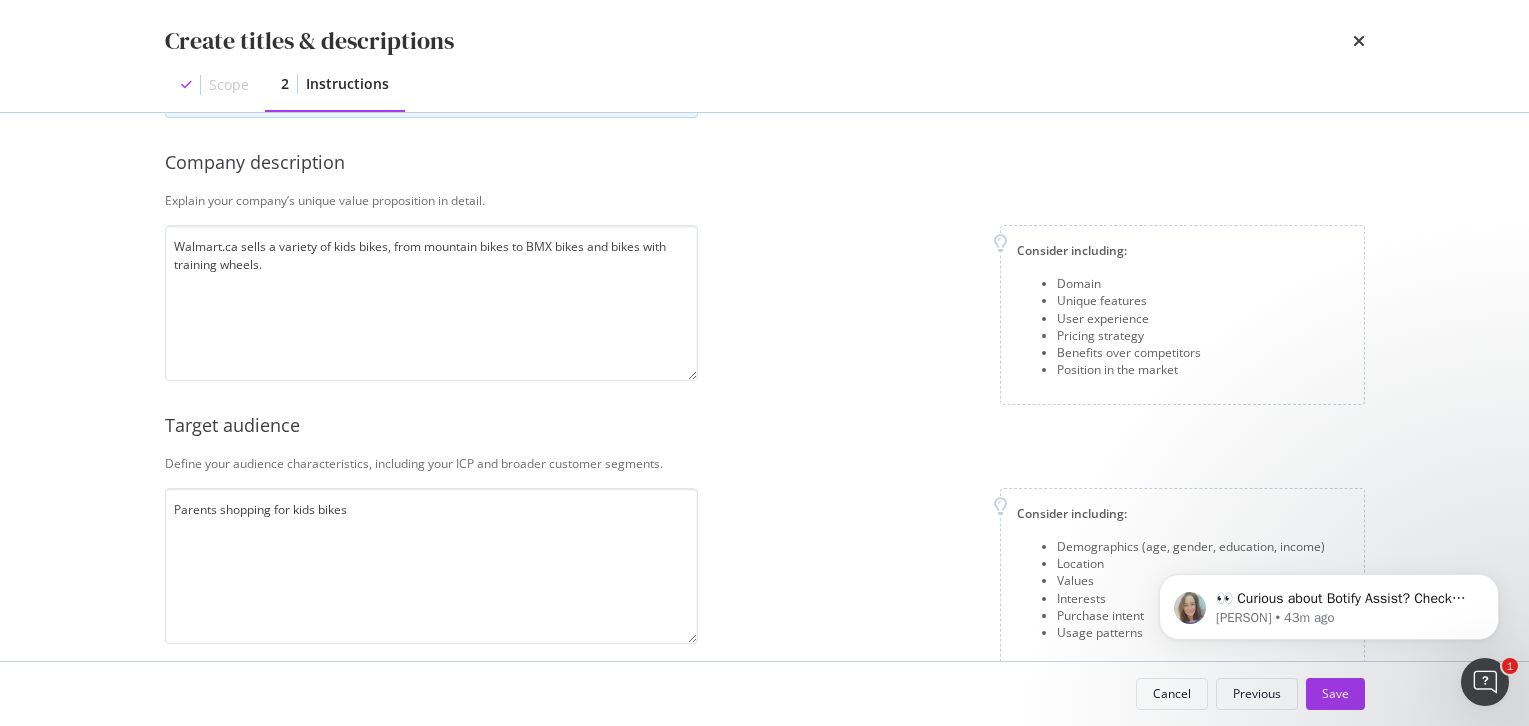 click on "Consider including: Domain Unique features User experience Pricing strategy Benefits over competitors Position in the market" at bounding box center (1039, 315) 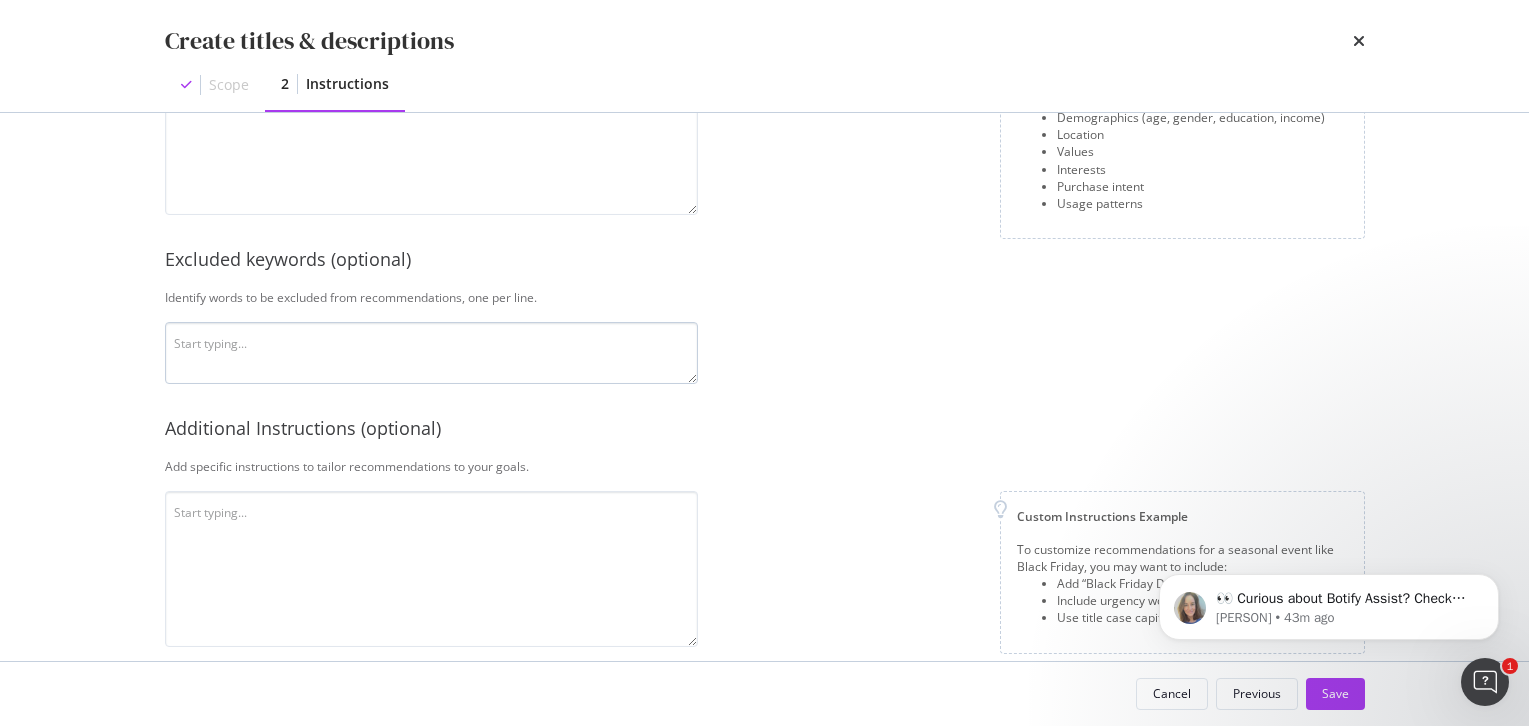 scroll, scrollTop: 582, scrollLeft: 0, axis: vertical 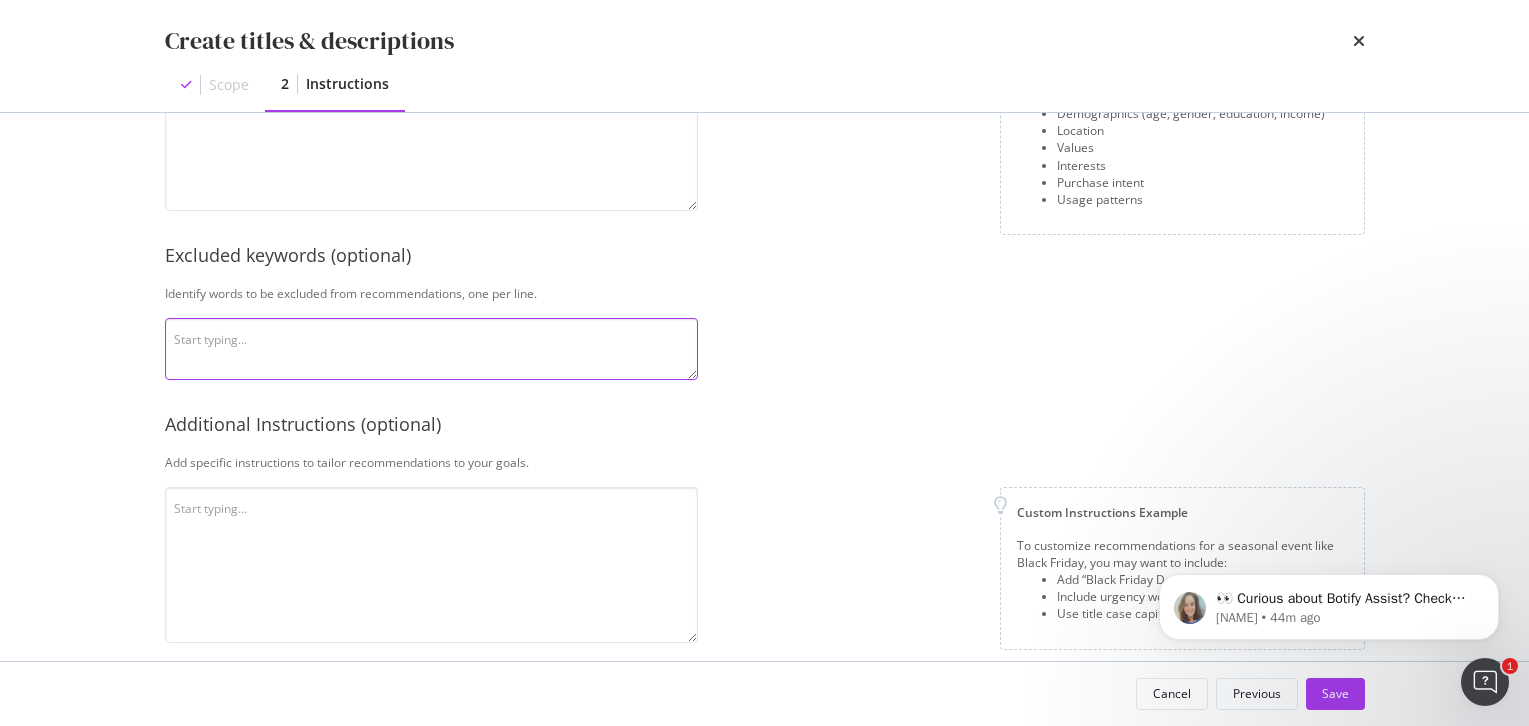 click at bounding box center [431, 349] 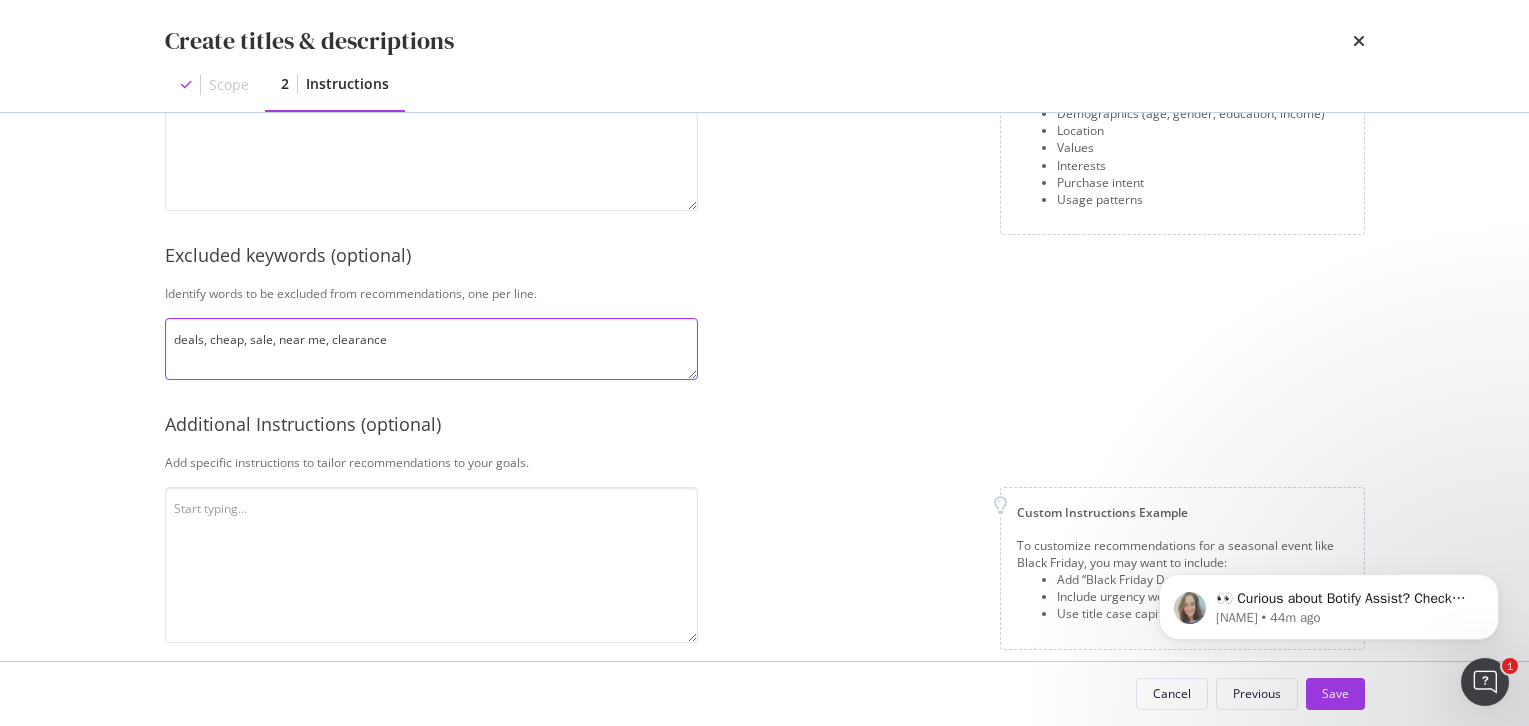 type on "deals, cheap, sale, near me, clearance" 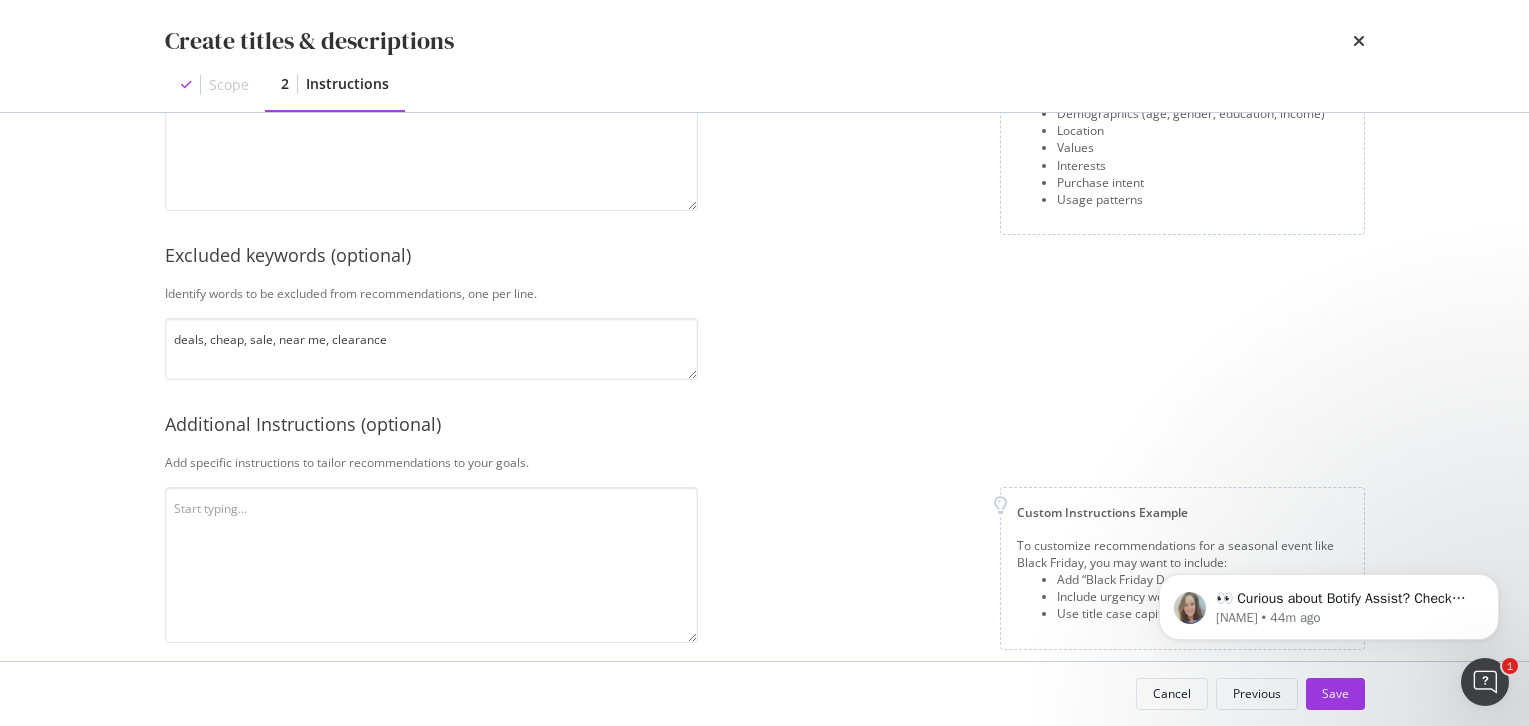 click on "This information refines our AI instructions for your business SmartContent adds your responses to the instructions to produce the most relevant content for your unique business. Add as much detail as possible using natural language for the best results. Company description Explain your company’s unique value proposition in detail. Walmart.ca sells a variety of kids bikes, from mountain bikes to BMX bikes and bikes with training wheels.  Consider including: Domain Unique features User experience Pricing strategy Benefits over competitors Position in the market Target audience Define your audience characteristics, including your ICP and broader customer segments. Parents shopping for kids bikes  Consider including: Demographics (age, gender, education, income) Location Values Interests Purchase intent Usage patterns Excluded keywords (optional) Identify words to be excluded from recommendations, one per line. deals, cheap, sale, near me, clearance Additional Instructions (optional)" at bounding box center [765, 106] 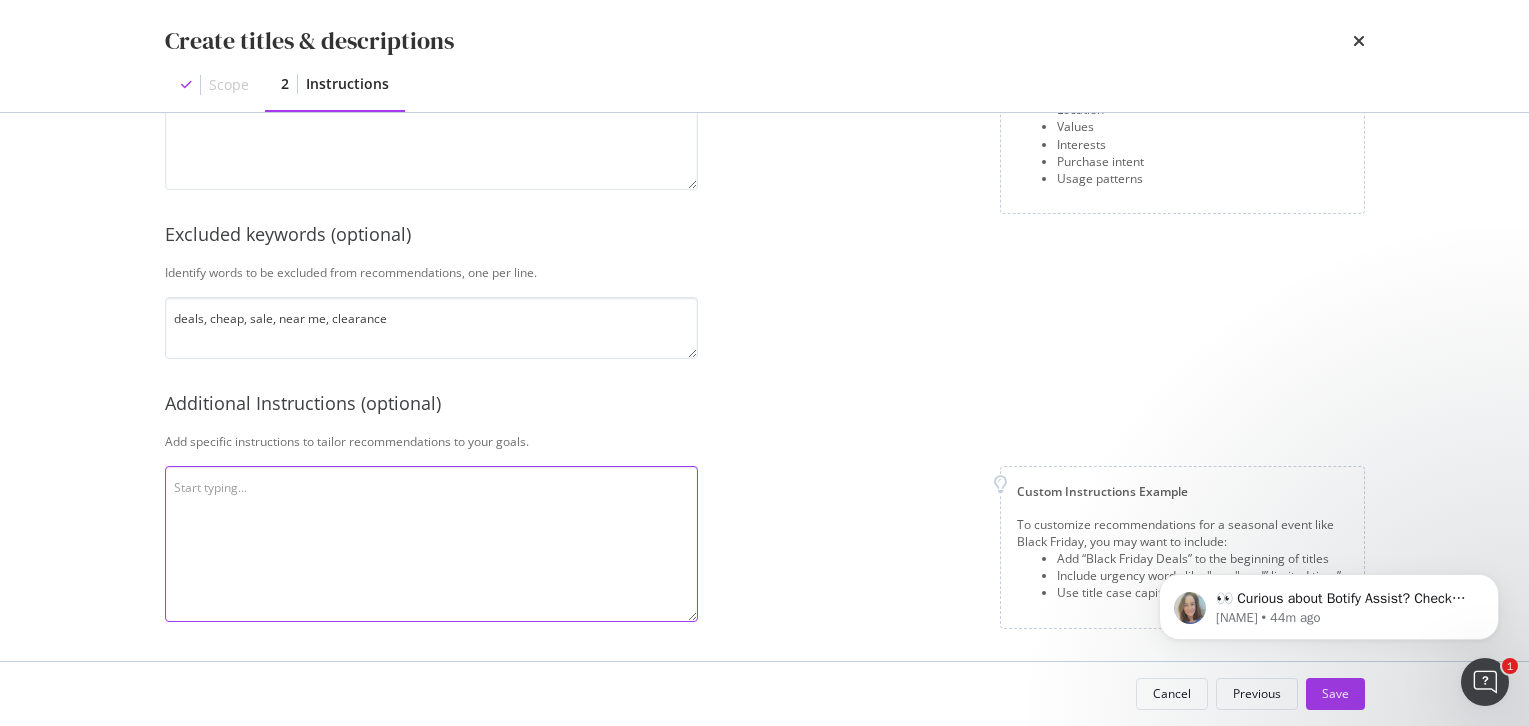 click at bounding box center (431, 544) 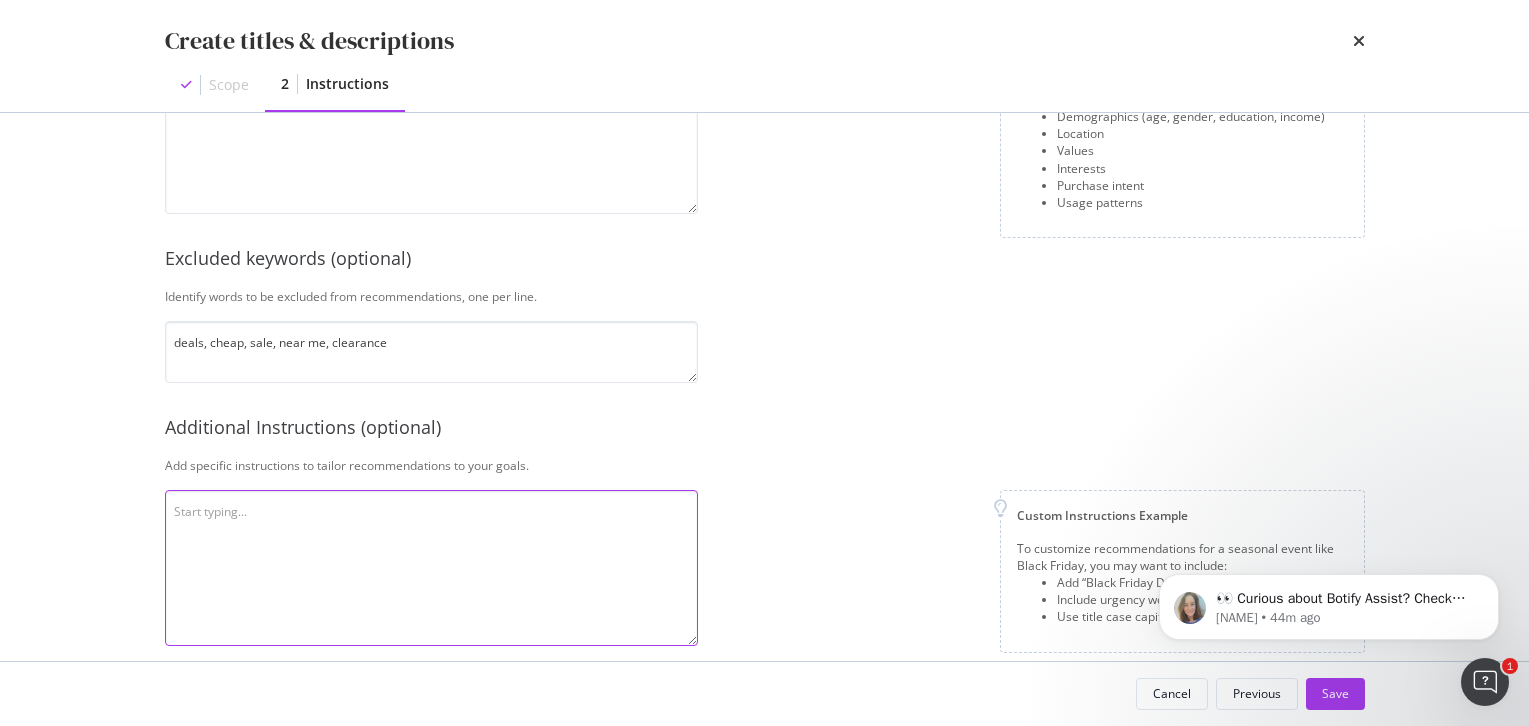 scroll, scrollTop: 603, scrollLeft: 0, axis: vertical 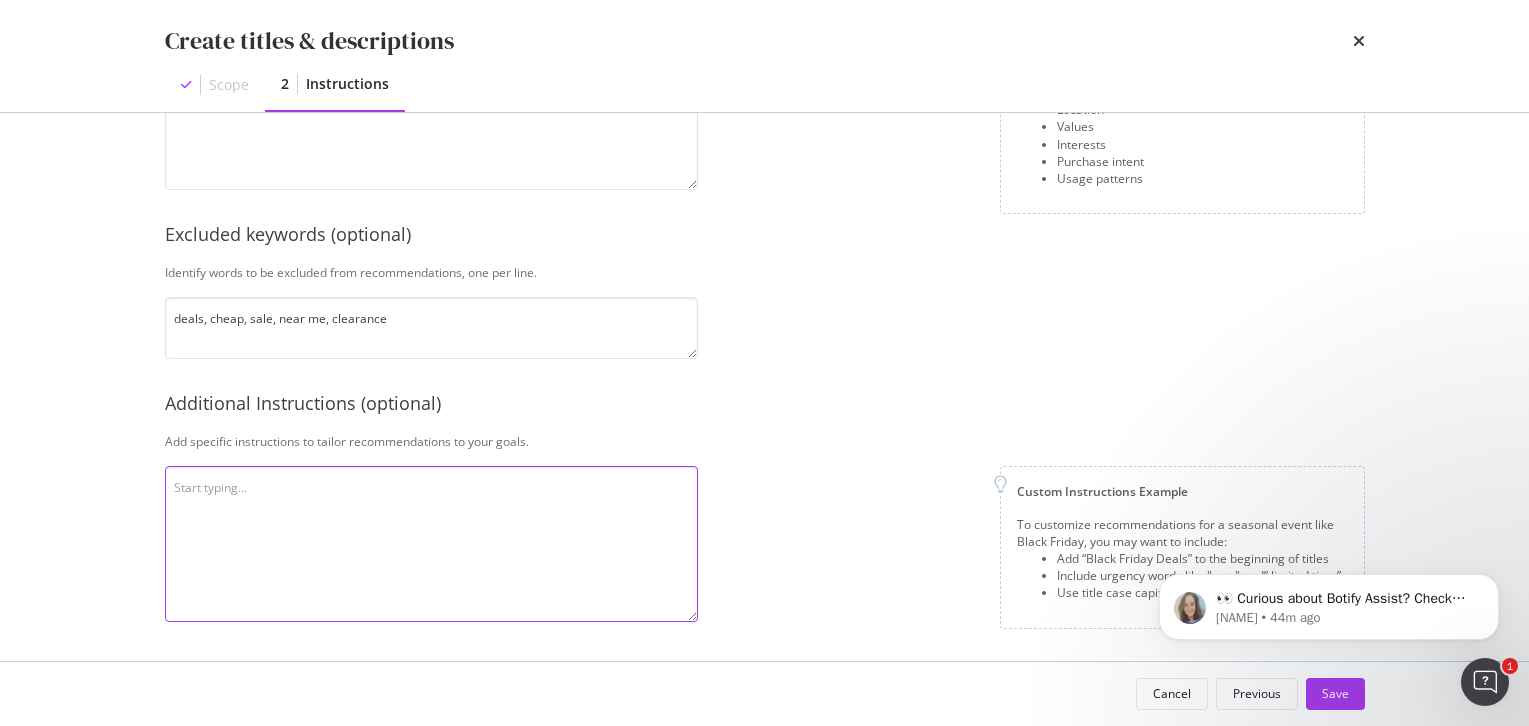 click at bounding box center [431, 544] 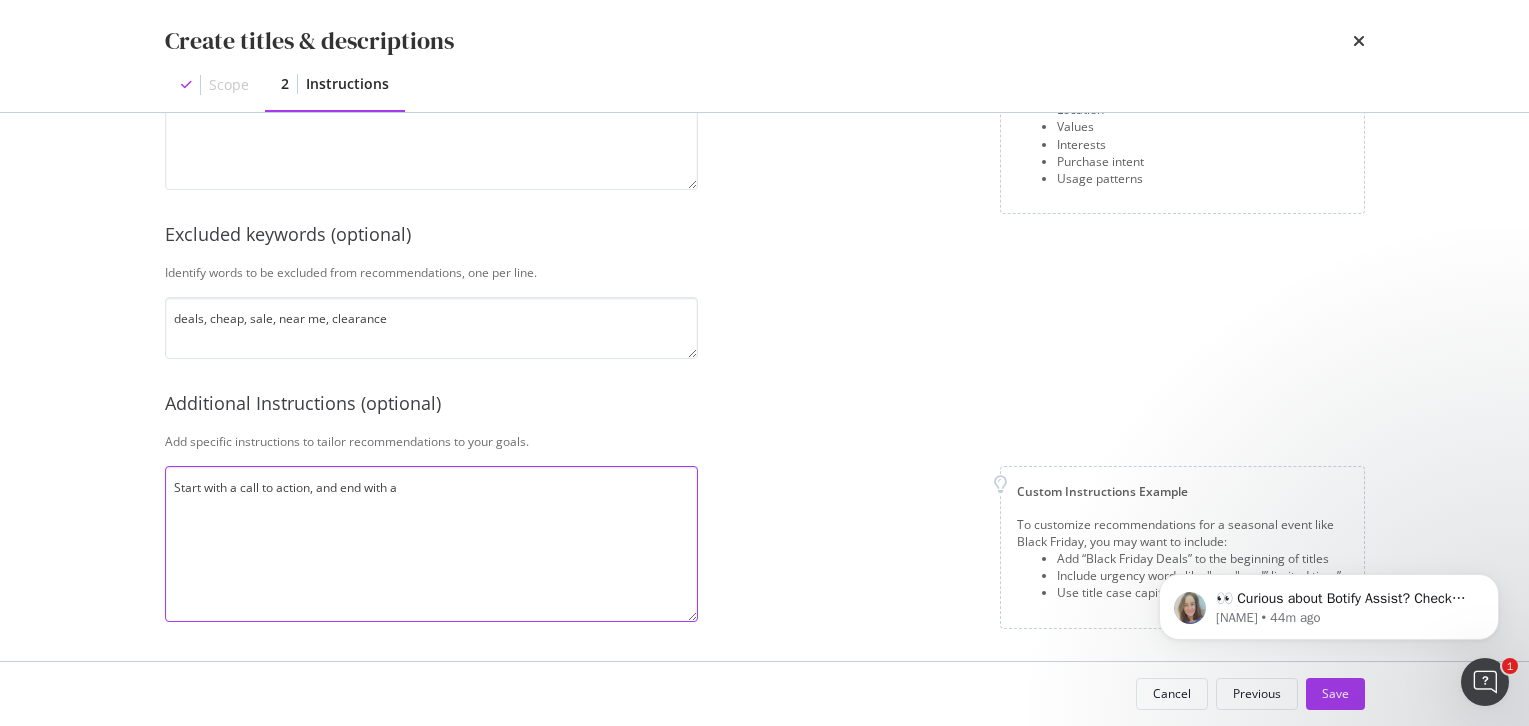 click on "Start with a call to action, and end with a" at bounding box center (431, 544) 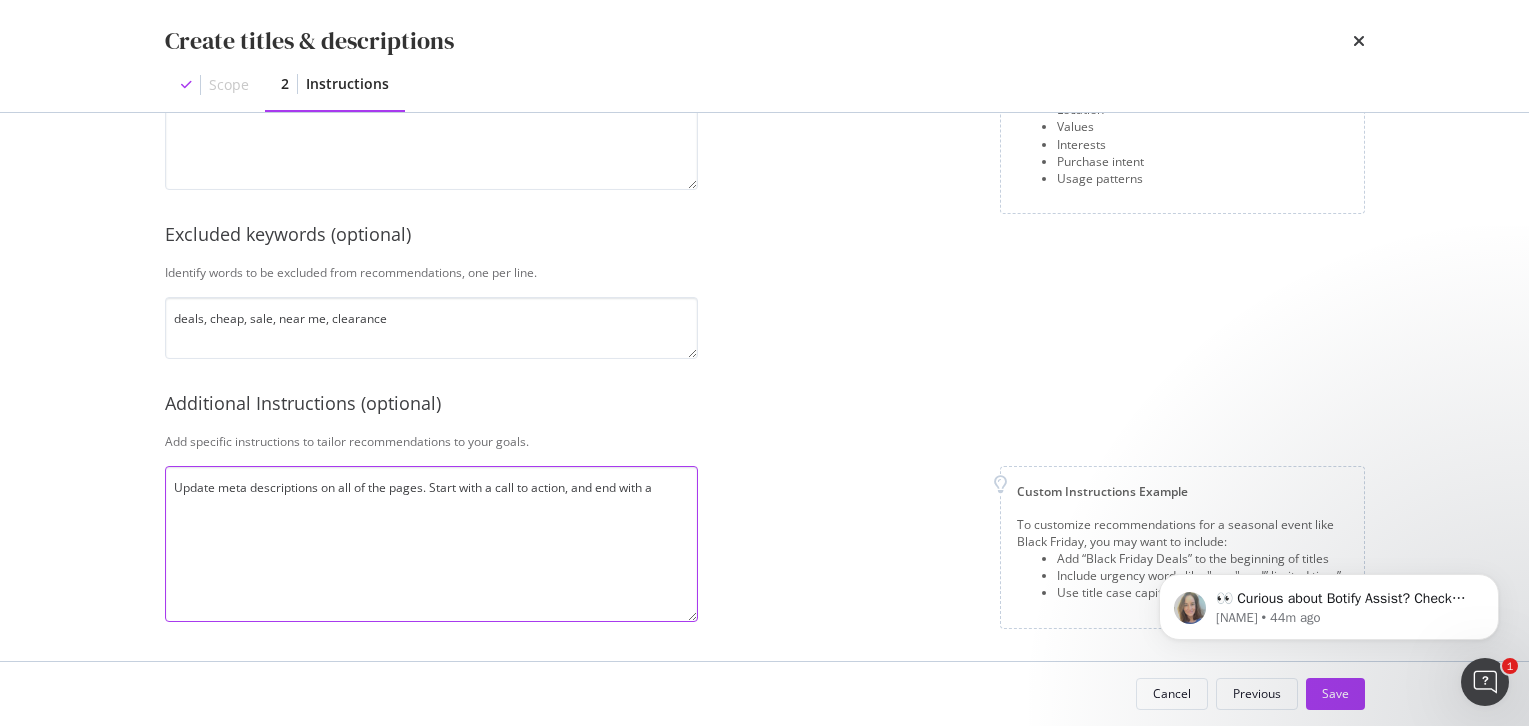 click on "Update meta descriptions on all of the pages. Start with a call to action, and end with a" at bounding box center (431, 544) 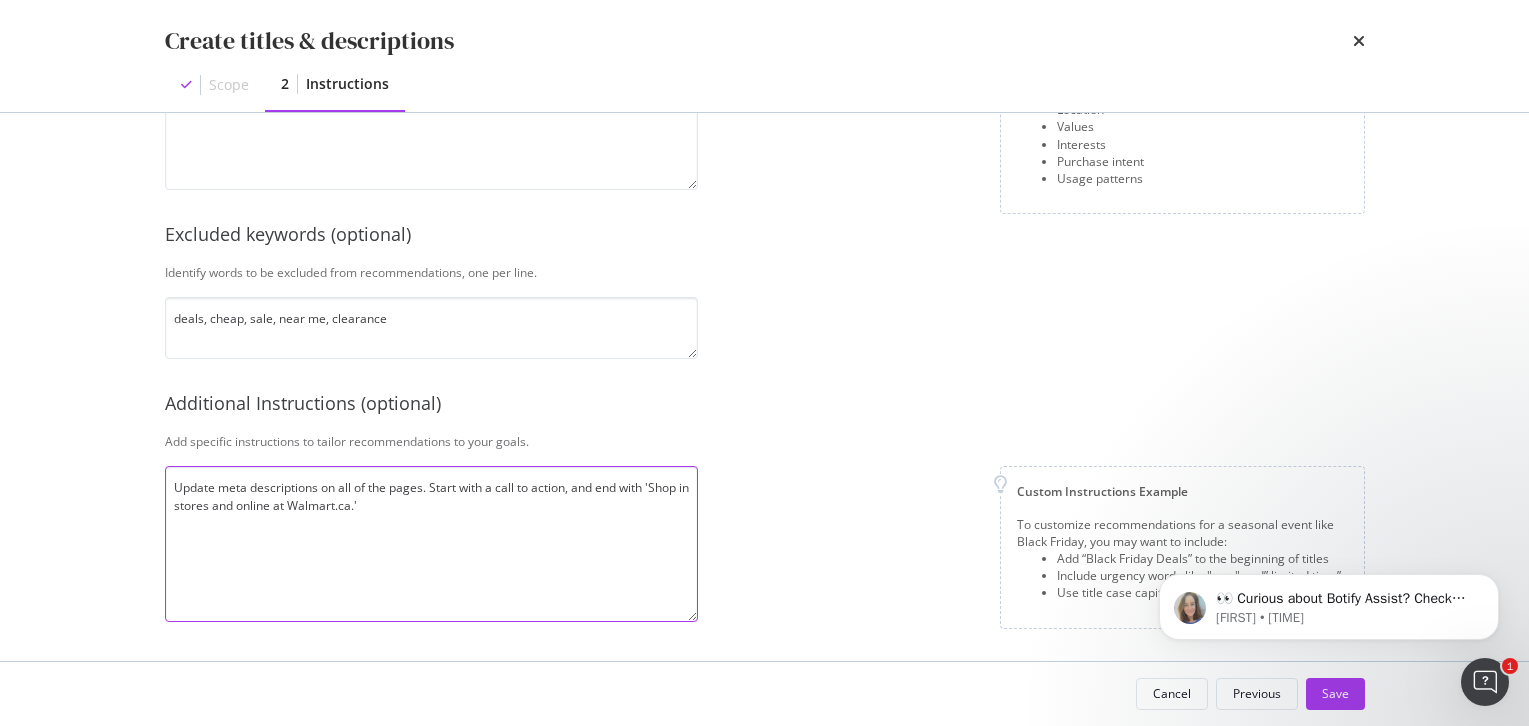 type on "Update meta descriptions on all of the pages. Start with a call to action, and end with 'Shop in stores and online at Walmart.ca.'" 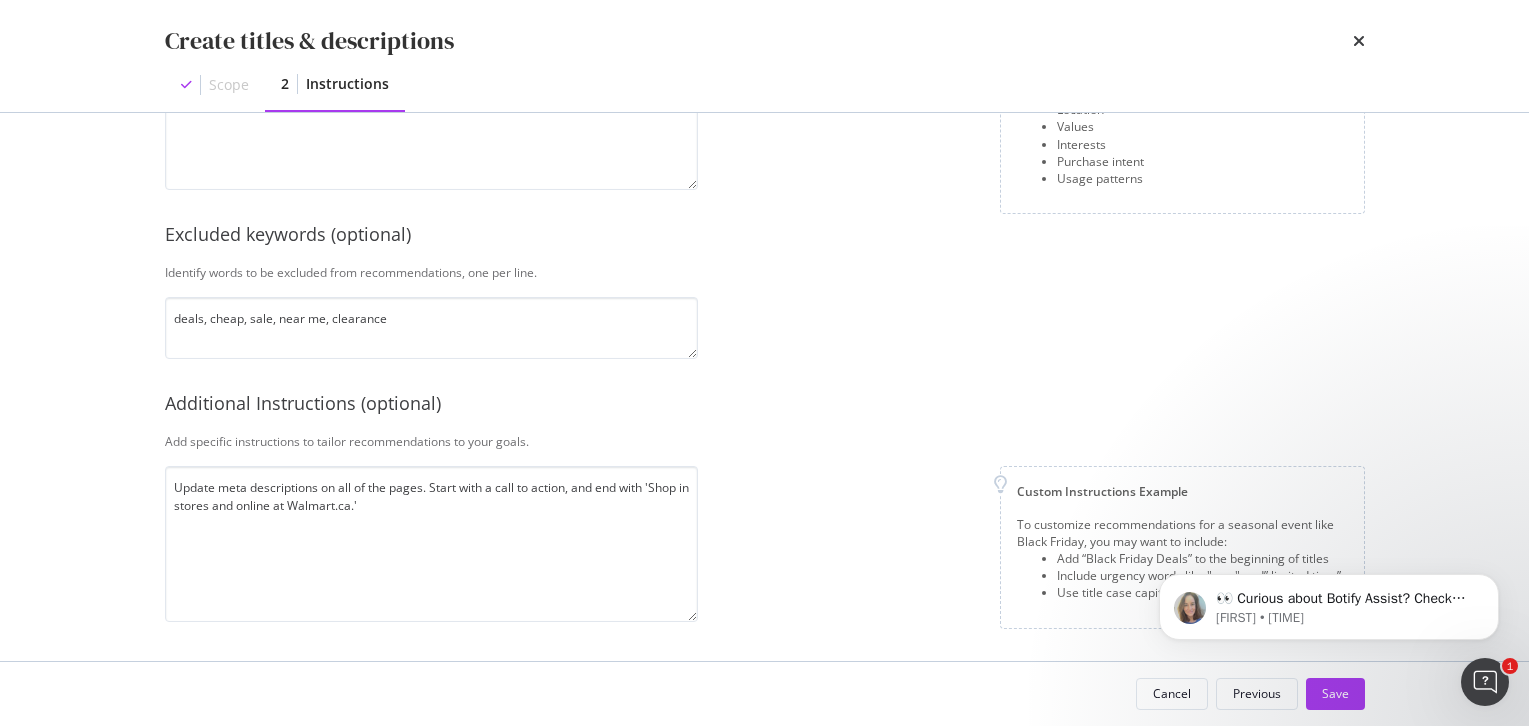 click on "Custom Instructions Example To customize recommendations for a seasonal event like Black Friday, you may want to include: Add “Black Friday Deals” to the beginning of titles Include urgency words like "now" and” limited time” Use title case capitalization" at bounding box center [1039, 547] 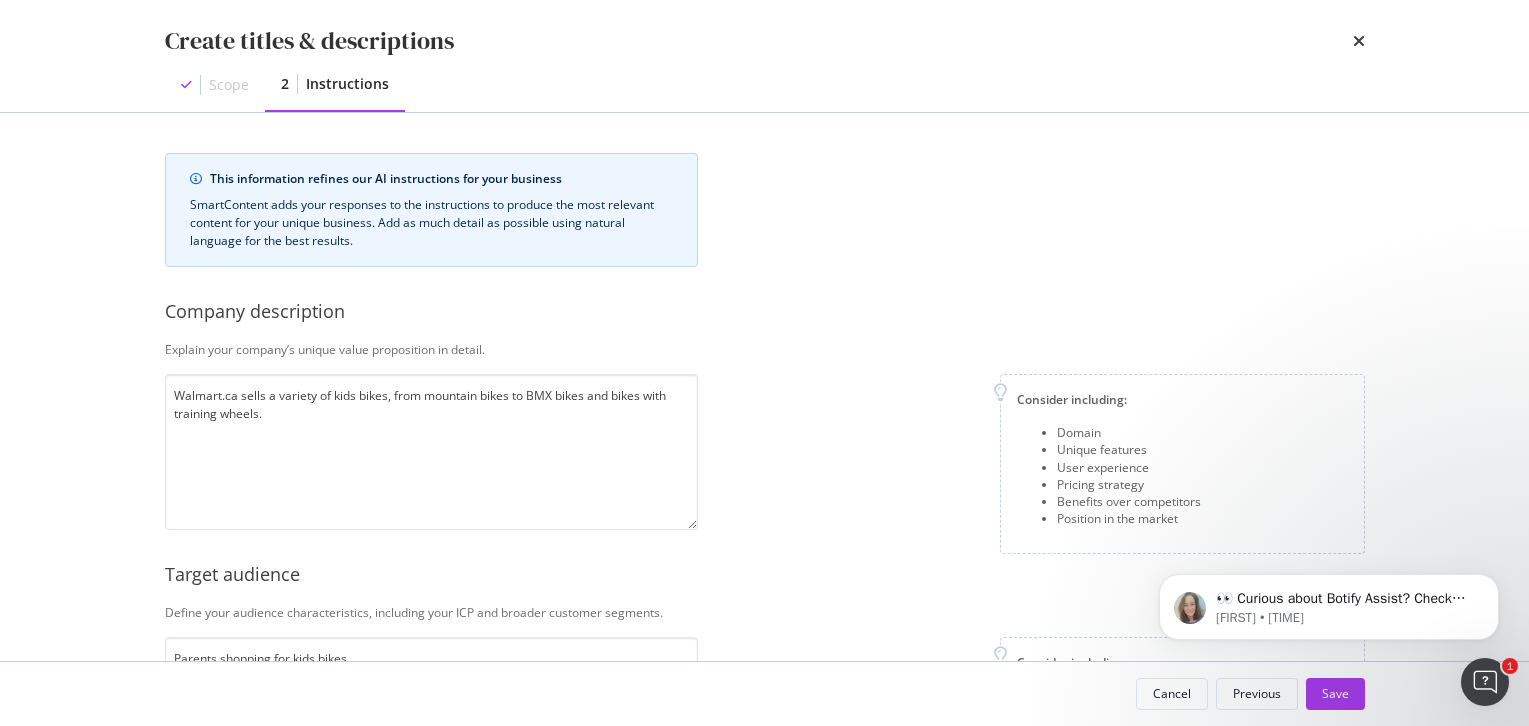 scroll, scrollTop: 603, scrollLeft: 0, axis: vertical 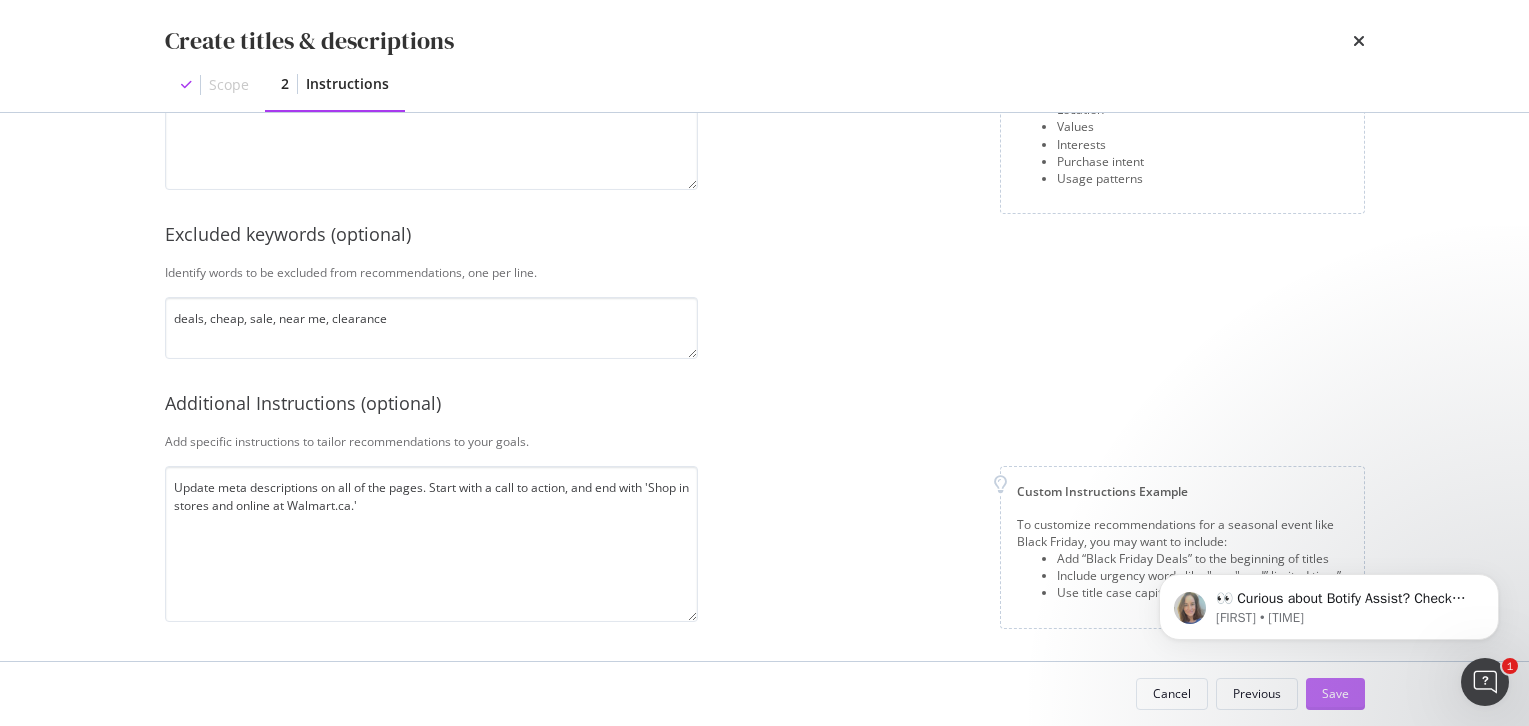 click on "Save" at bounding box center [1335, 694] 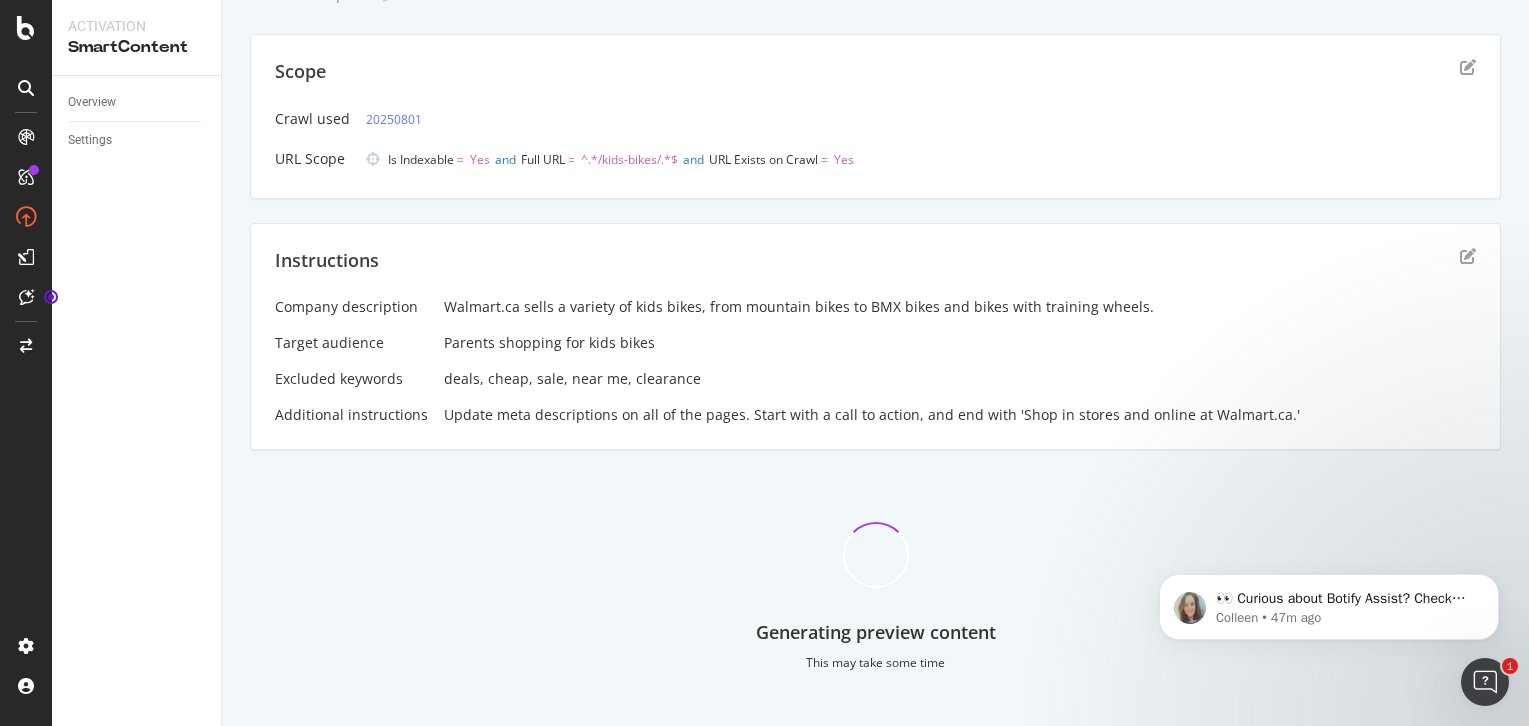 scroll, scrollTop: 74, scrollLeft: 0, axis: vertical 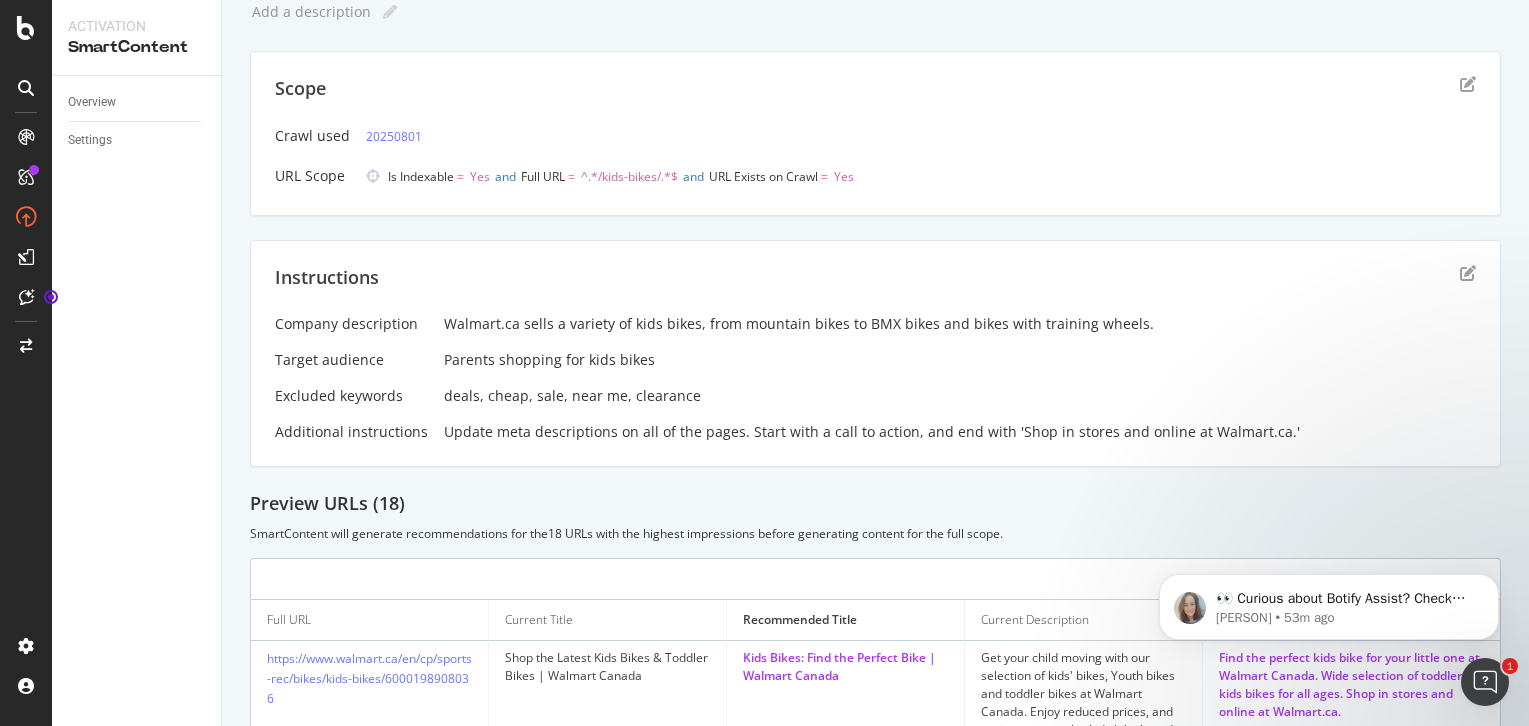 click on "Parents shopping for kids bikes" at bounding box center (960, 360) 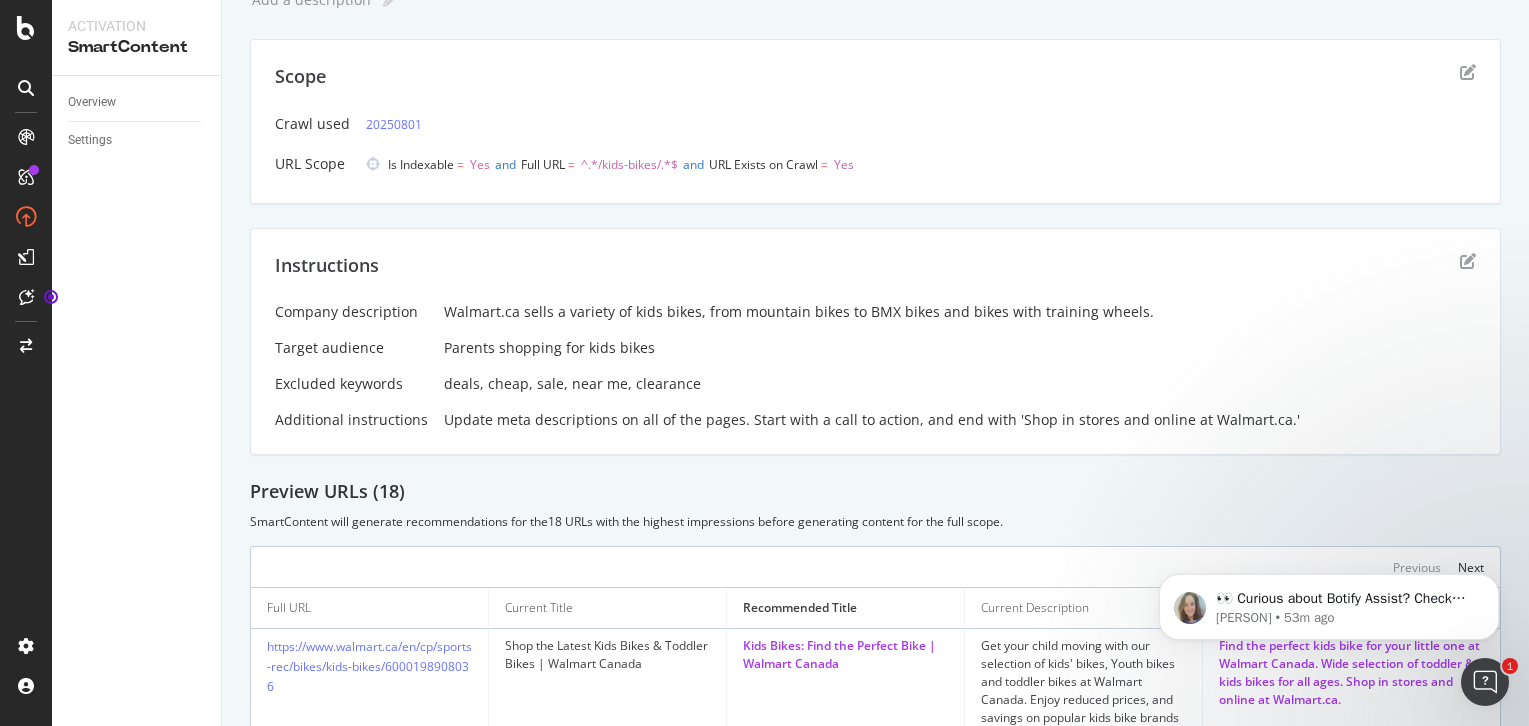 scroll, scrollTop: 0, scrollLeft: 0, axis: both 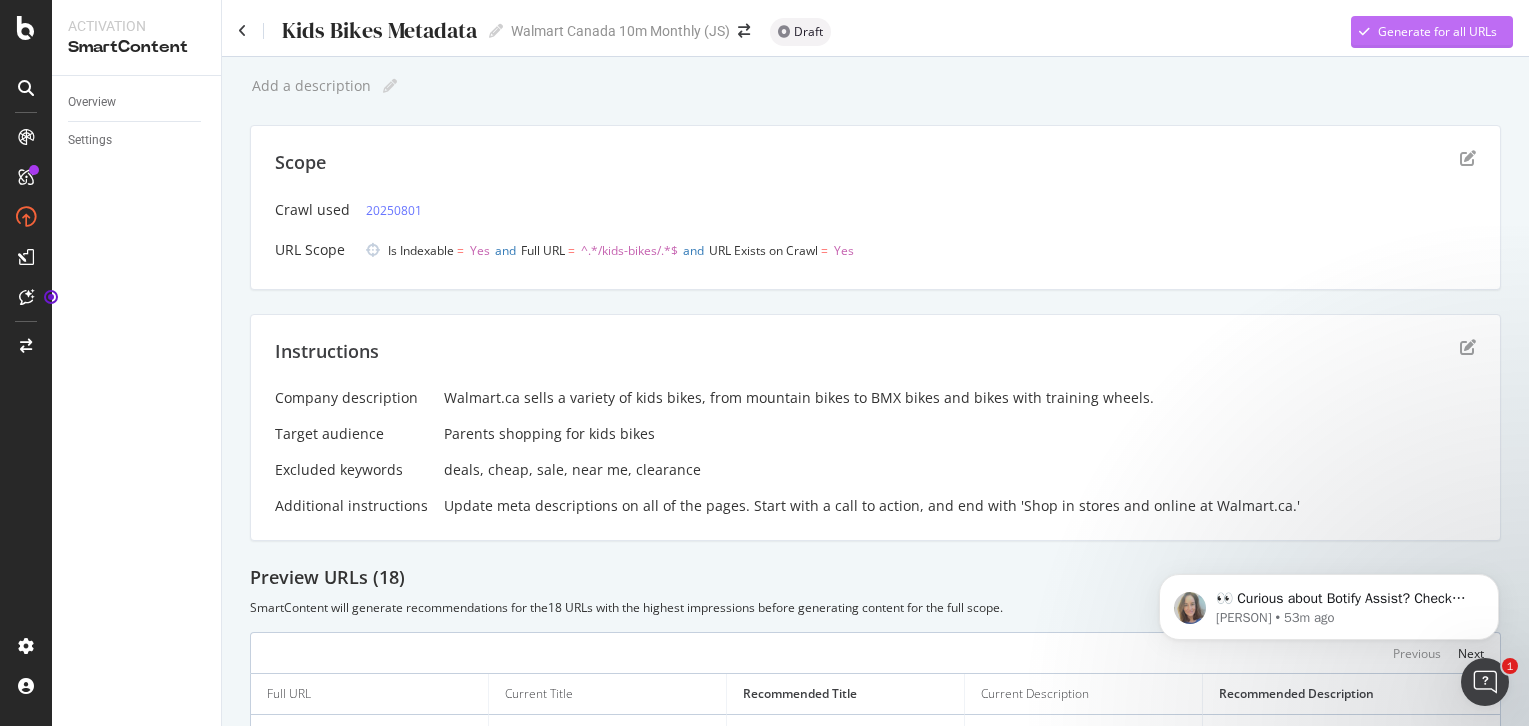 click on "Generate for all URLs" at bounding box center (1437, 31) 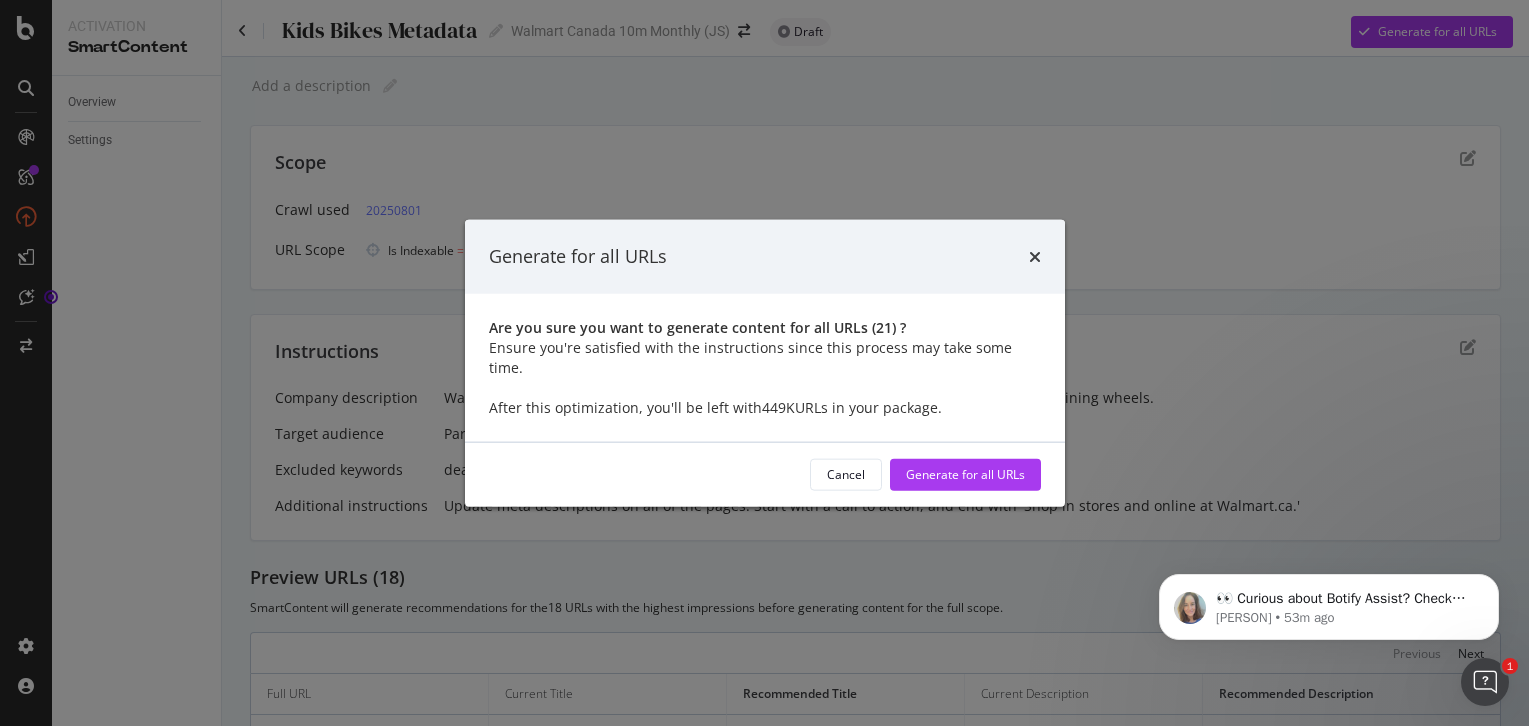 click on "Are you sure you want to generate content for all URLs ( 21 ) ? Ensure you're satisfied with the instructions since this process may take some time. After this optimization, you'll be left with  449K  URLs in your package." at bounding box center (765, 367) 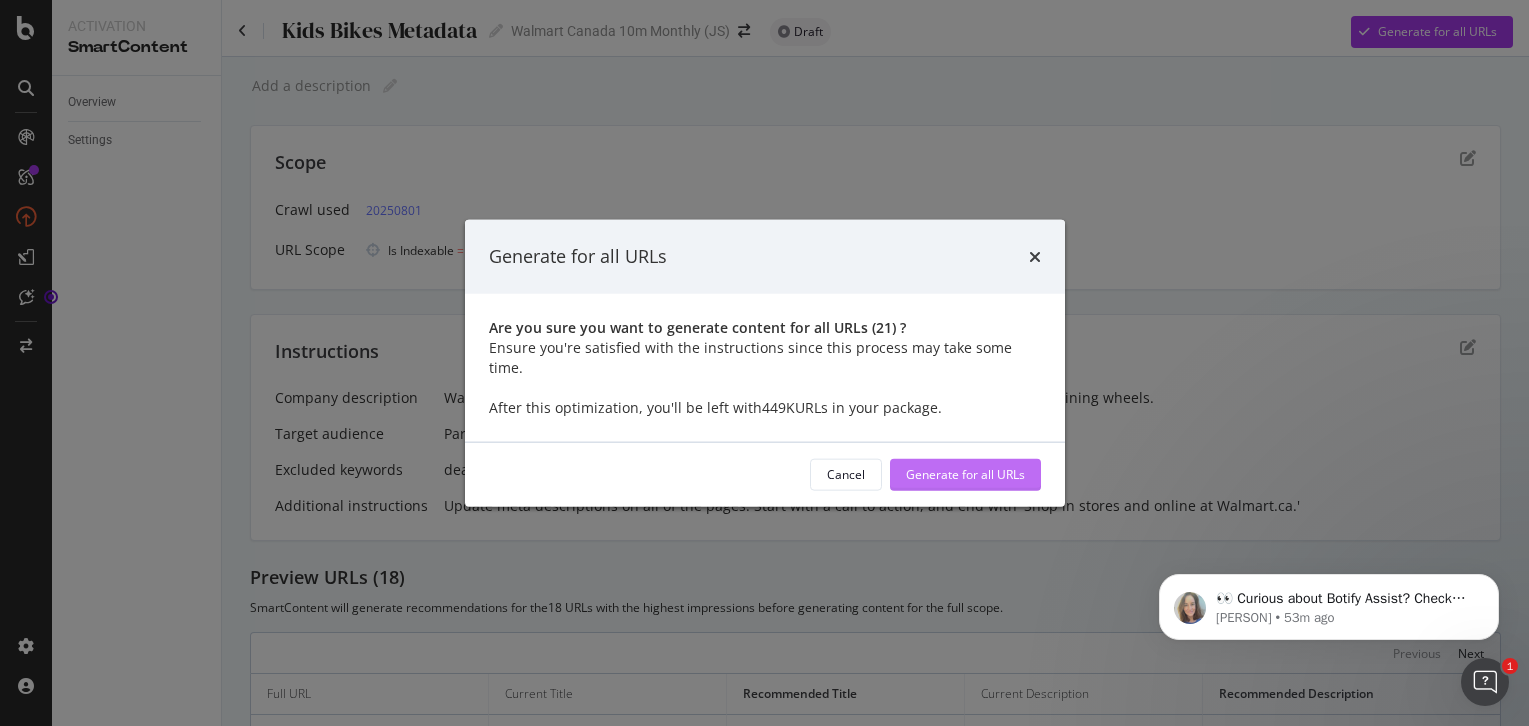 click on "Generate for all URLs" at bounding box center [965, 474] 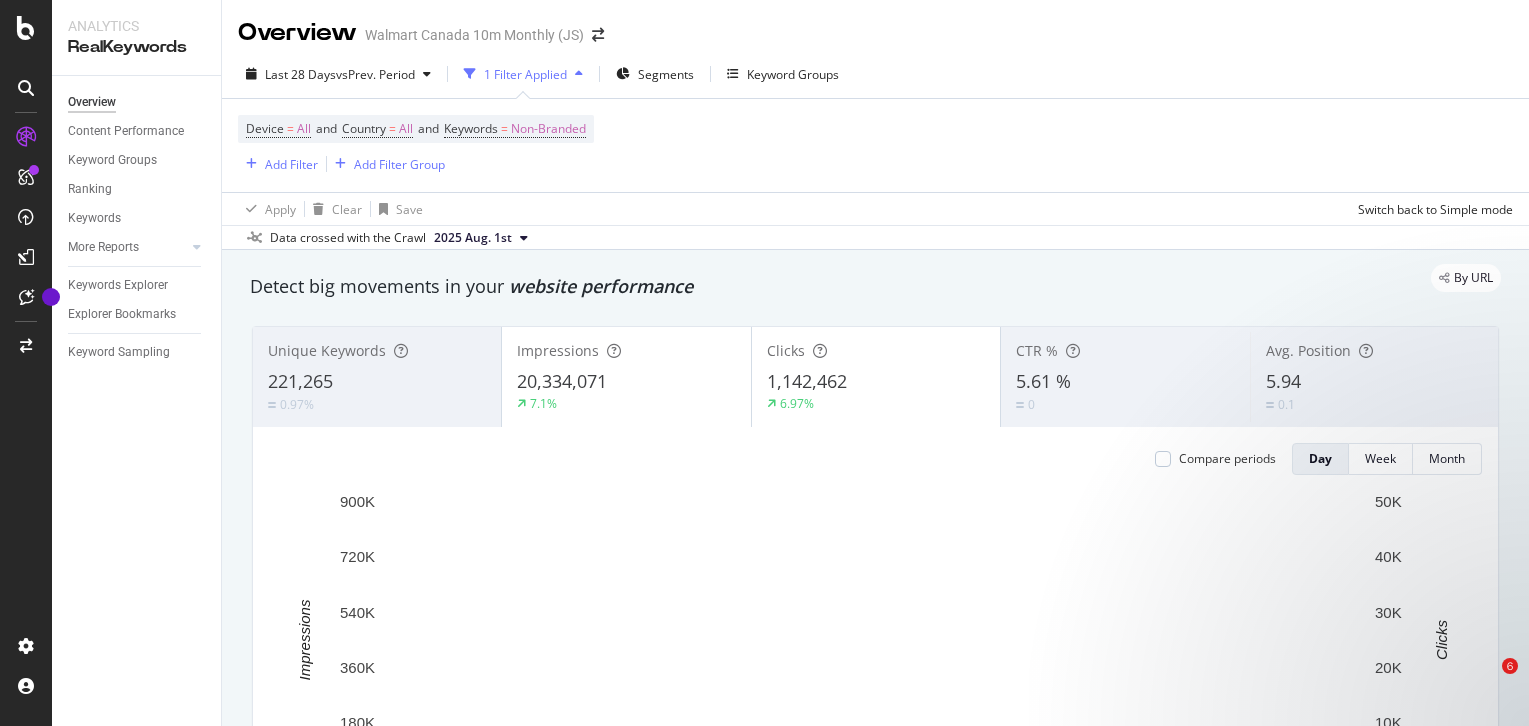 scroll, scrollTop: 0, scrollLeft: 0, axis: both 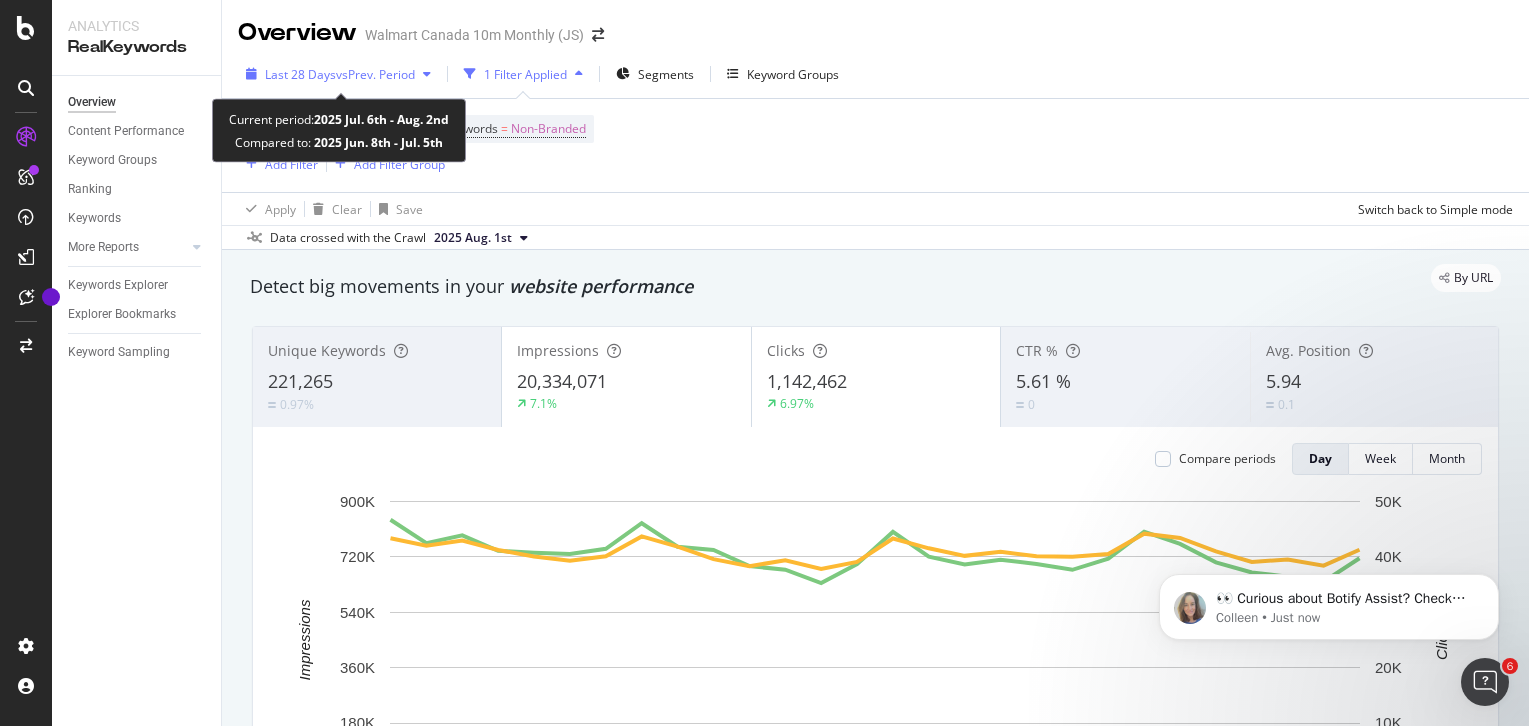 click on "vs  Prev. Period" at bounding box center [375, 74] 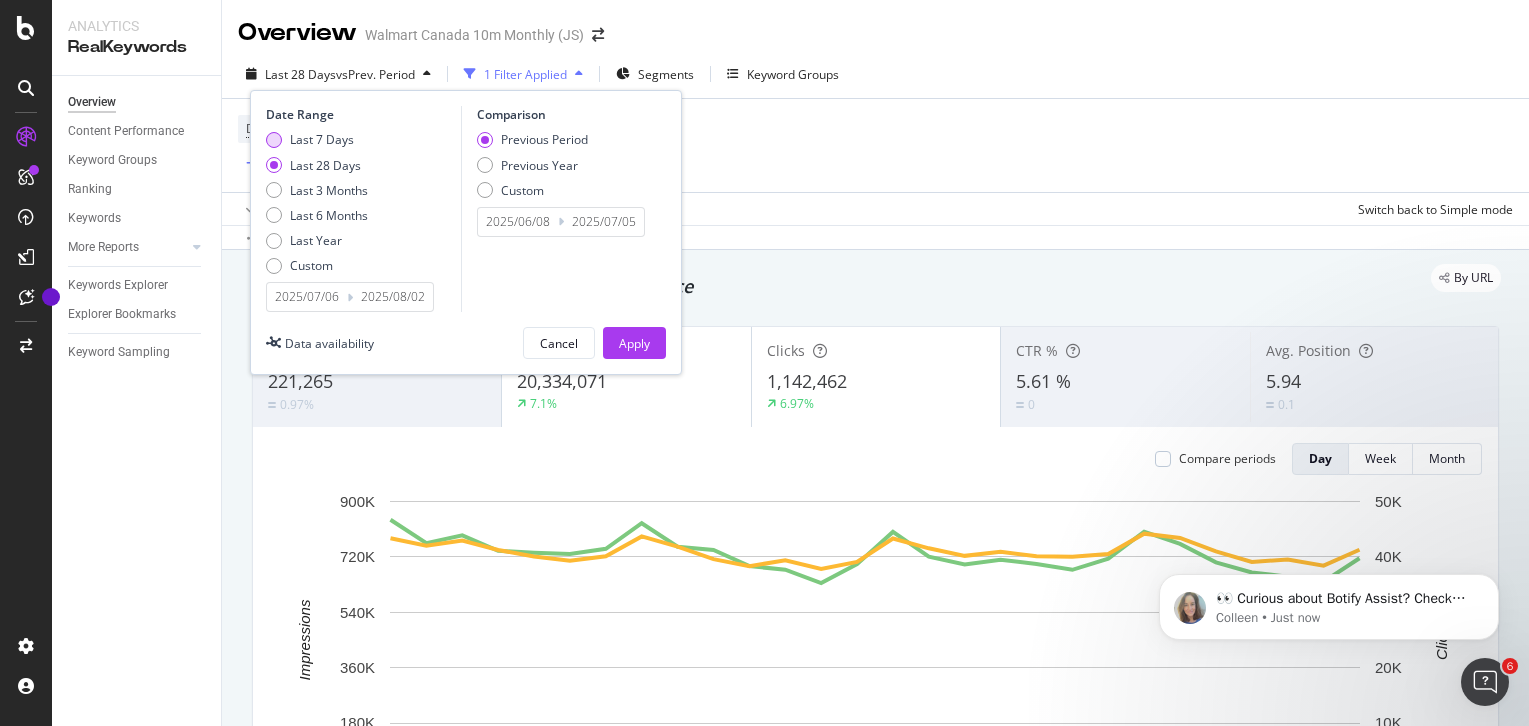 click on "Last 7 Days" at bounding box center (322, 139) 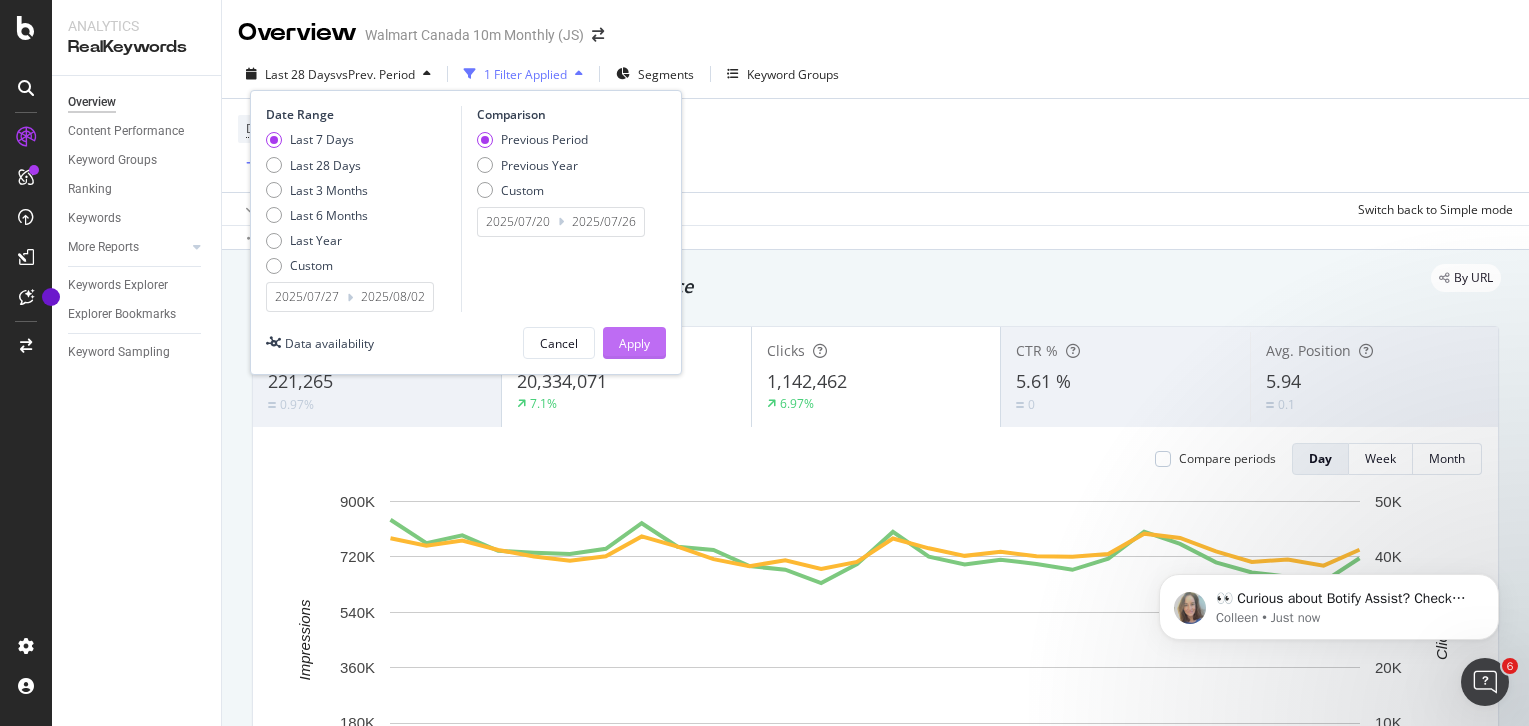 click on "Apply" at bounding box center [634, 343] 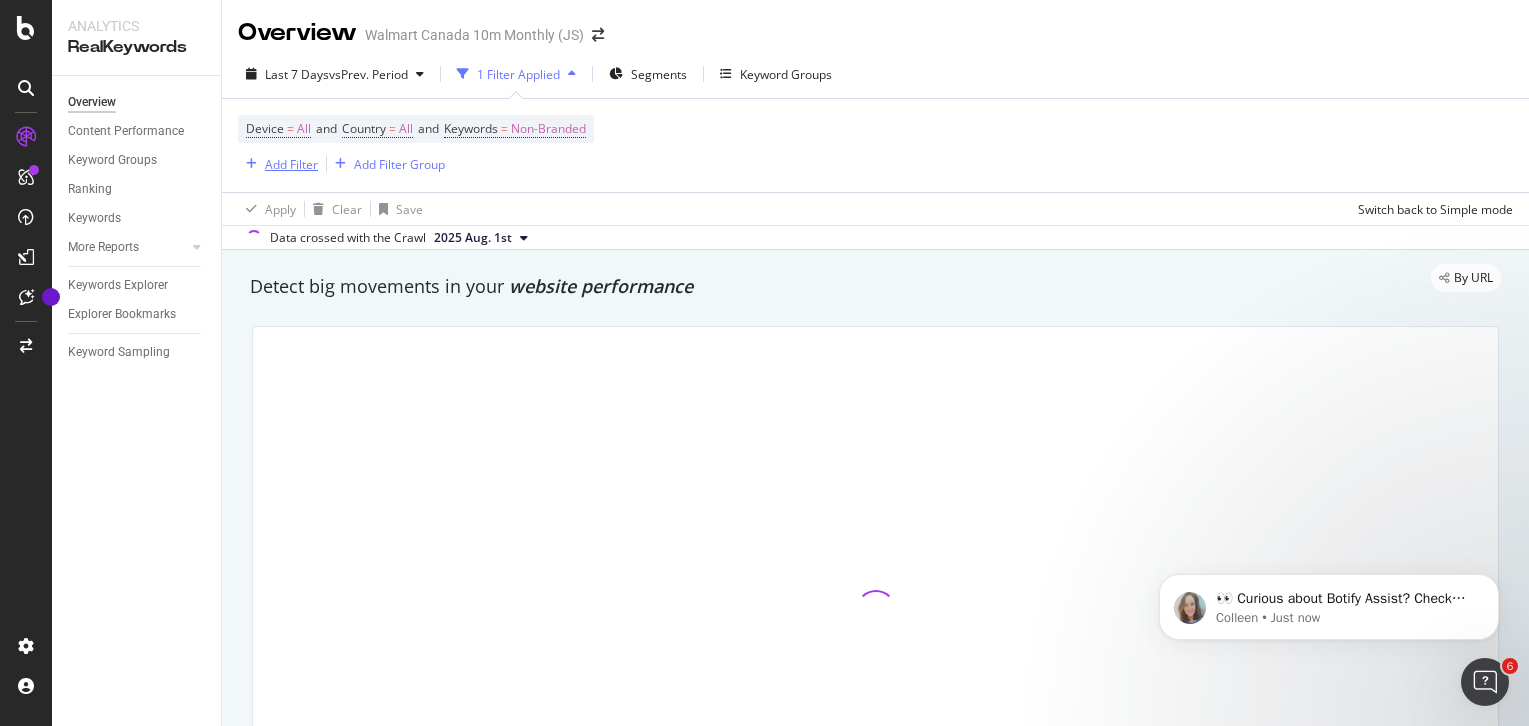 click on "Add Filter" at bounding box center [291, 164] 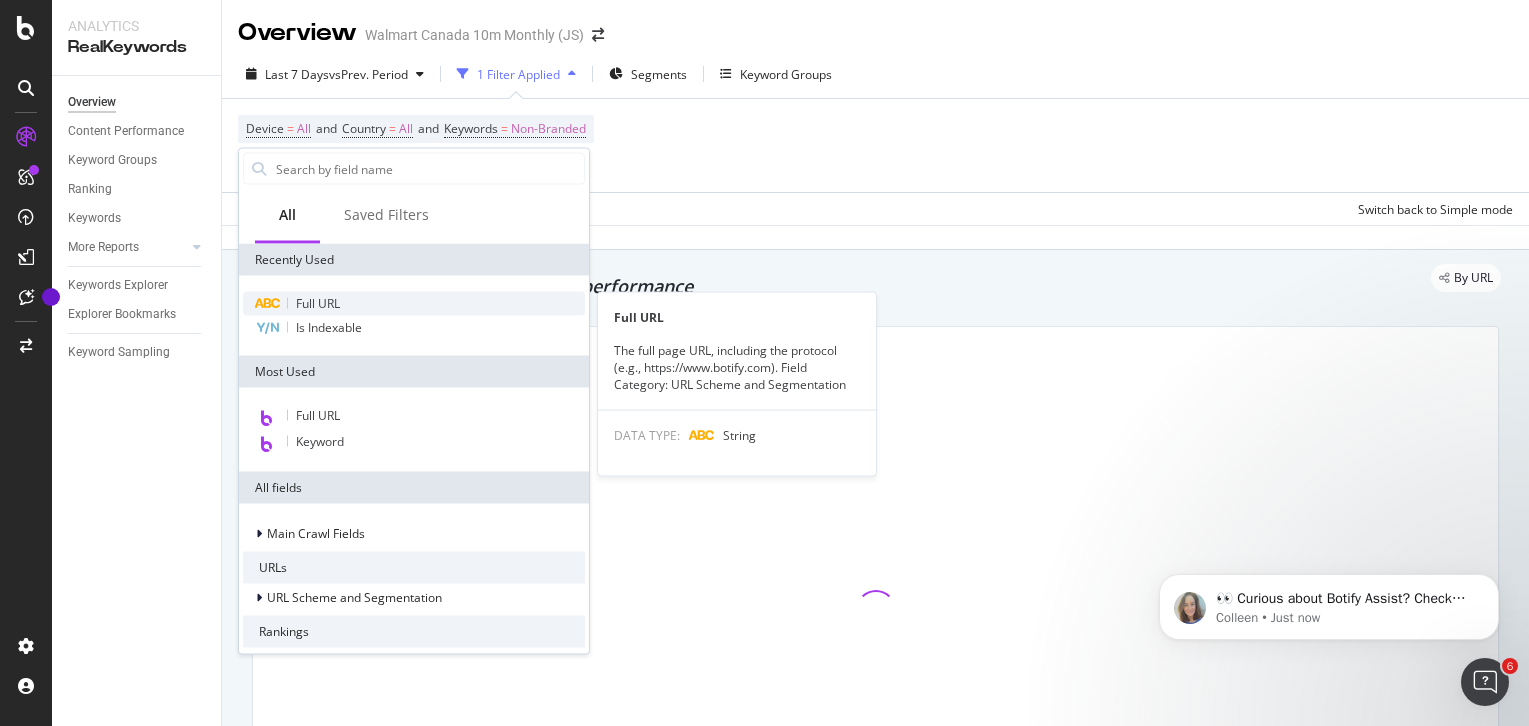 click on "Full URL" at bounding box center (318, 303) 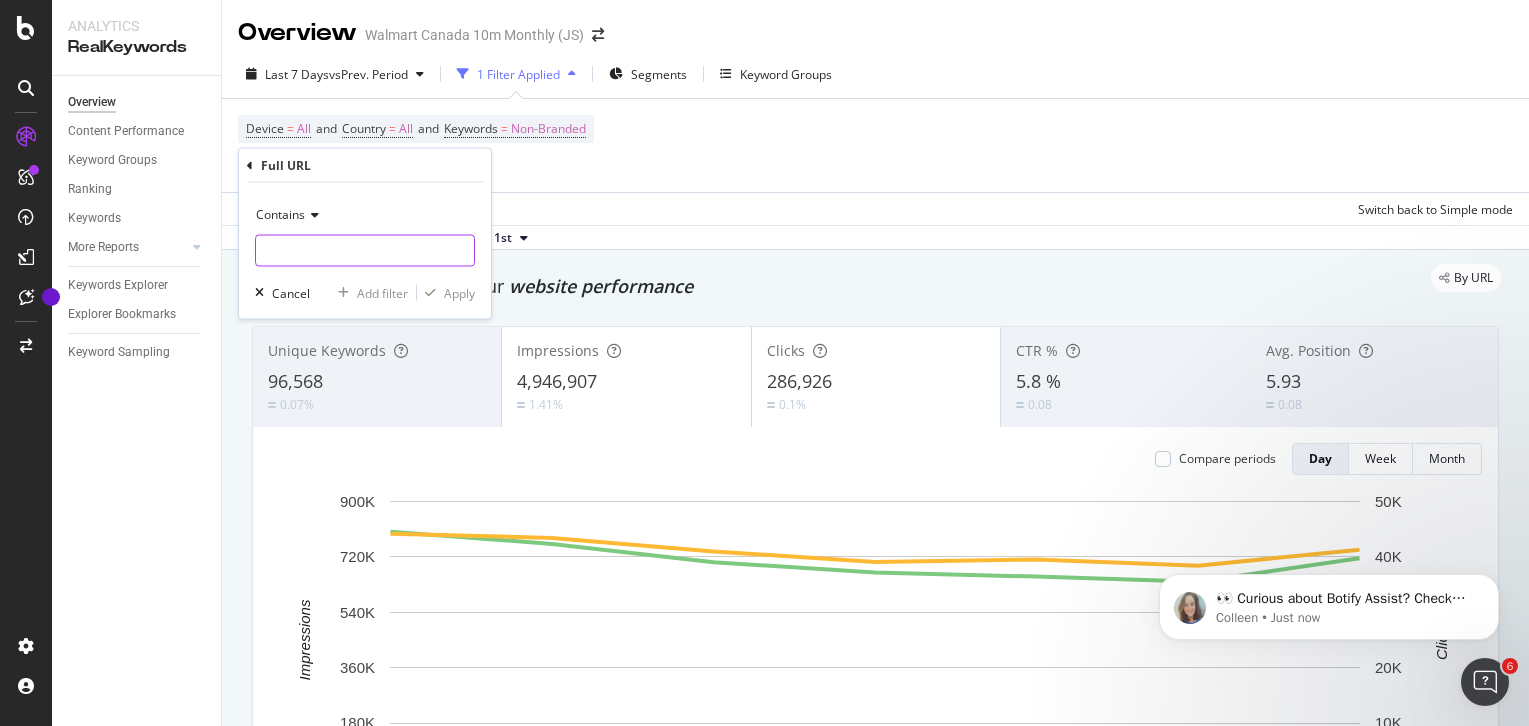 click at bounding box center (365, 251) 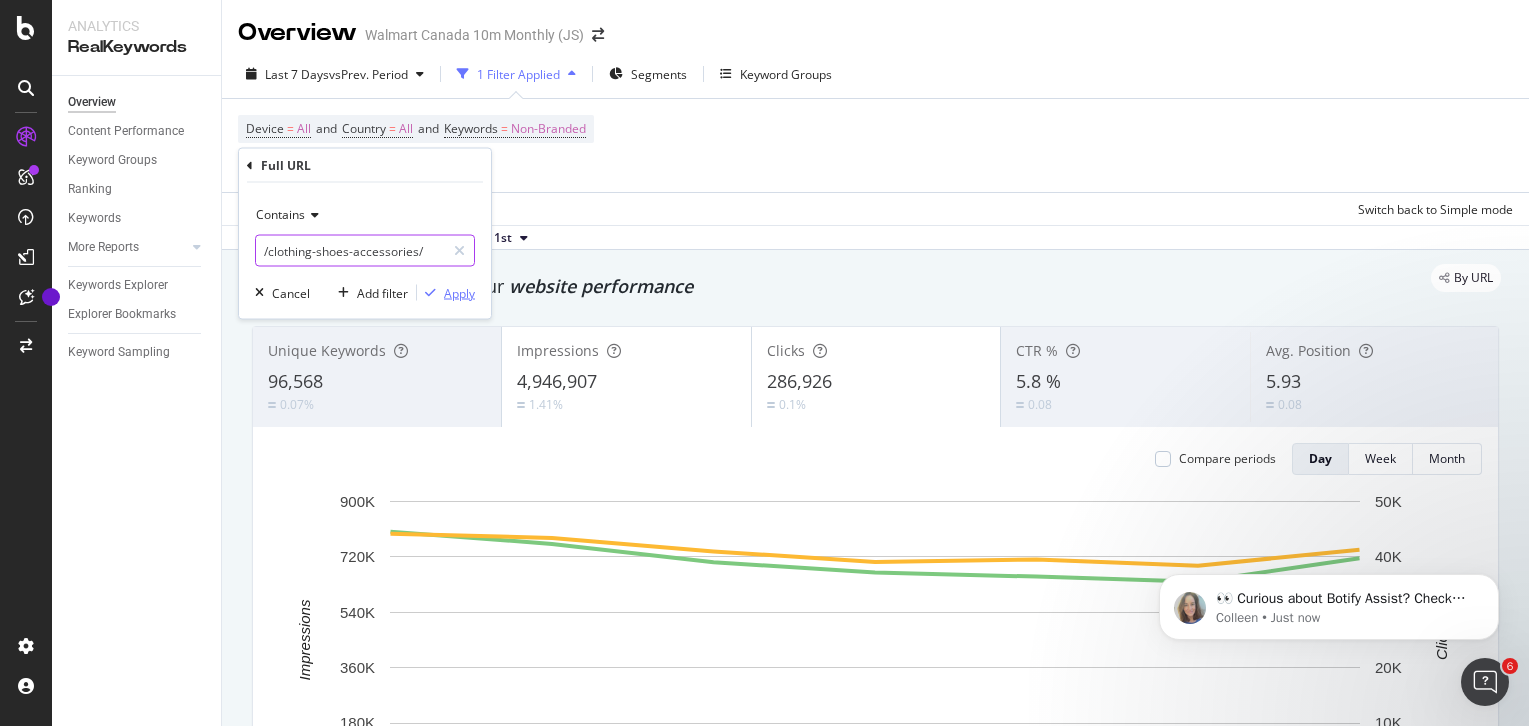 type on "/clothing-shoes-accessories/" 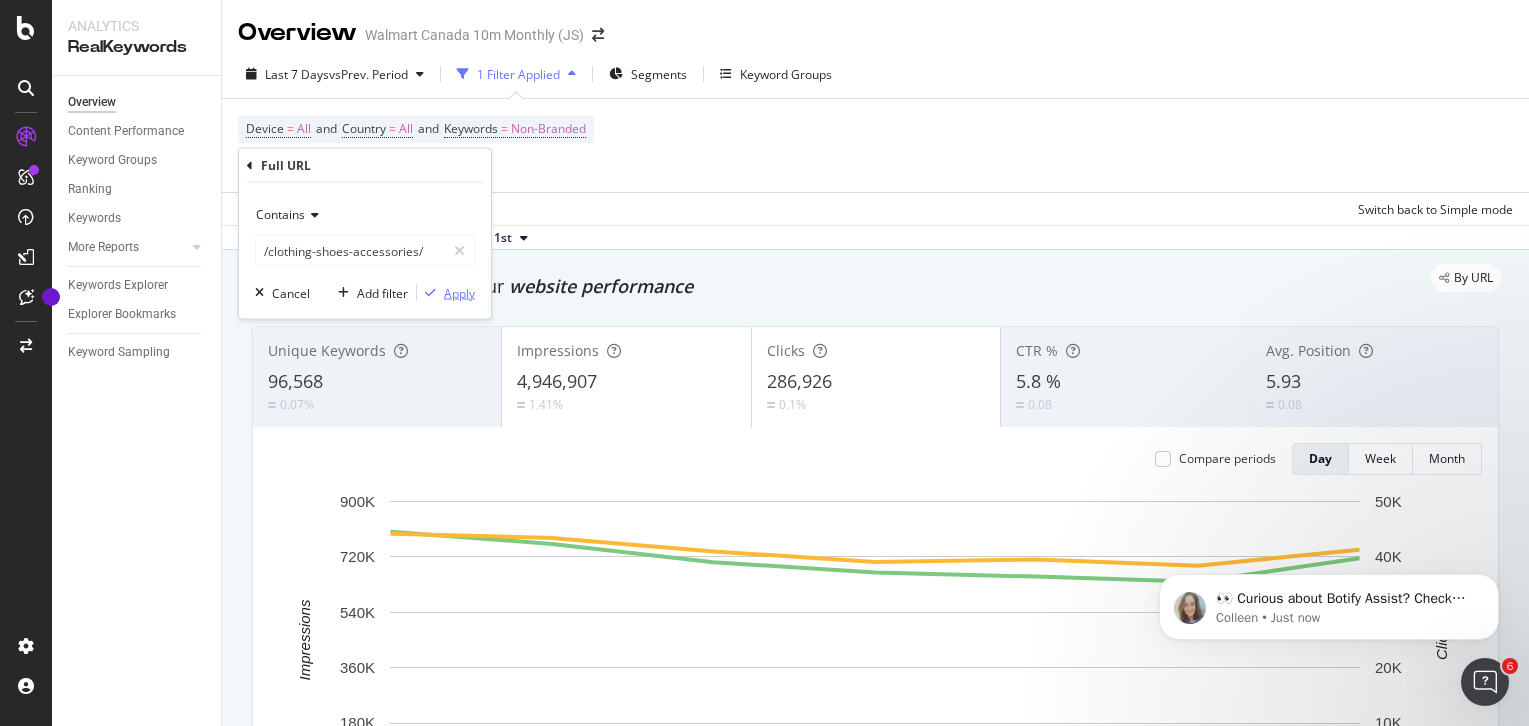 click on "Apply" at bounding box center [459, 292] 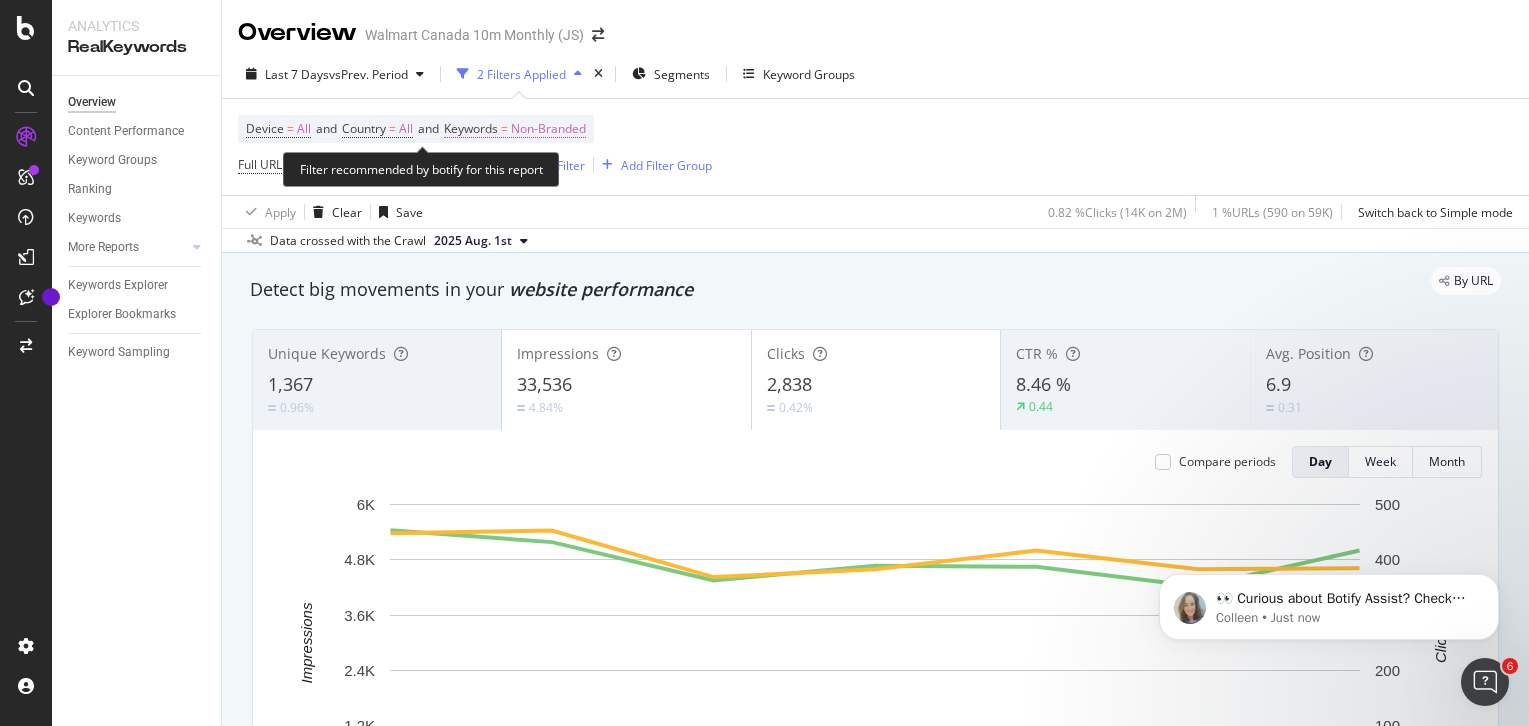 click on "Non-Branded" at bounding box center (548, 129) 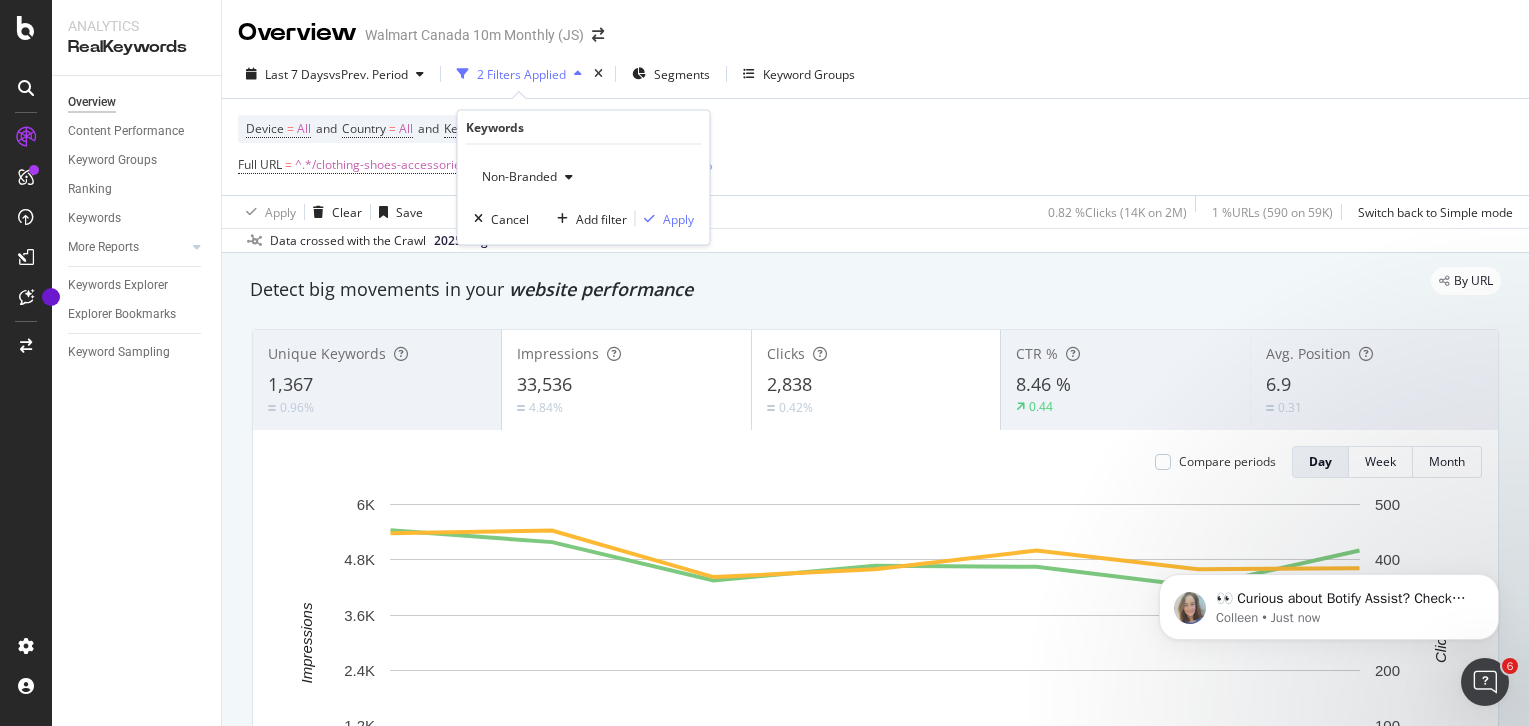 click on "Non-Branded" at bounding box center (515, 176) 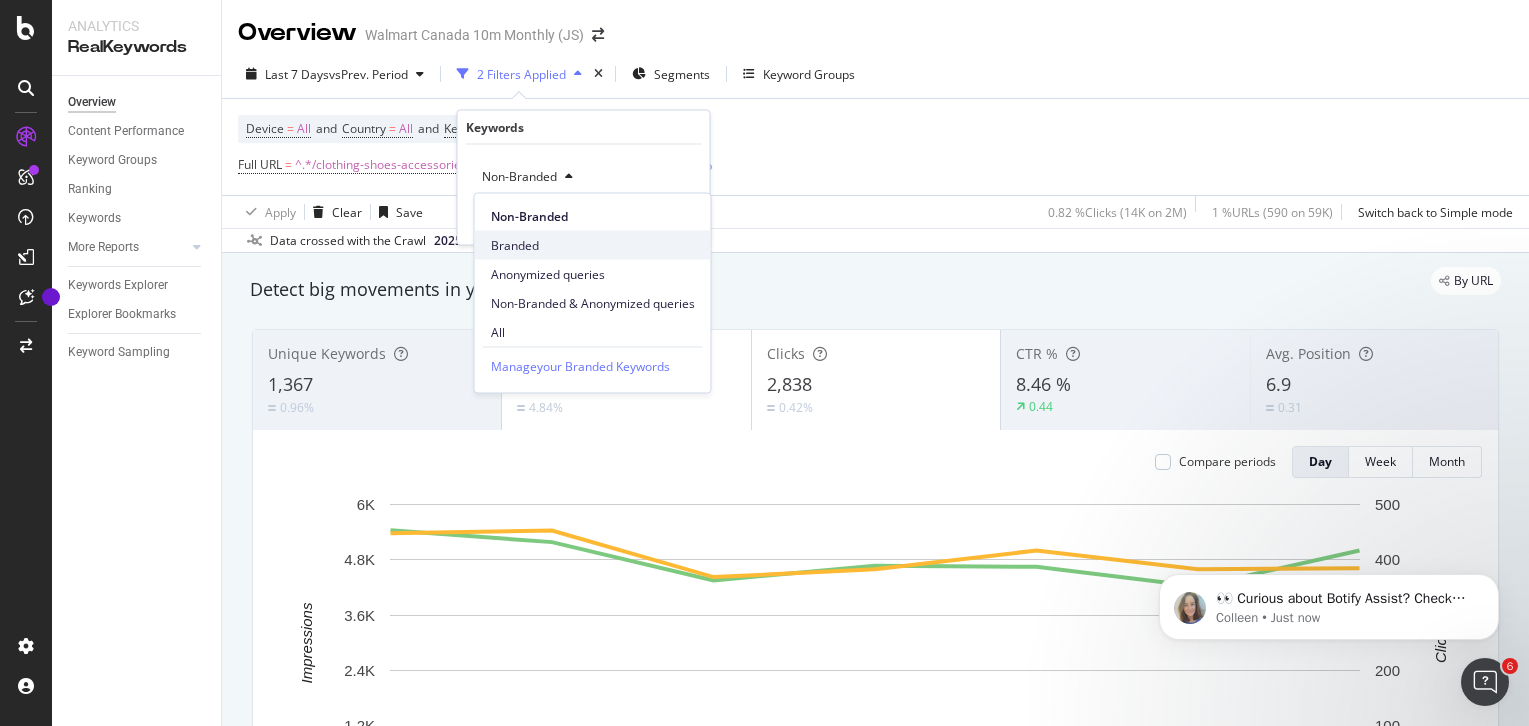 click on "Branded" at bounding box center (593, 245) 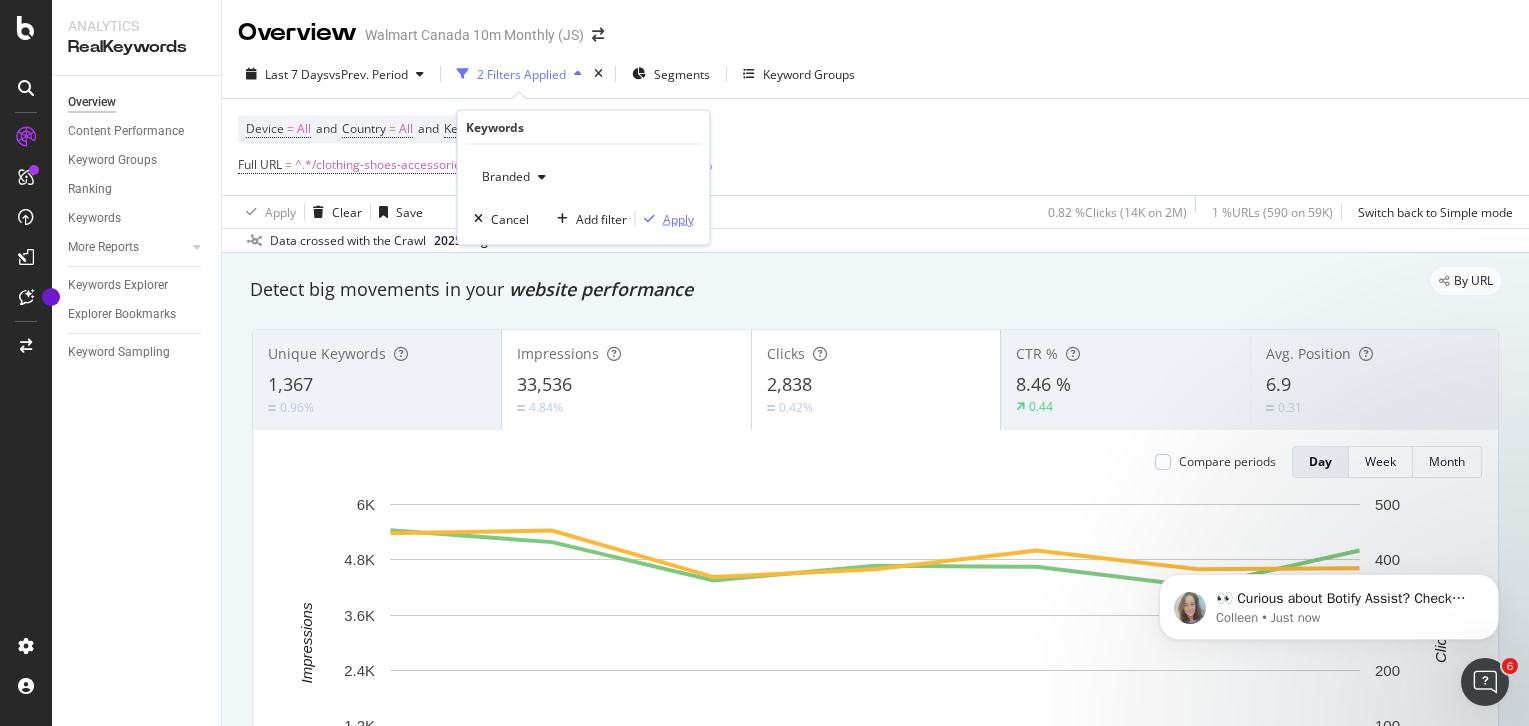 click on "Apply" at bounding box center [678, 218] 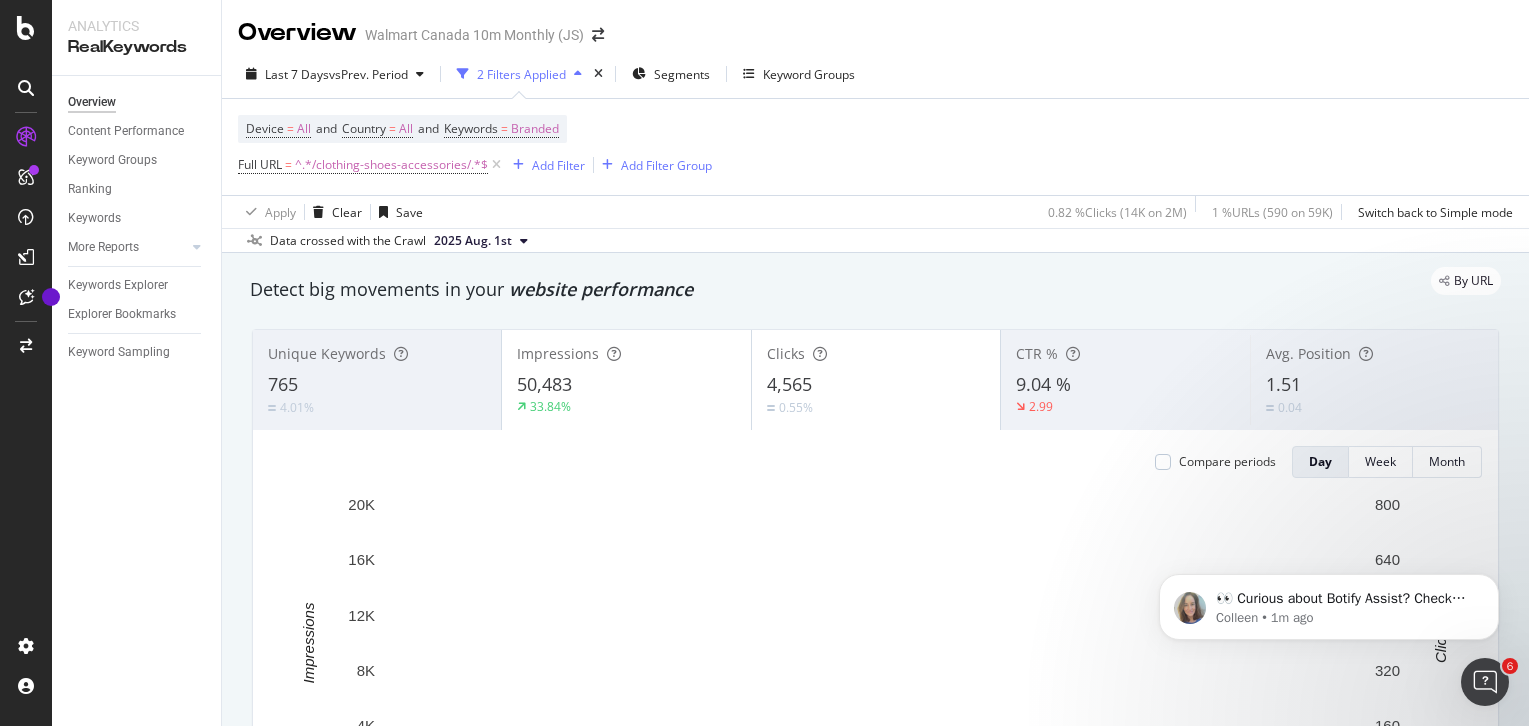 scroll, scrollTop: 33, scrollLeft: 0, axis: vertical 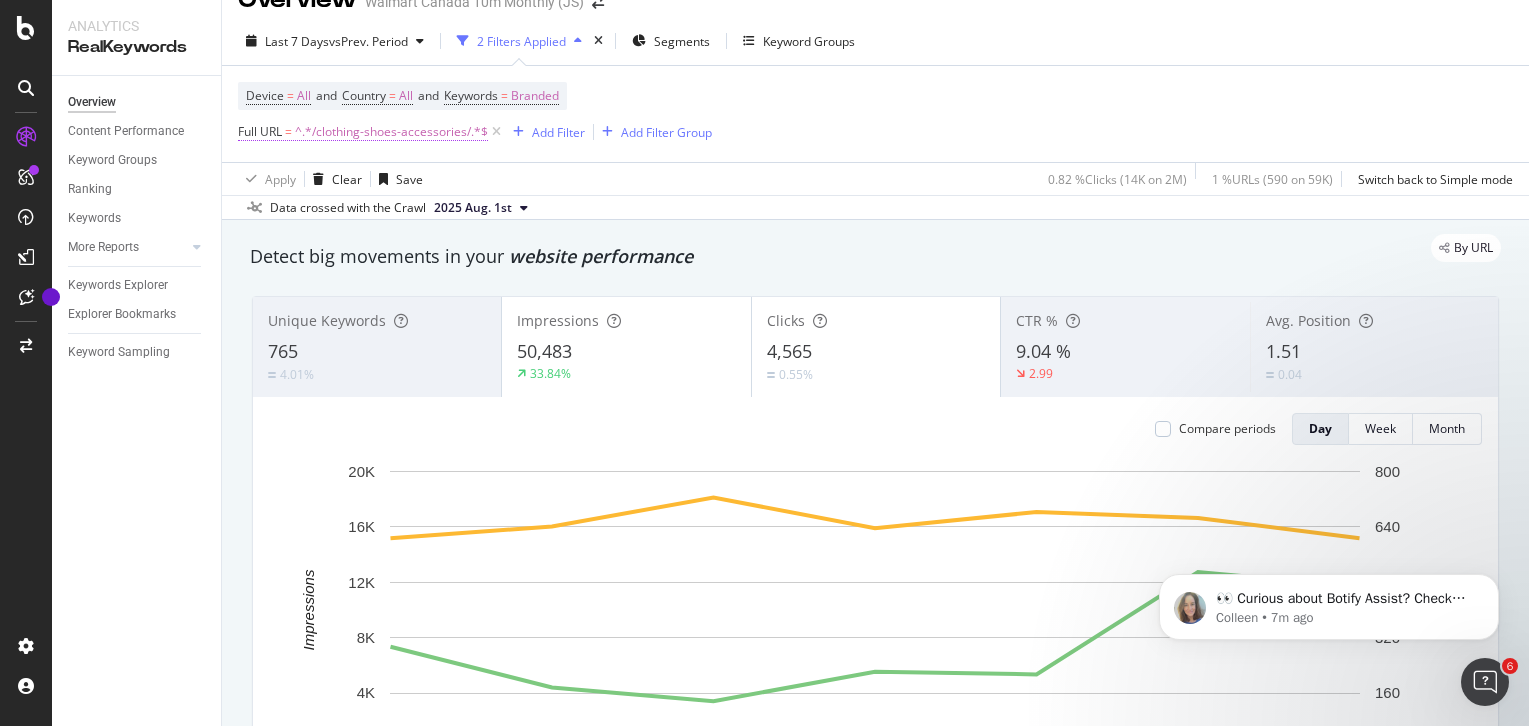 click on "^.*/clothing-shoes-accessories/.*$" at bounding box center (391, 132) 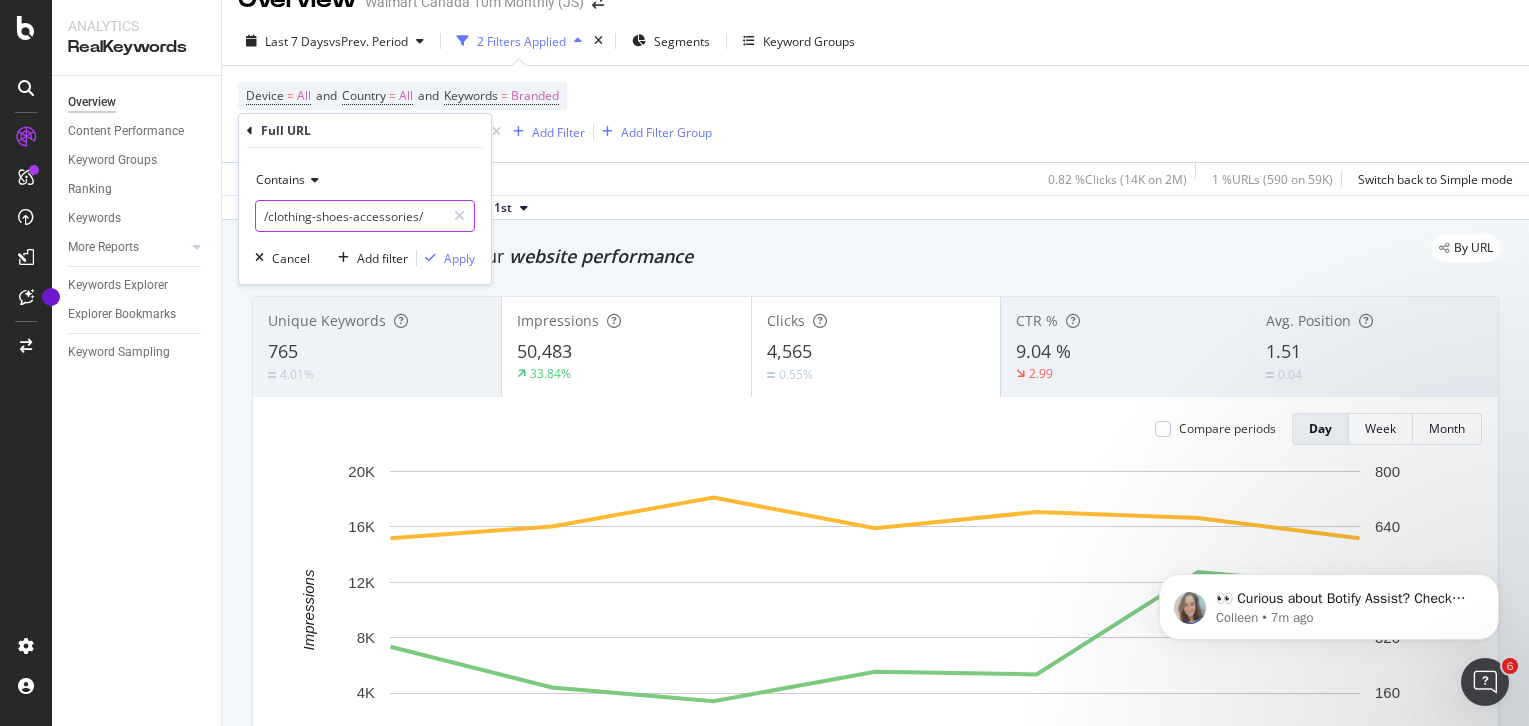 click on "/clothing-shoes-accessories/" at bounding box center (350, 216) 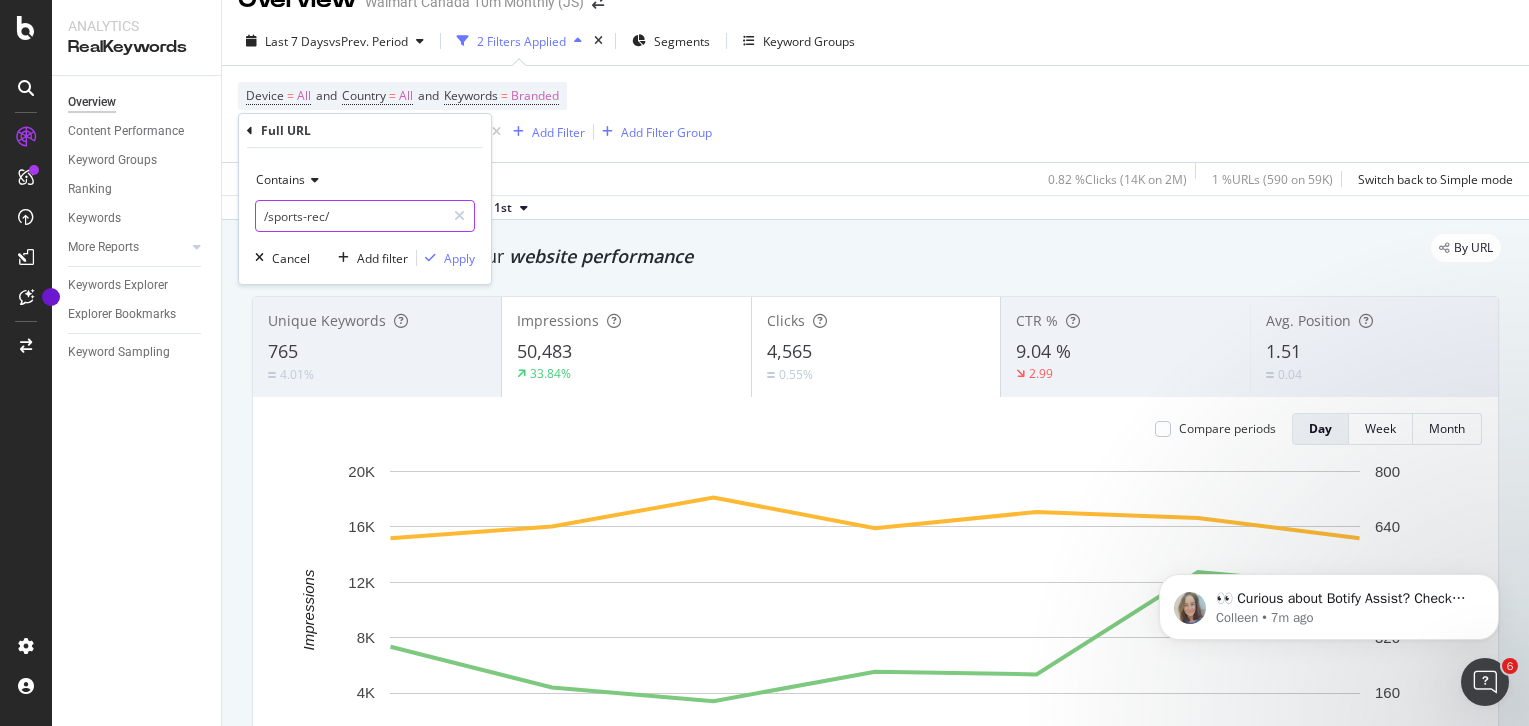 type on "/sports-rec/" 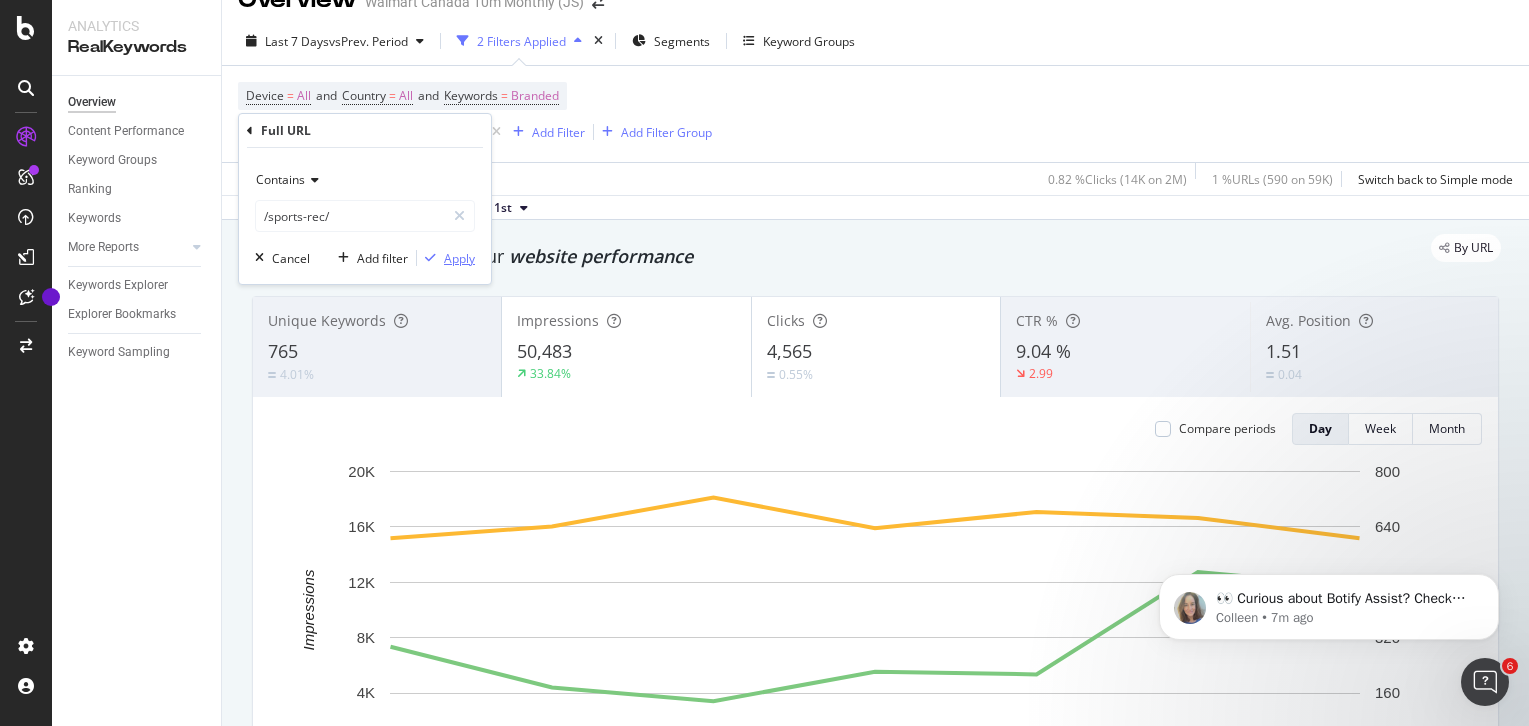 click on "Apply" at bounding box center (459, 258) 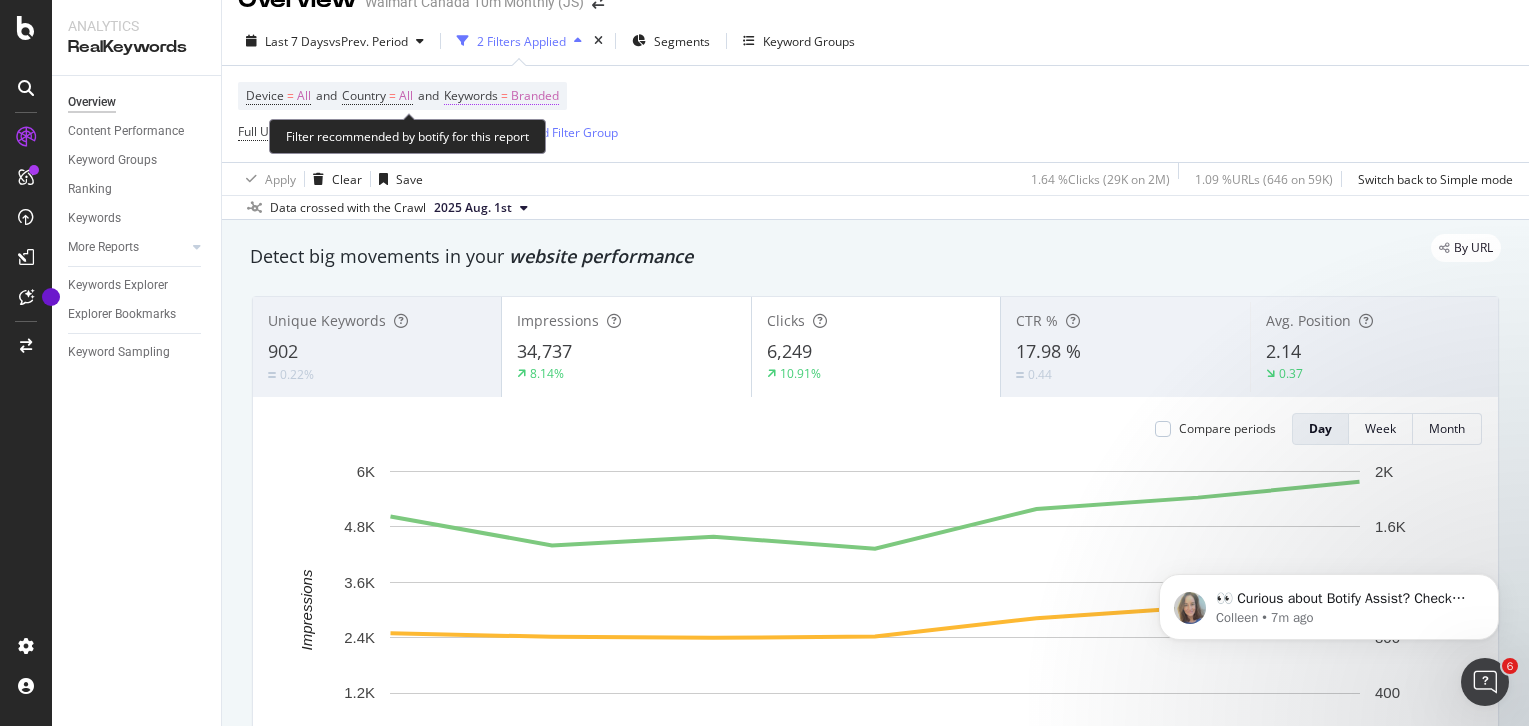 click on "Branded" at bounding box center (535, 96) 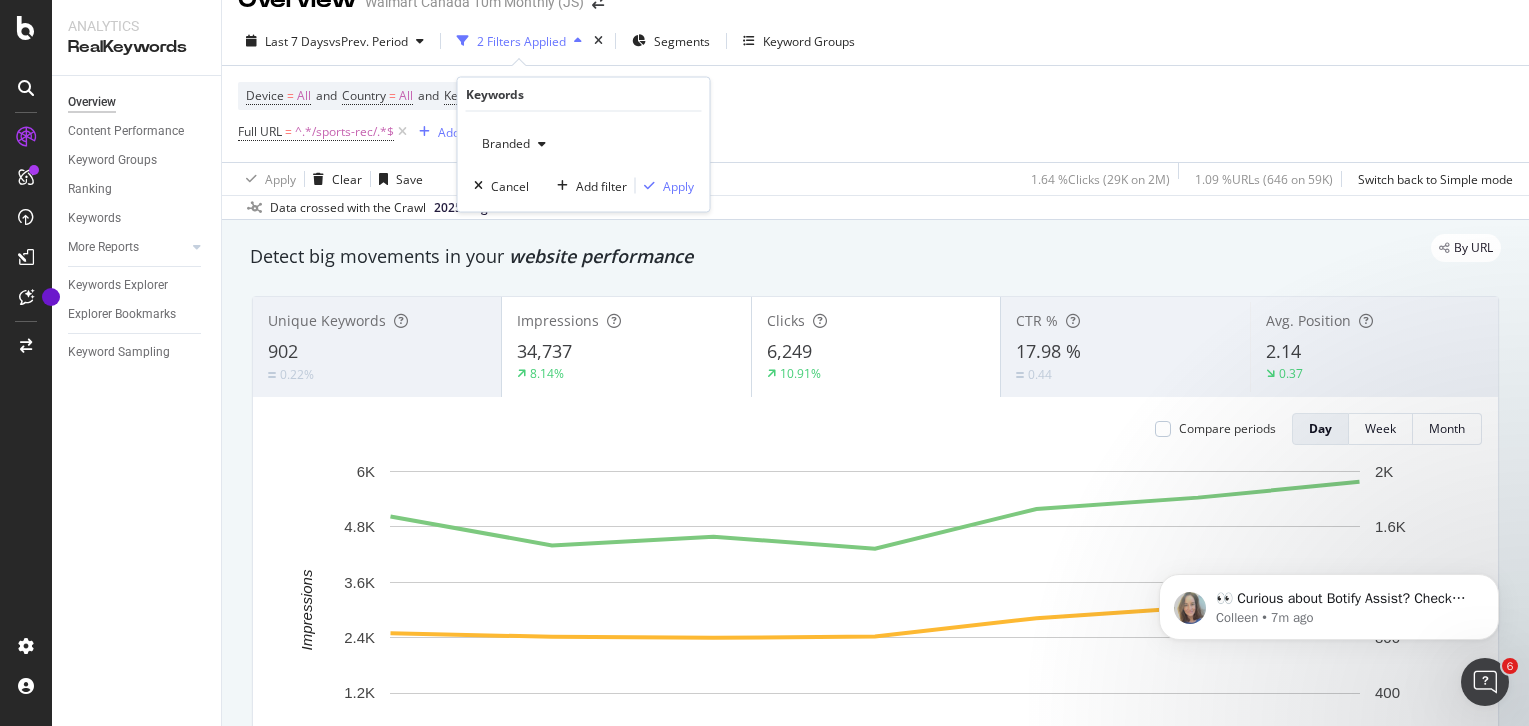 click at bounding box center (542, 144) 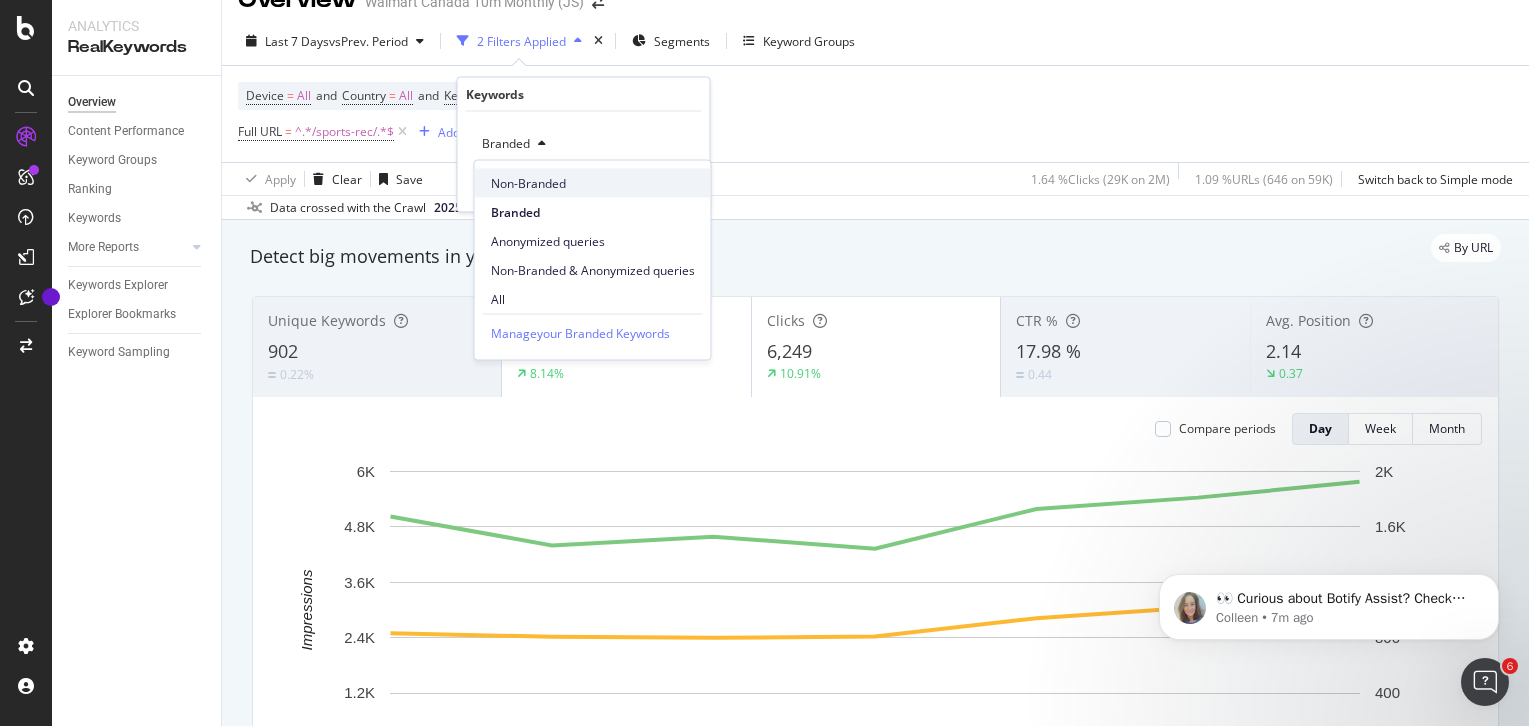 click on "Non-Branded" at bounding box center [593, 183] 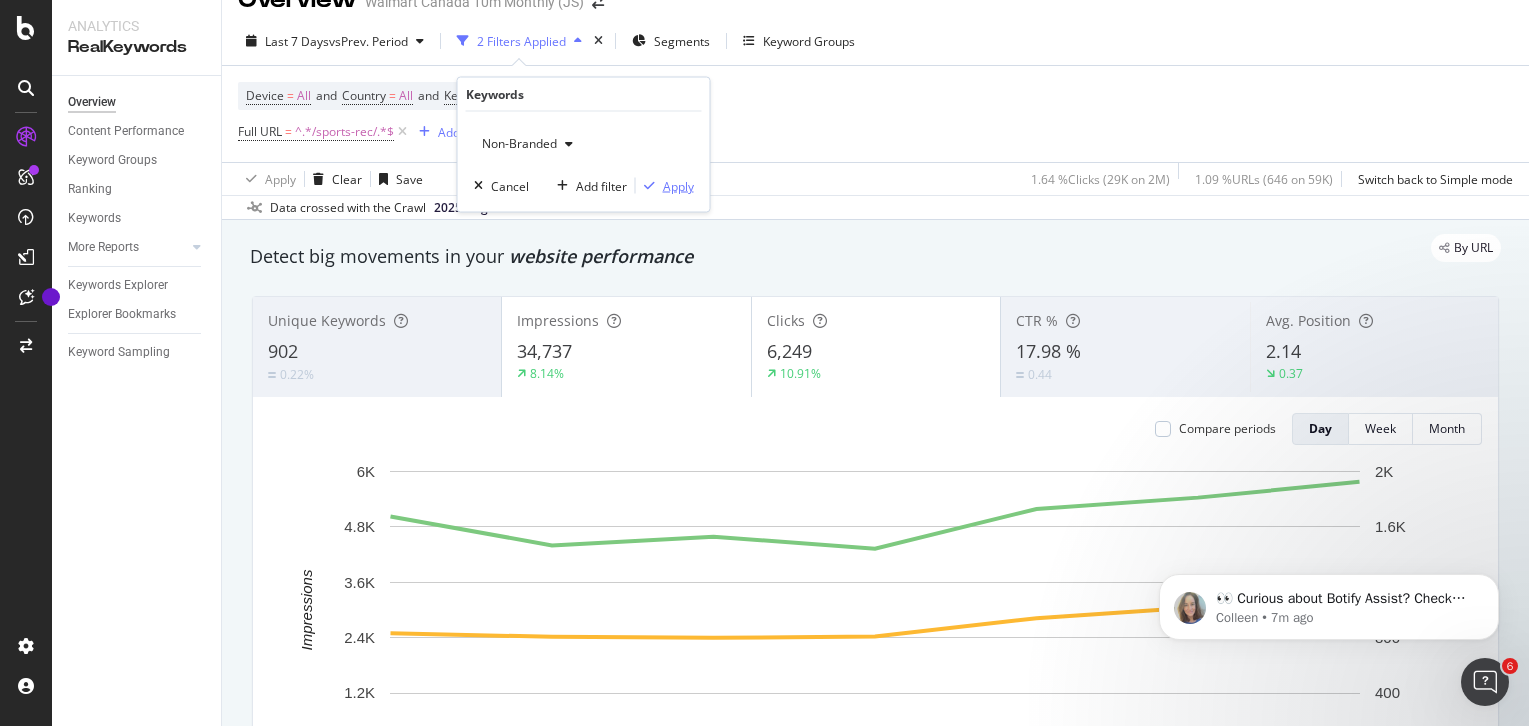 click at bounding box center [649, 186] 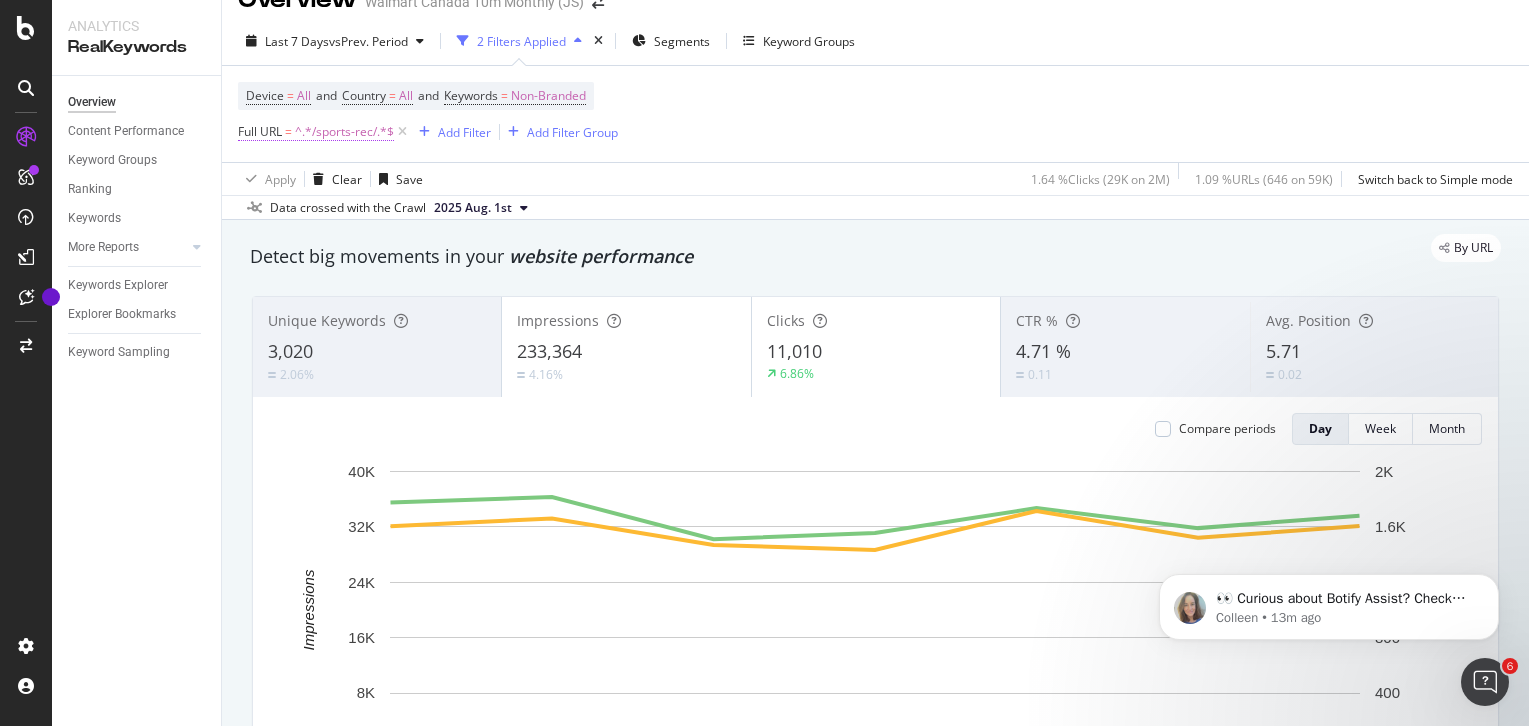 click on "^.*/sports-rec/.*$" at bounding box center (344, 132) 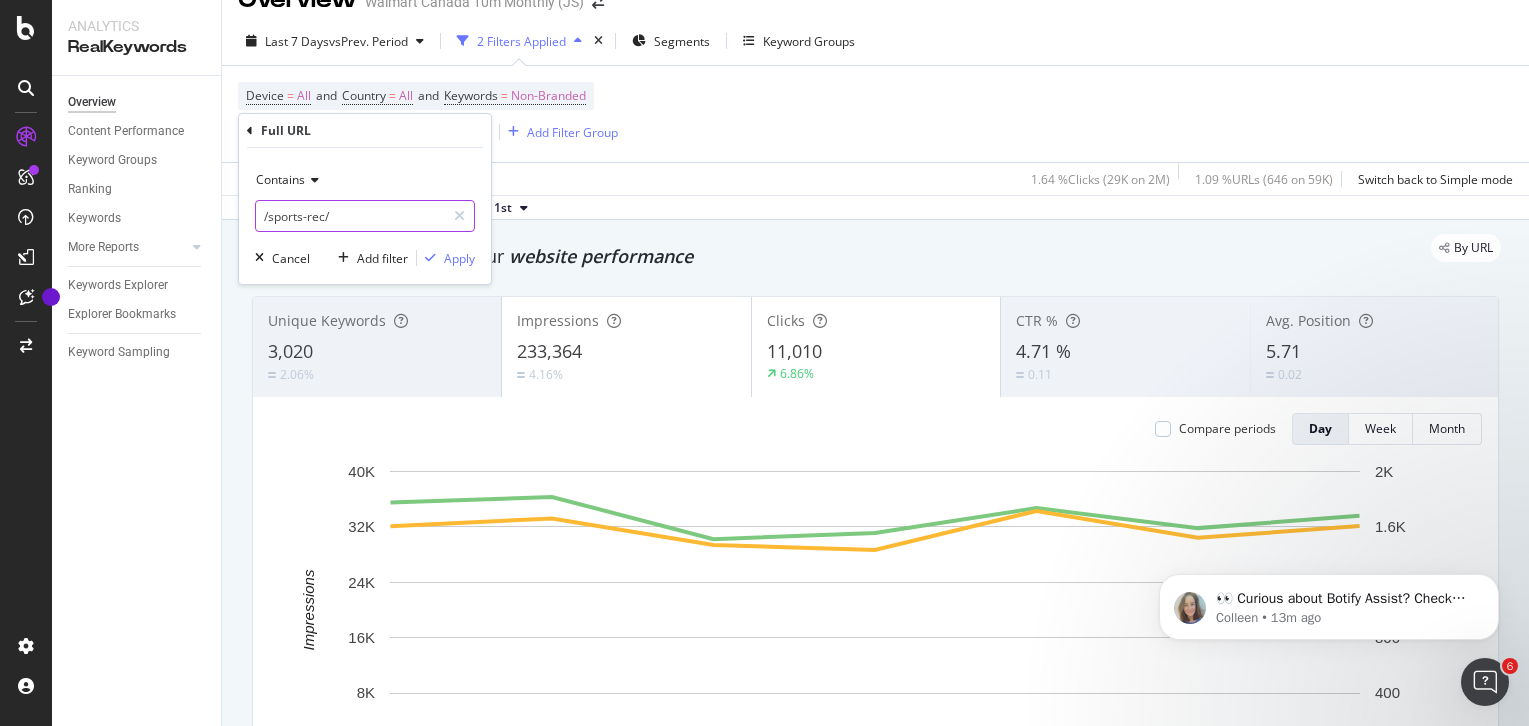 click on "/sports-rec/" at bounding box center [350, 216] 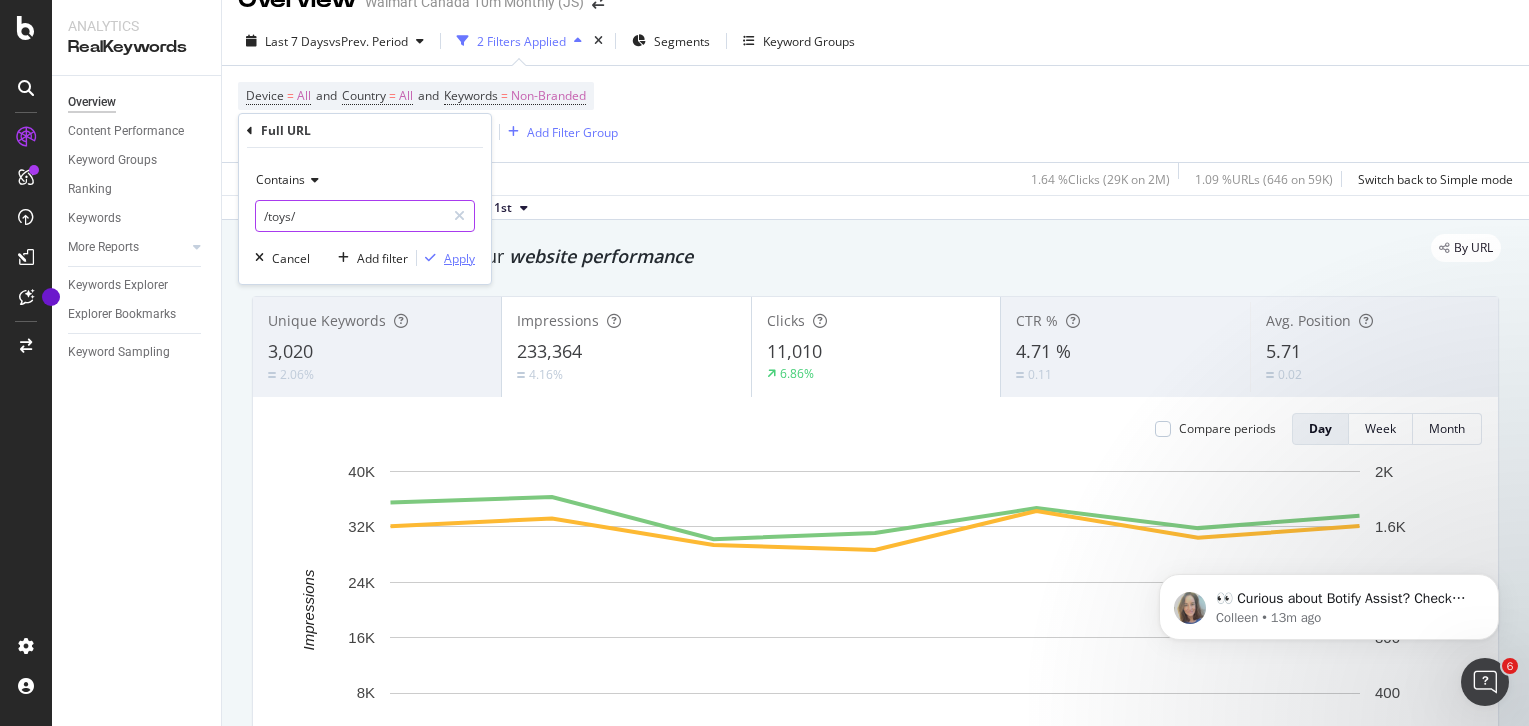 type on "/toys/" 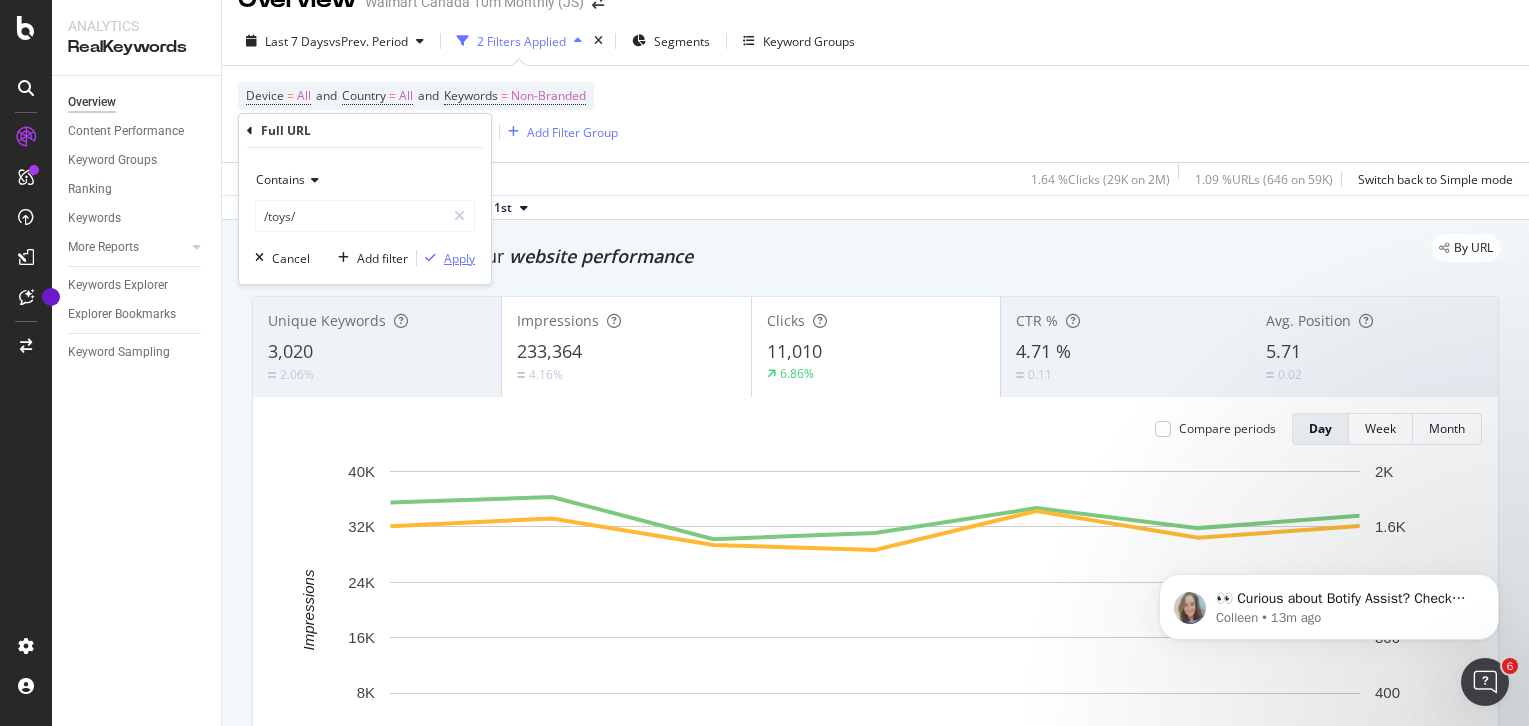 click on "Apply" at bounding box center (459, 258) 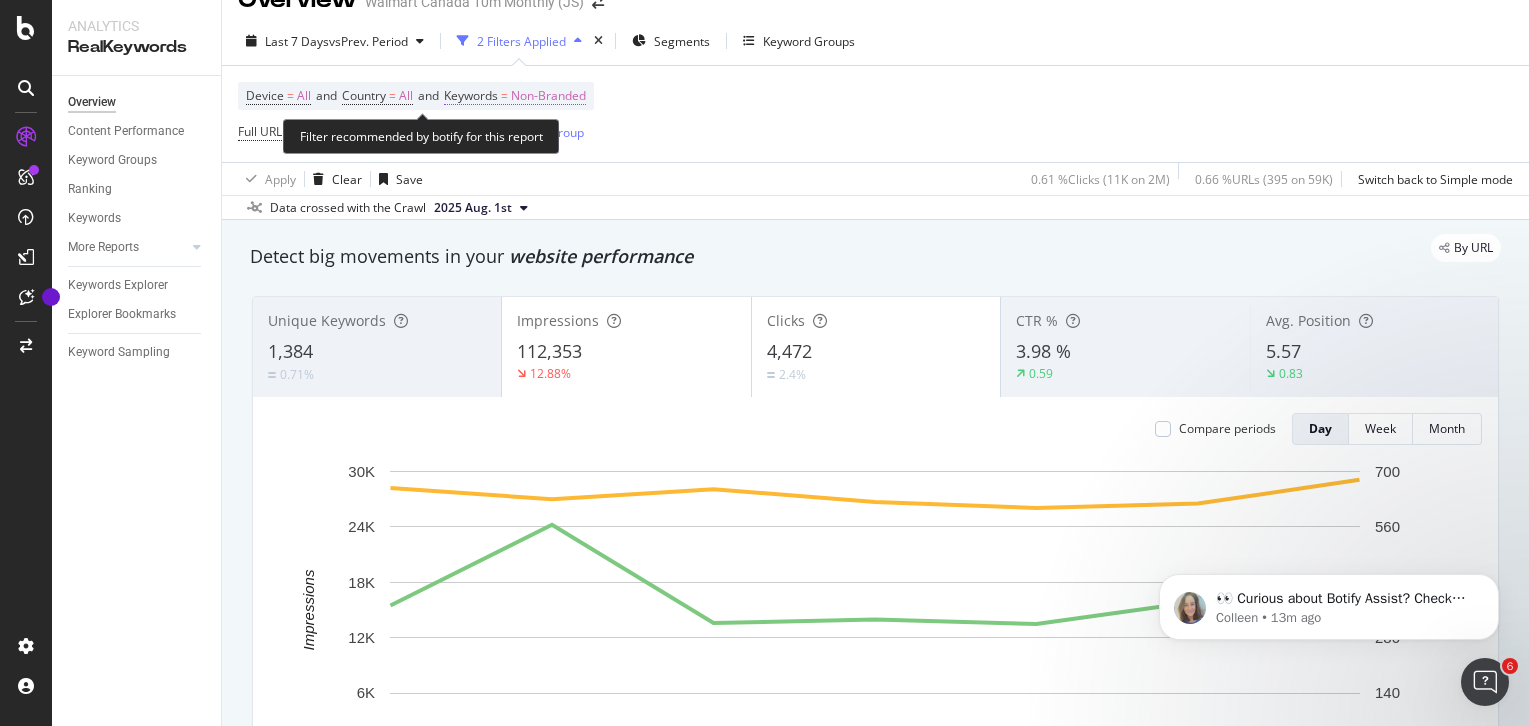 click on "Non-Branded" at bounding box center [548, 96] 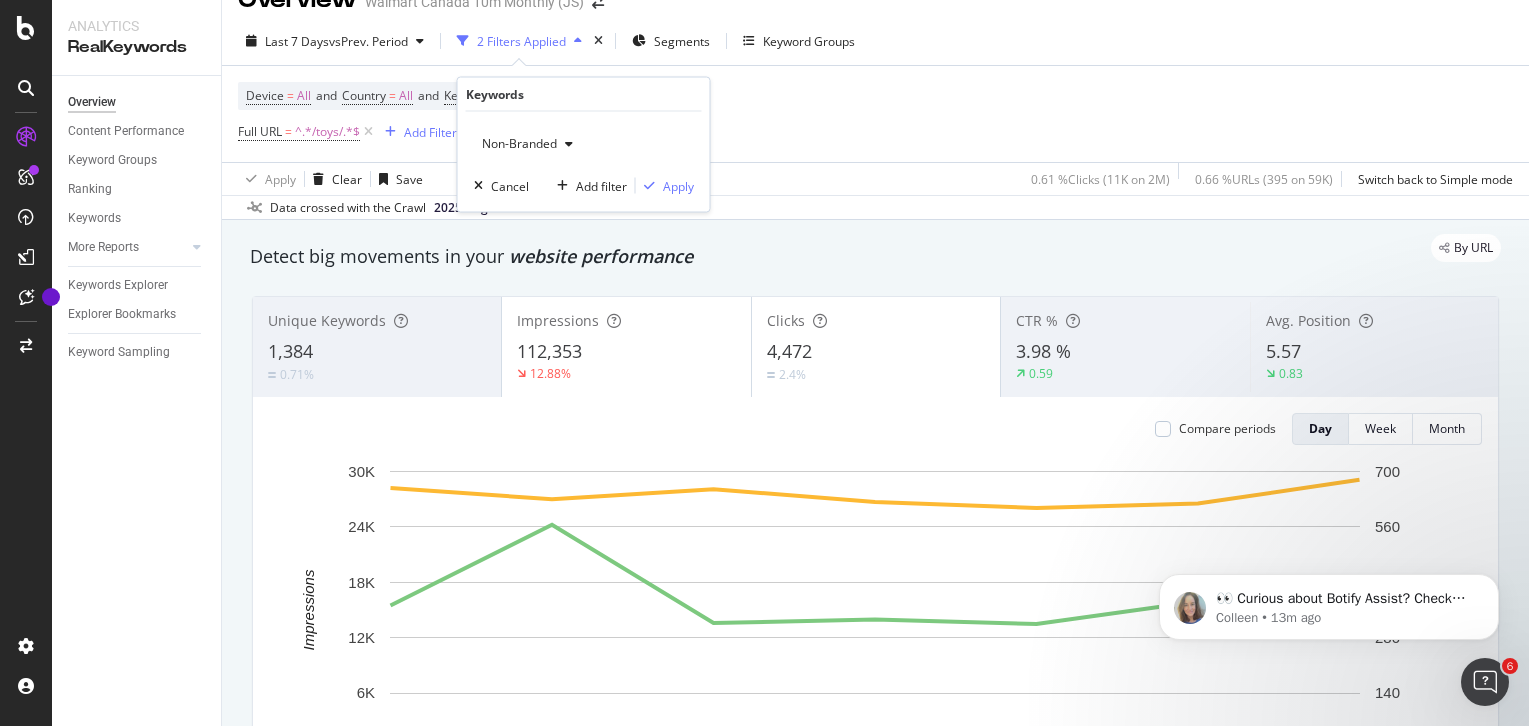 click on "Non-Branded" at bounding box center [515, 143] 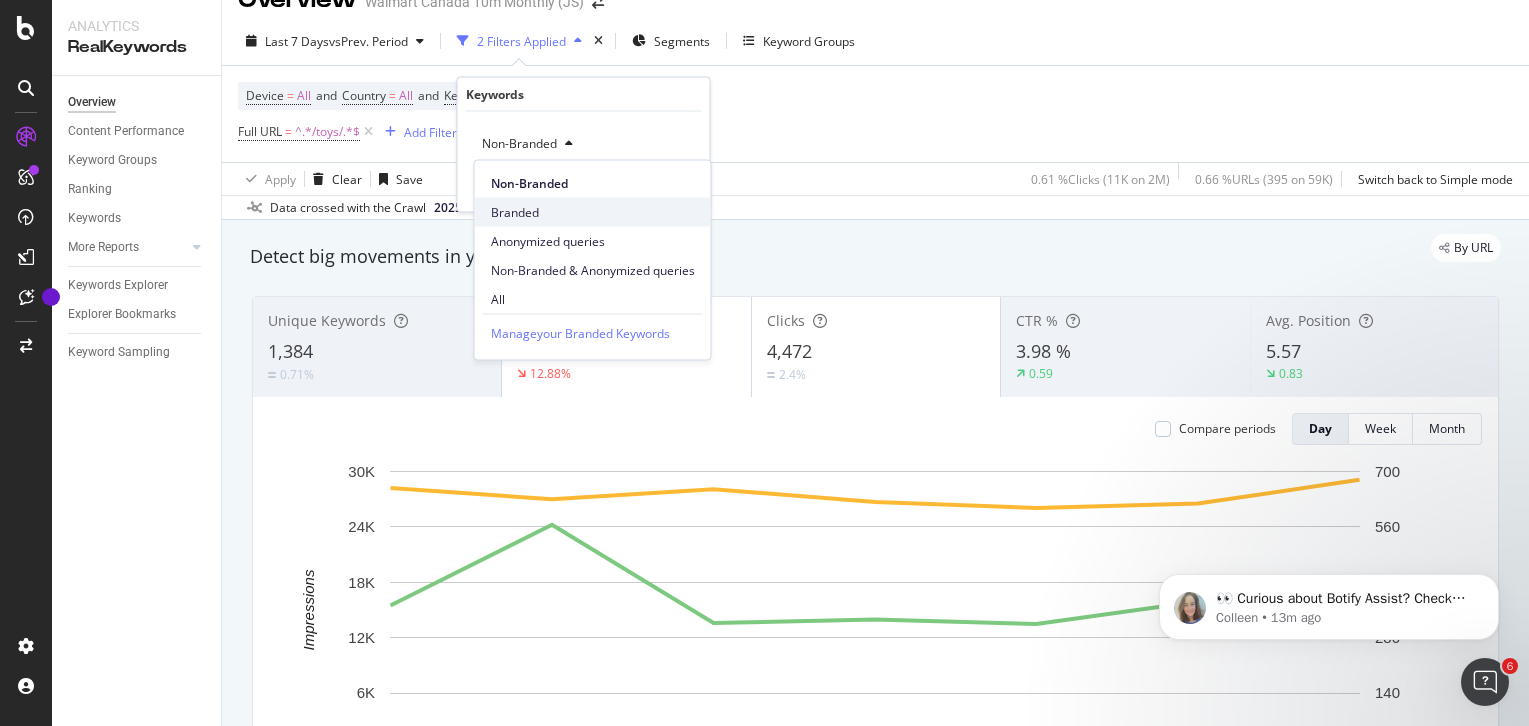 click on "Branded" at bounding box center (593, 212) 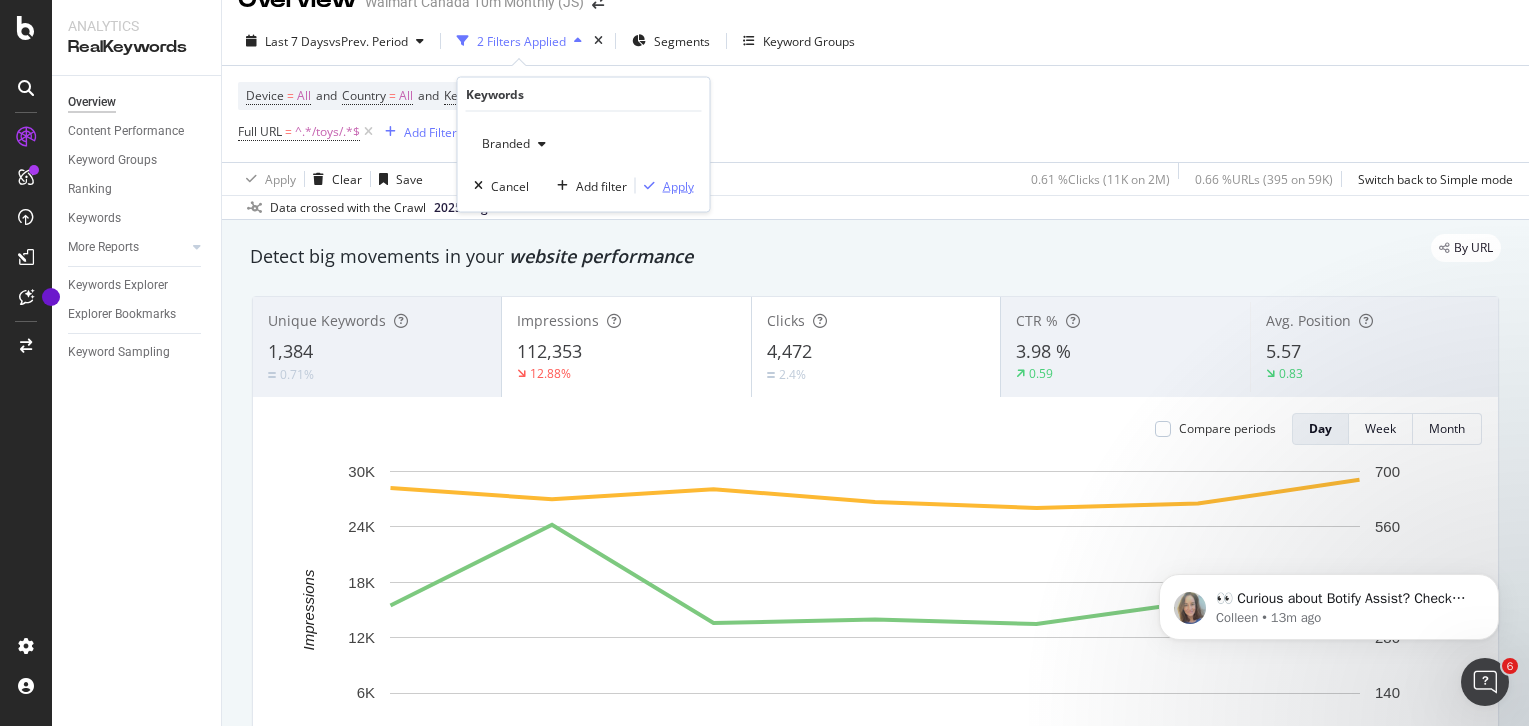 click on "Apply" at bounding box center (678, 185) 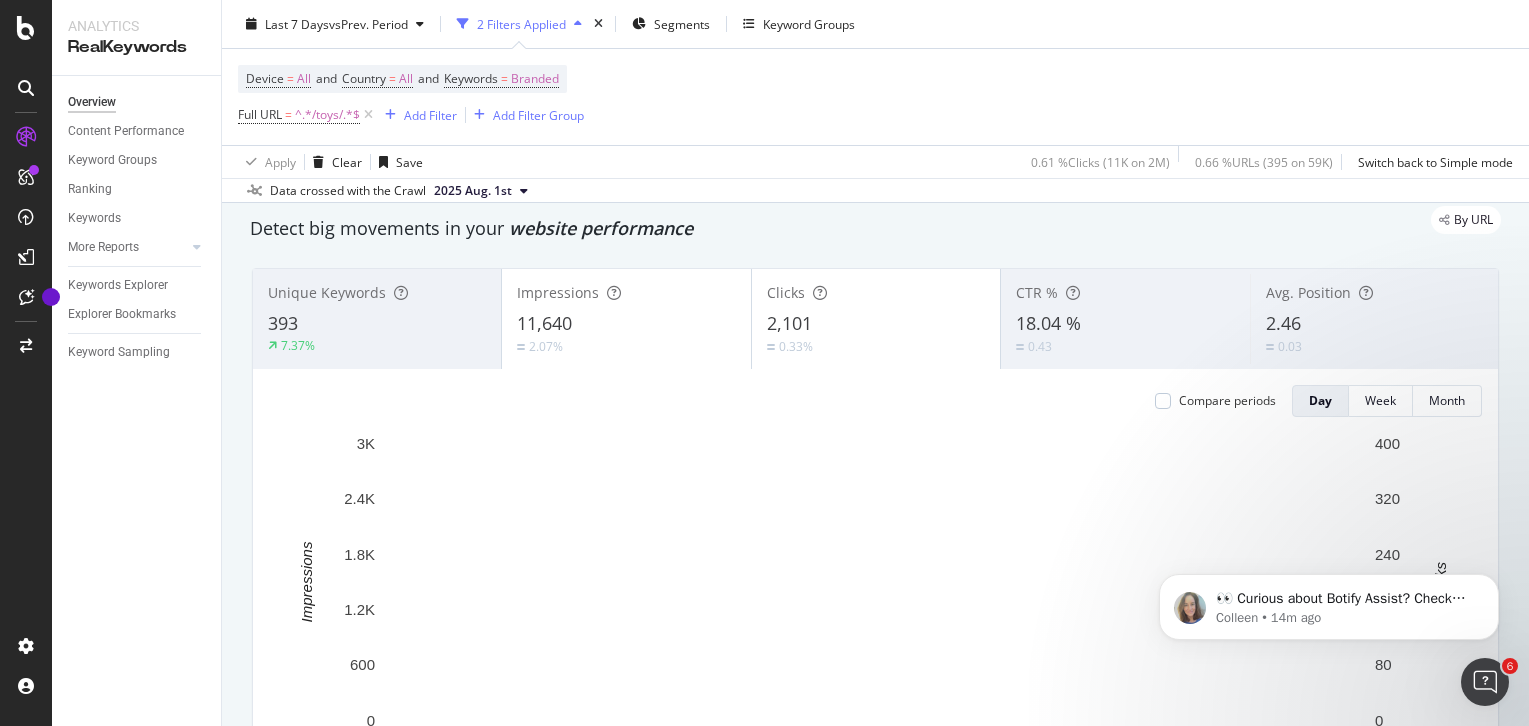 scroll, scrollTop: 0, scrollLeft: 0, axis: both 